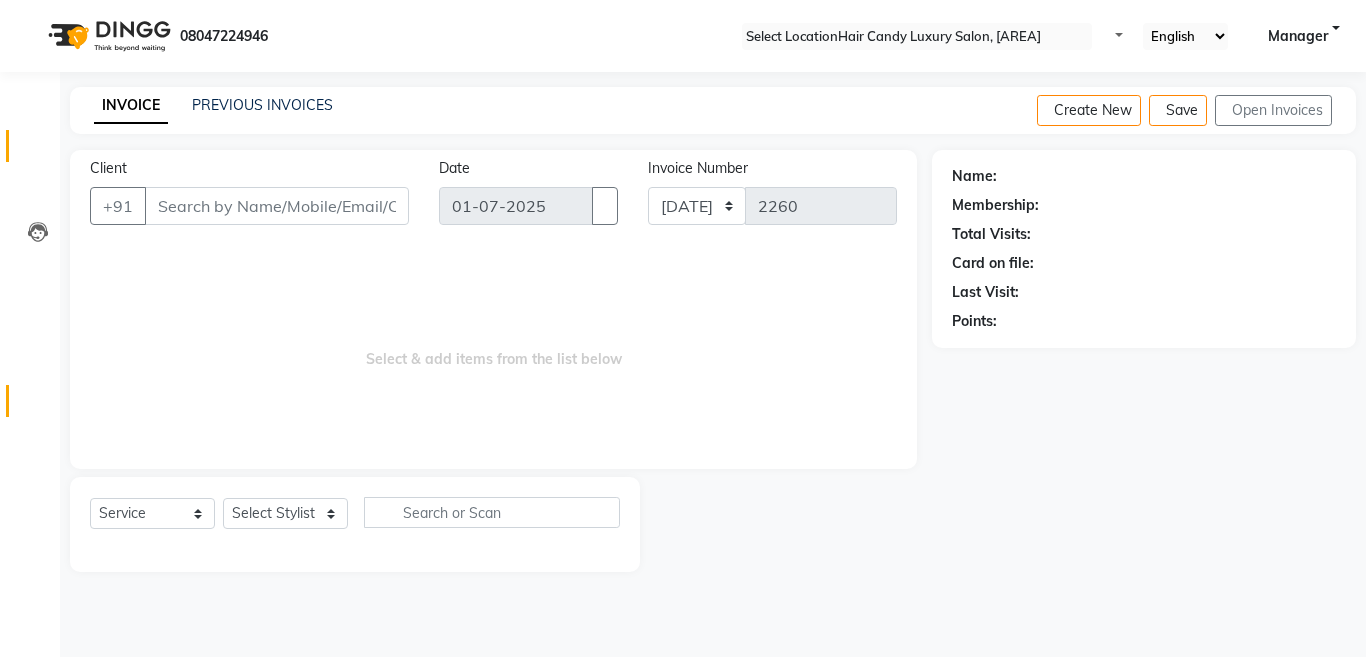 scroll, scrollTop: 0, scrollLeft: 0, axis: both 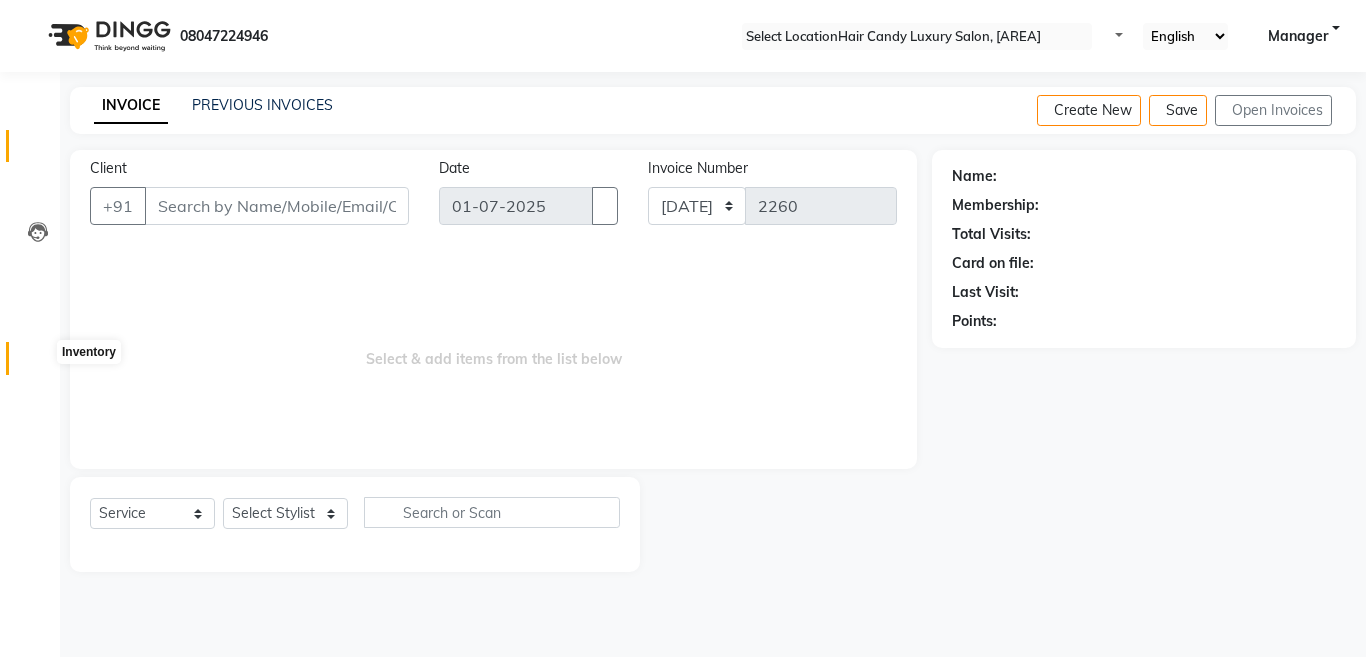 click at bounding box center [37, 363] 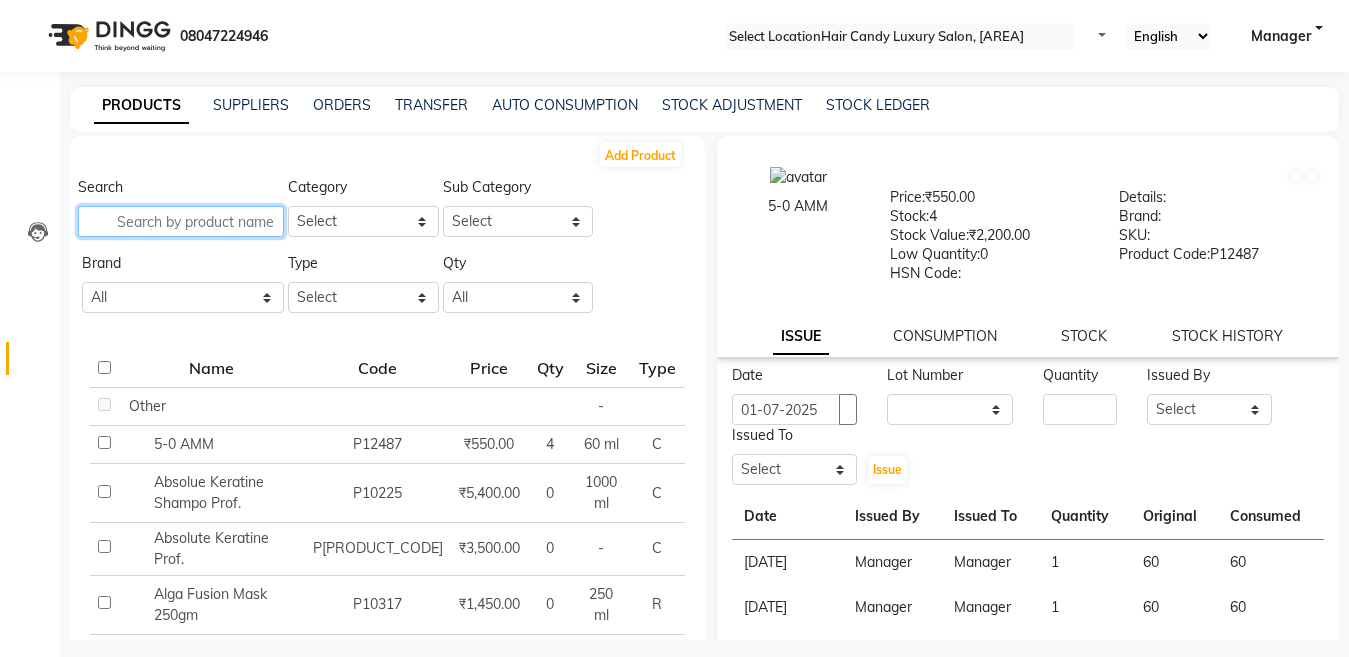 click at bounding box center [181, 221] 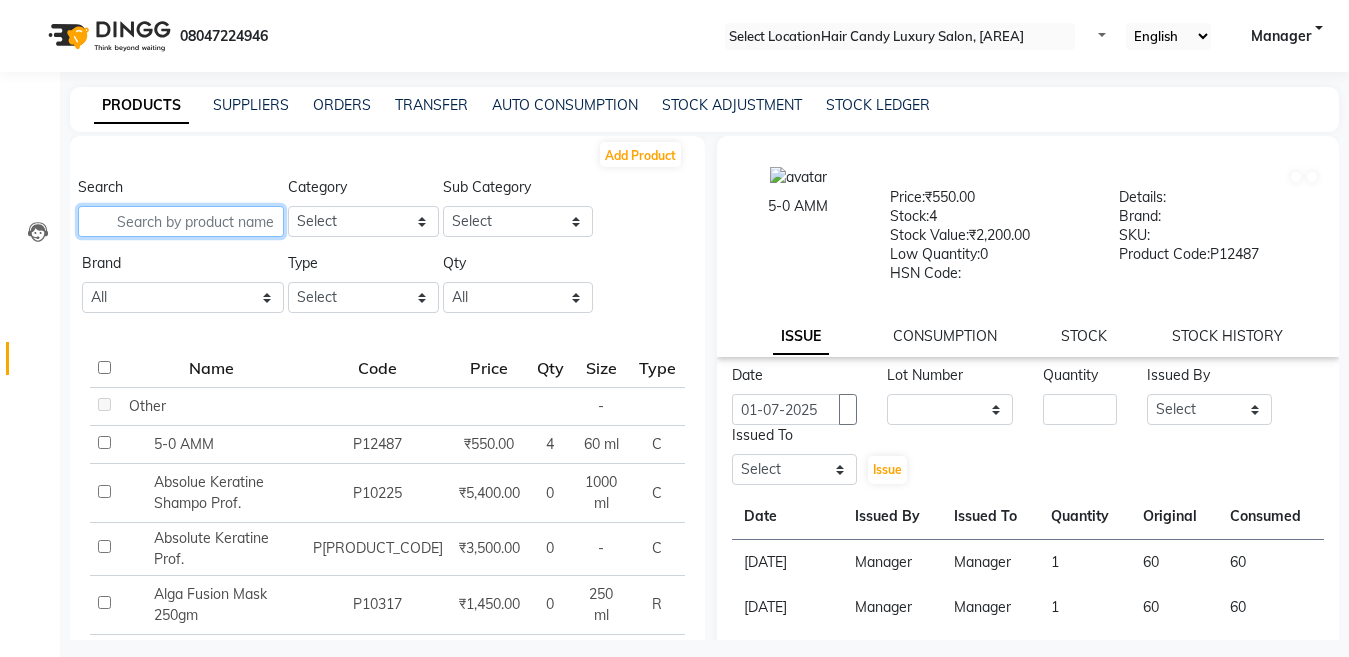 click at bounding box center [181, 221] 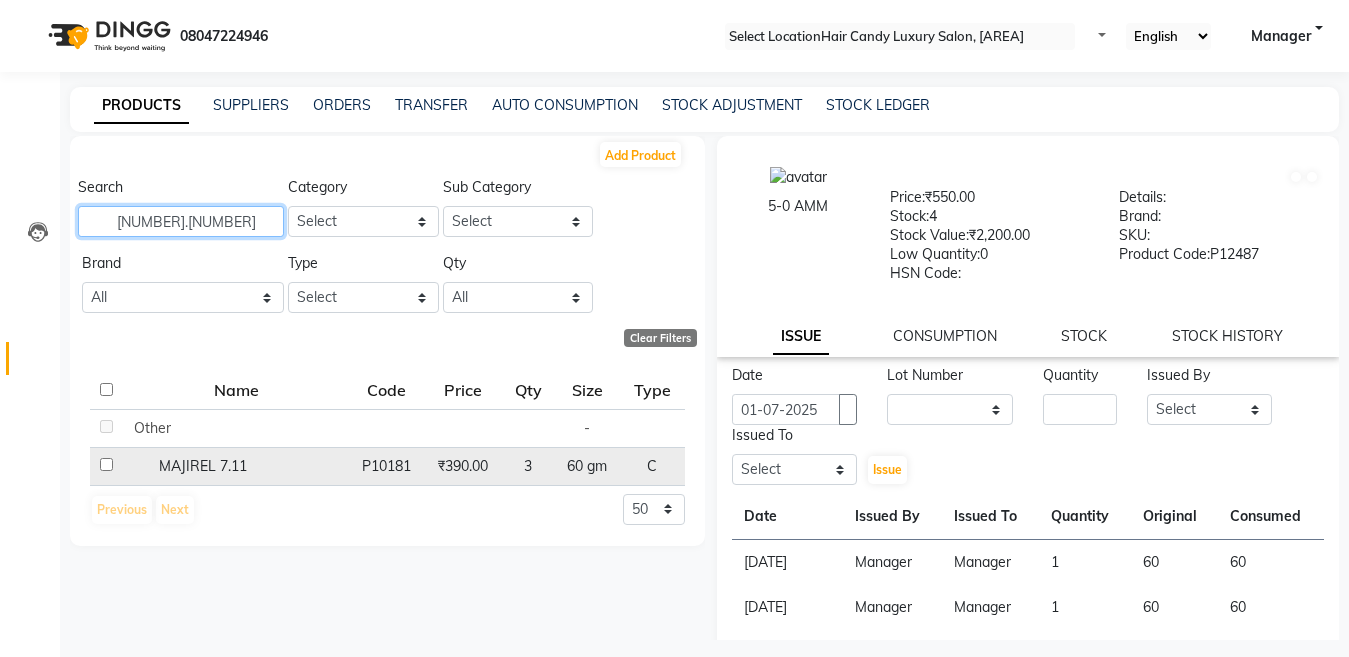 type on "7.11" 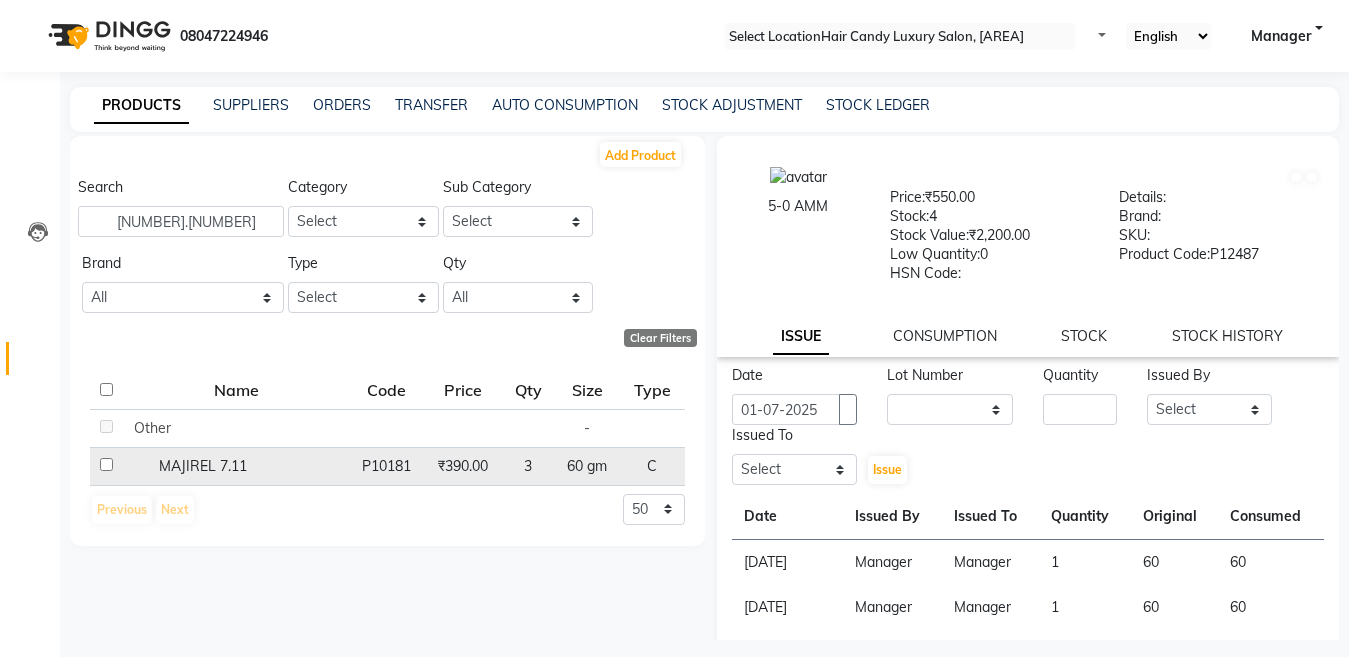 click on "MAJIREL 7.11" at bounding box center (152, 428) 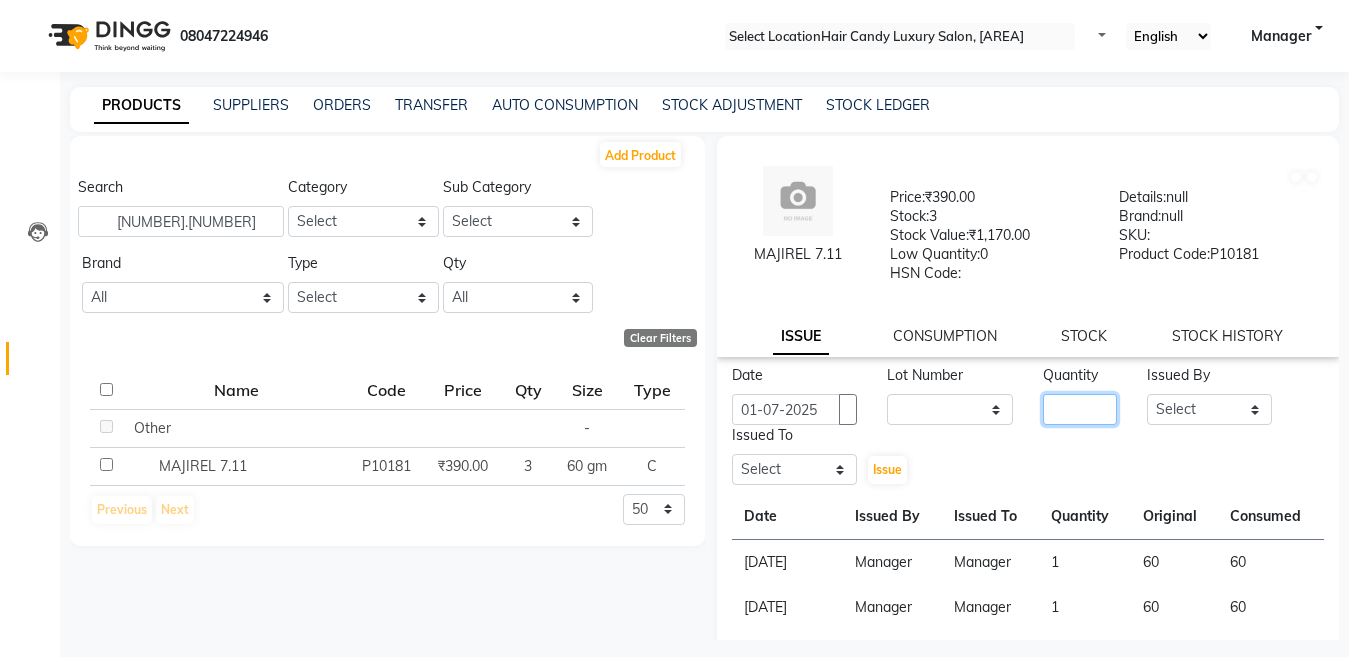 click at bounding box center (1080, 409) 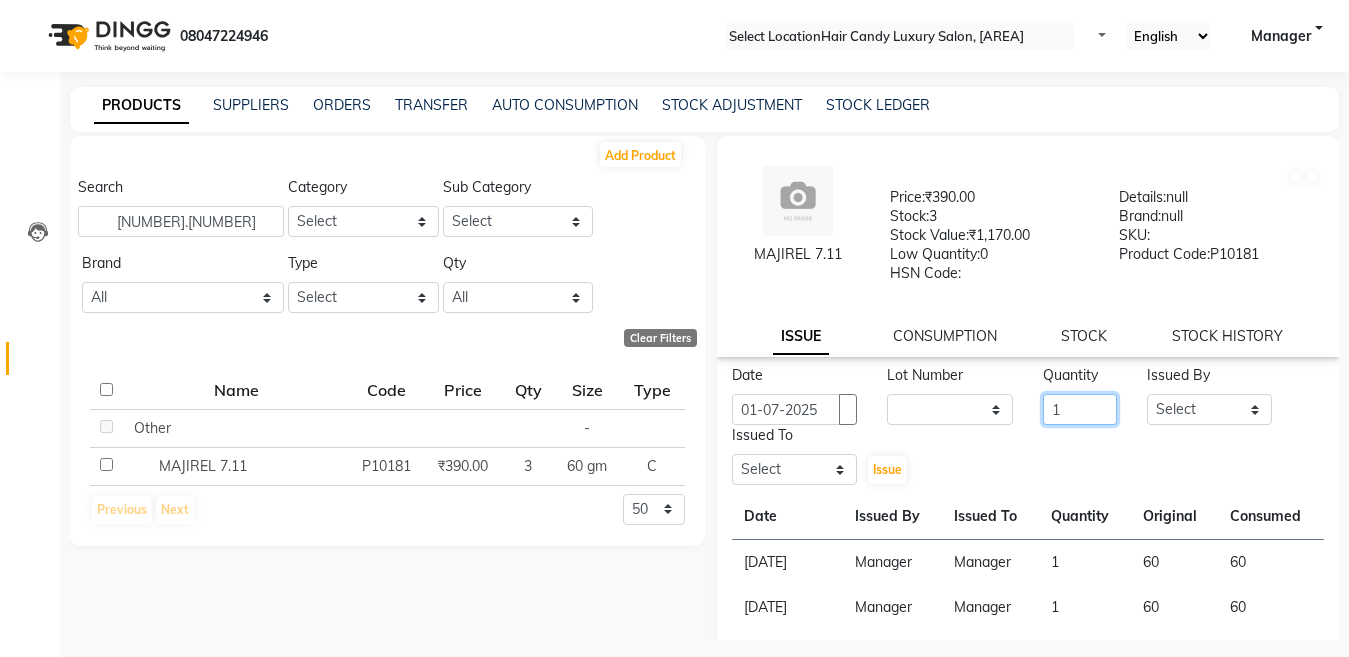 type on "1" 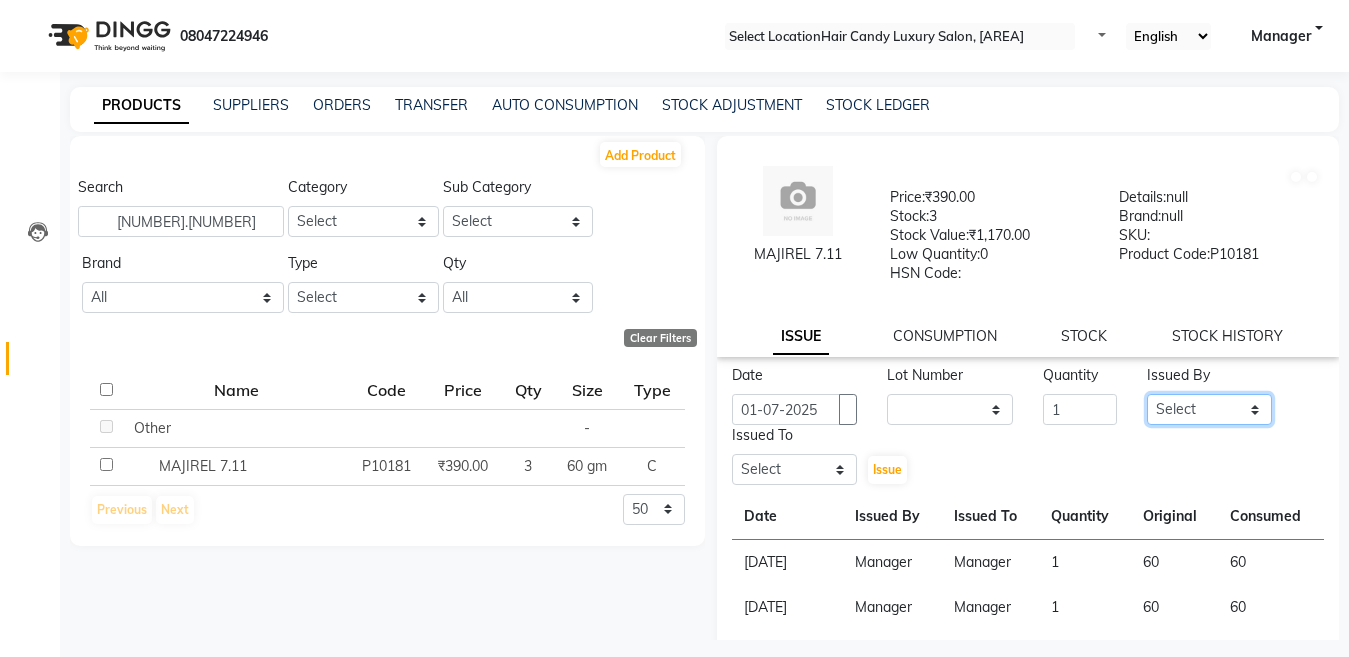 click on "Select Aakib Anas Harpreet Izhar Laiq (Rahul) Manager Neeraj parul Pawan Prakash Rajni Ranjay (Raju) RIYA Saleem sameer  stock manager surrender Vijay Gupta Vijay kumar" at bounding box center (1210, 409) 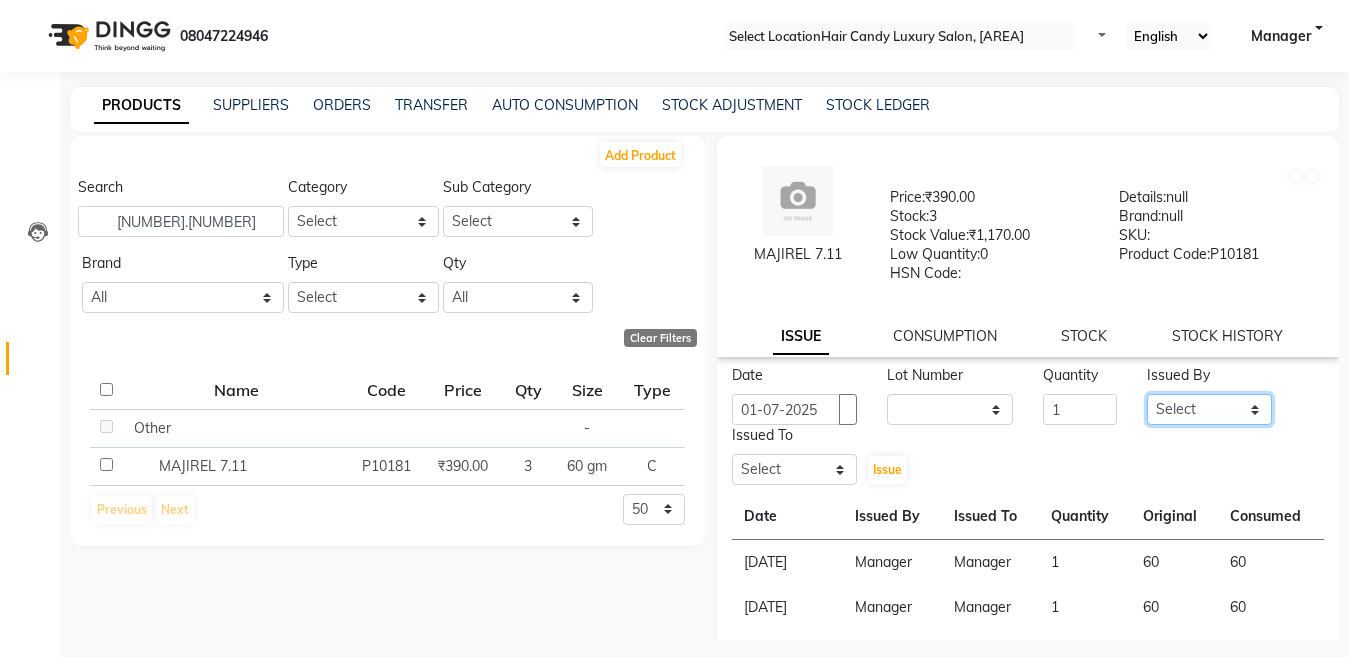 select on "28446" 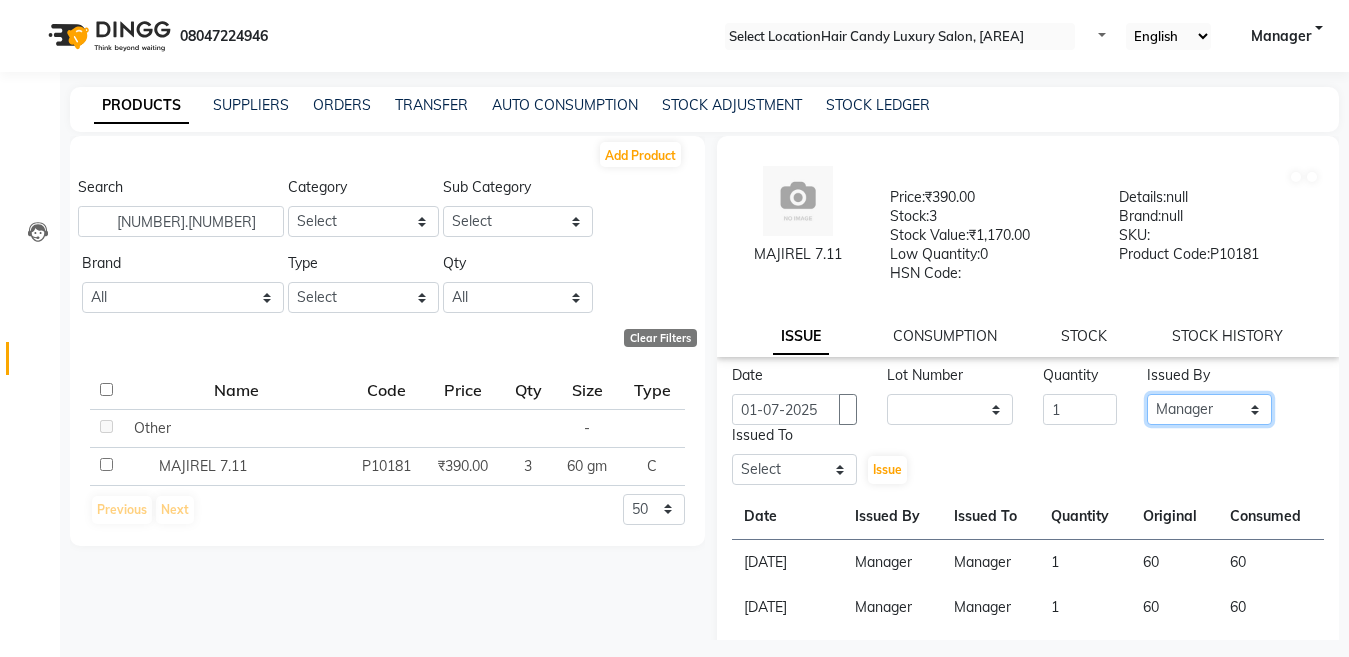 click on "Select Aakib Anas Harpreet Izhar Laiq (Rahul) Manager Neeraj parul Pawan Prakash Rajni Ranjay (Raju) RIYA Saleem sameer  stock manager surrender Vijay Gupta Vijay kumar" at bounding box center (1210, 409) 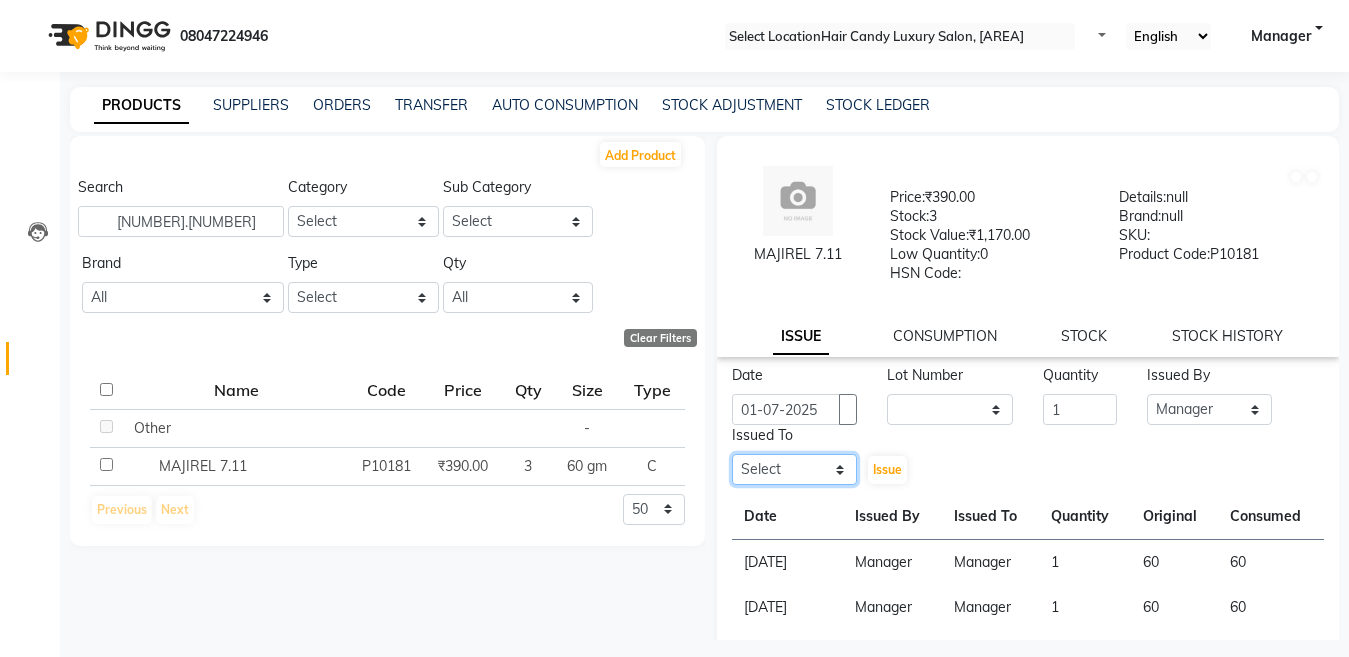 click on "Select Aakib Anas Harpreet Izhar Laiq (Rahul) Manager Neeraj parul Pawan Prakash Rajni Ranjay (Raju) RIYA Saleem sameer  stock manager surrender Vijay Gupta Vijay kumar" at bounding box center (795, 469) 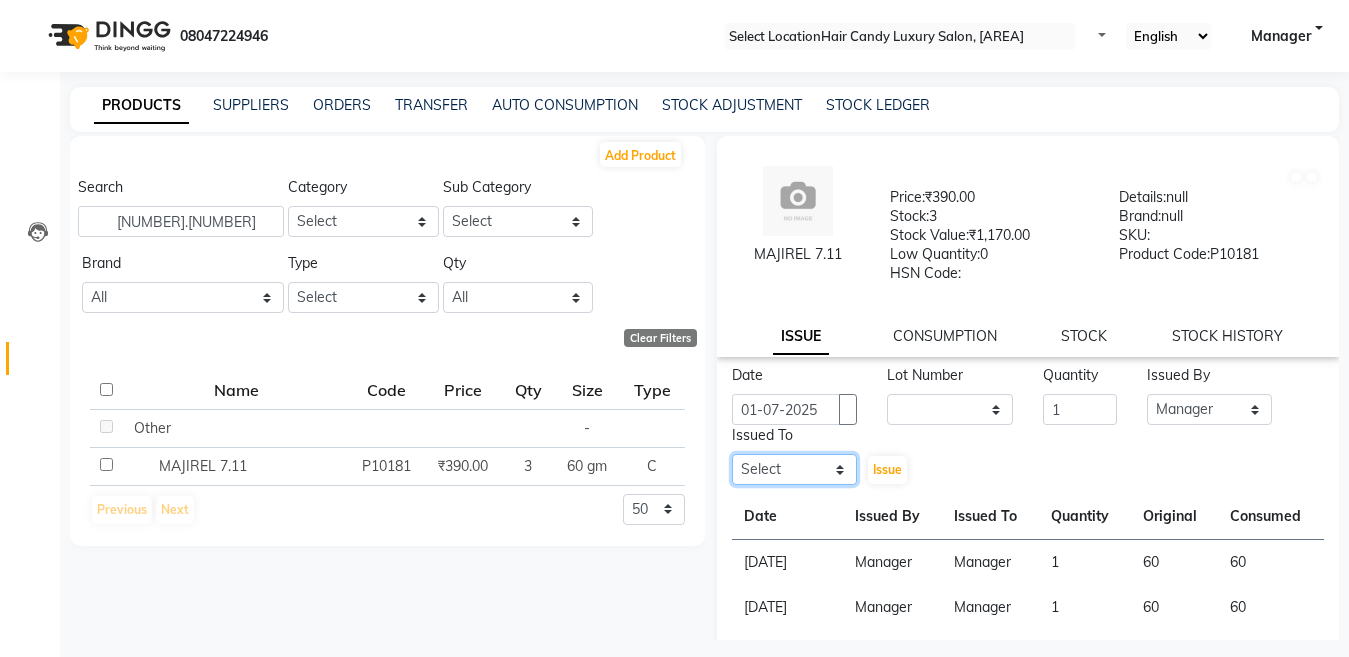 select on "28446" 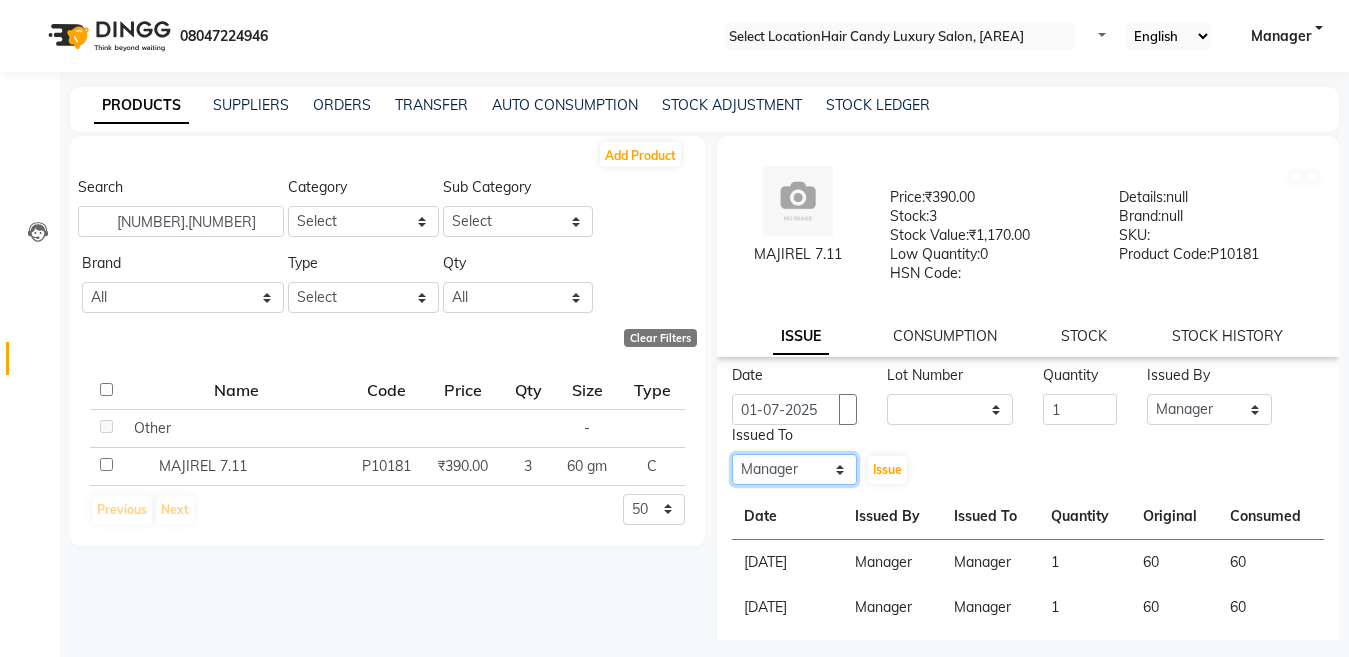 click on "Select Aakib Anas Harpreet Izhar Laiq (Rahul) Manager Neeraj parul Pawan Prakash Rajni Ranjay (Raju) RIYA Saleem sameer  stock manager surrender Vijay Gupta Vijay kumar" at bounding box center (795, 469) 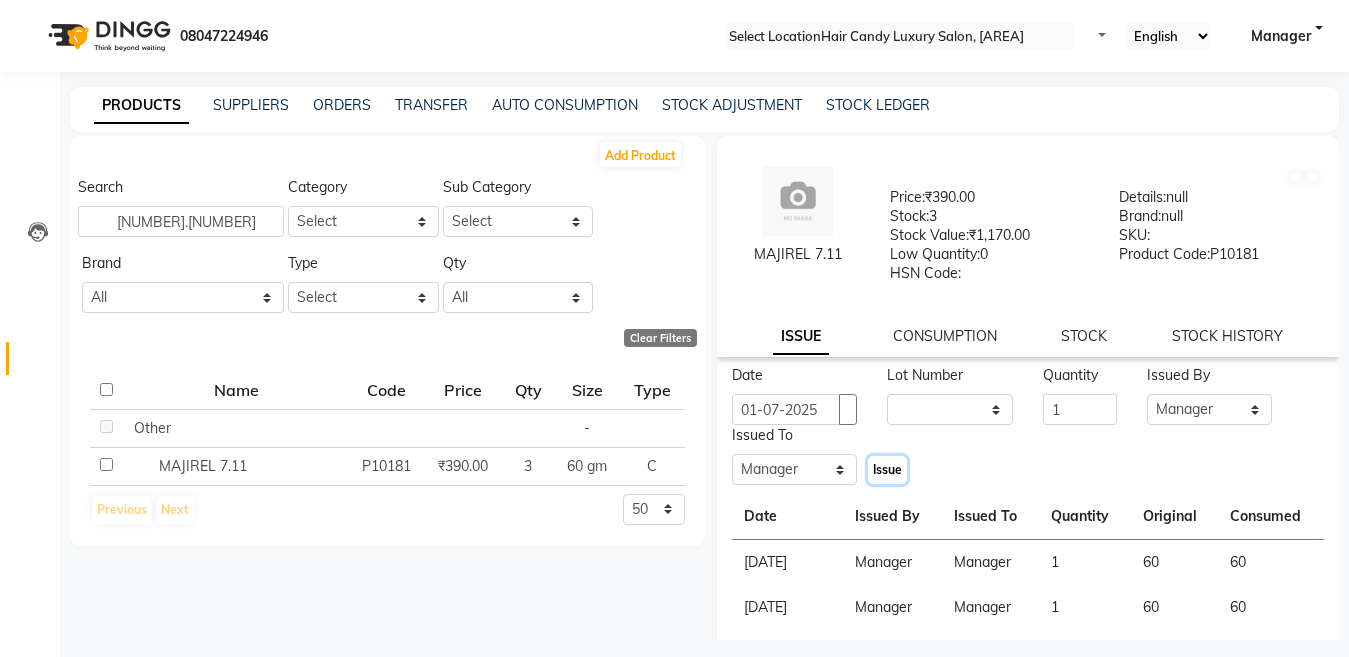click on "Issue" at bounding box center (887, 469) 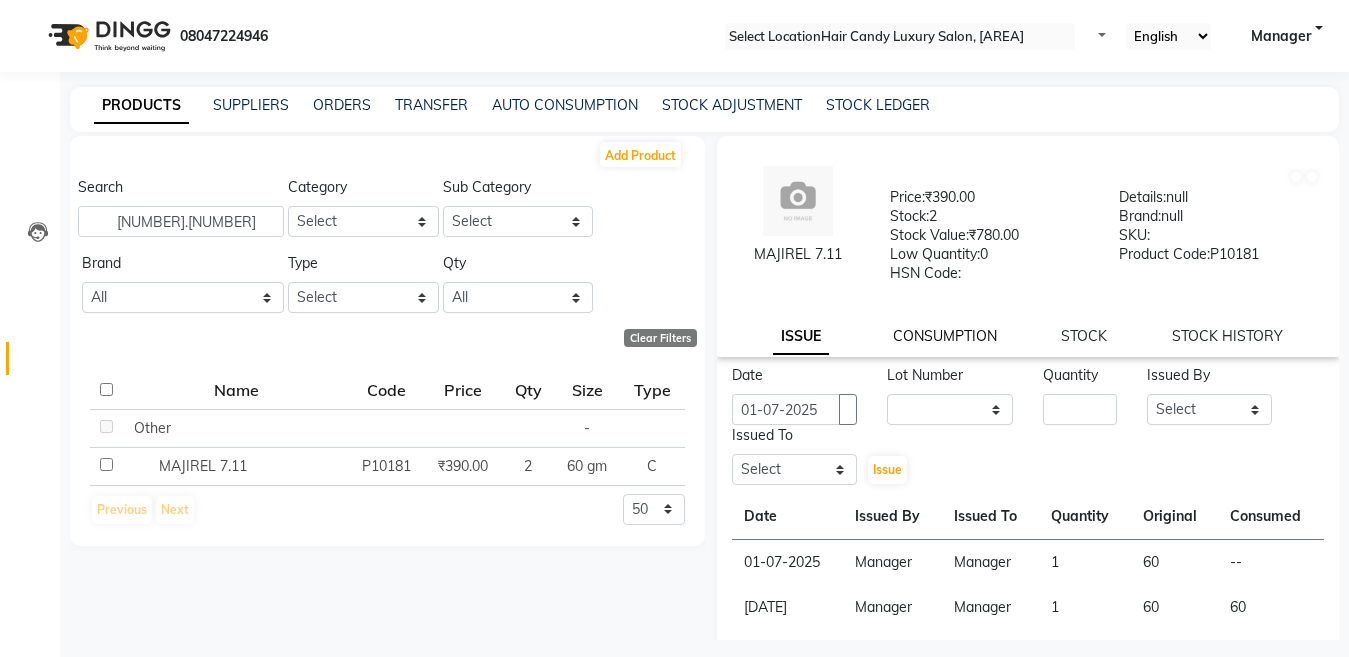click on "CONSUMPTION" at bounding box center (801, 337) 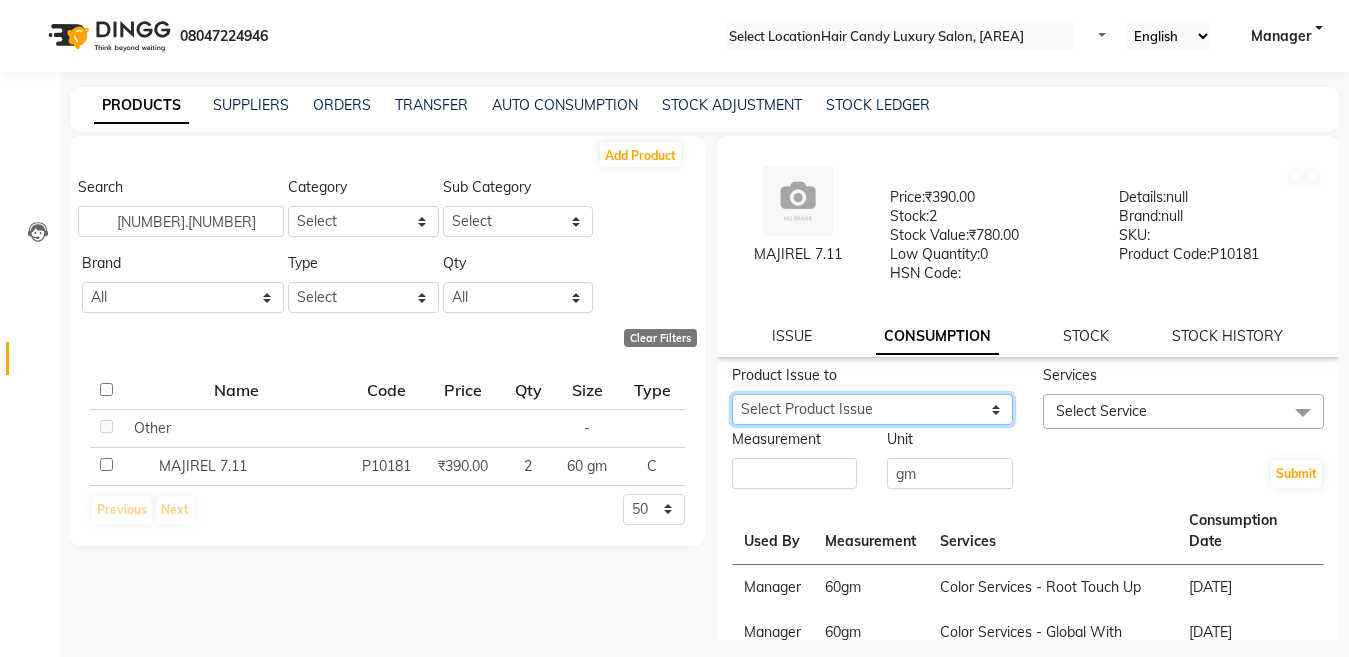 click on "Select Product Issue 2025-07-01, Issued to: Manager, Balance: 60" at bounding box center (872, 409) 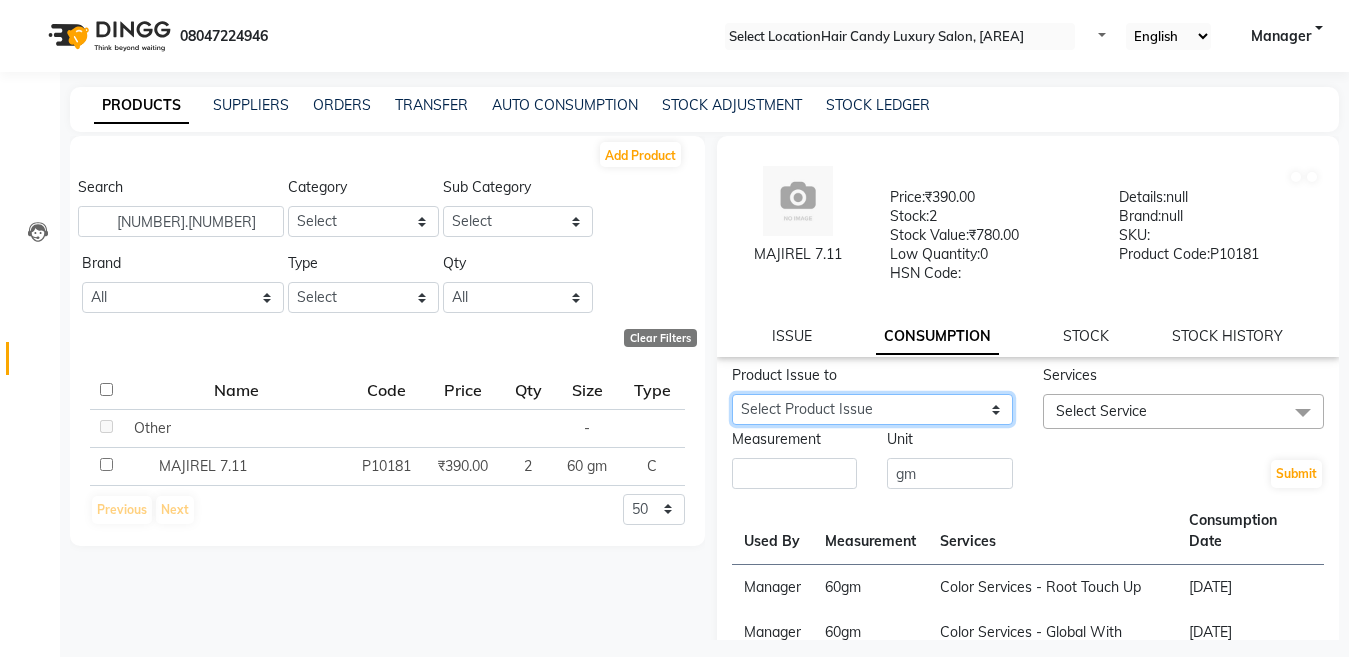 click on "Select Product Issue 2025-07-01, Issued to: Manager, Balance: 60" at bounding box center [872, 409] 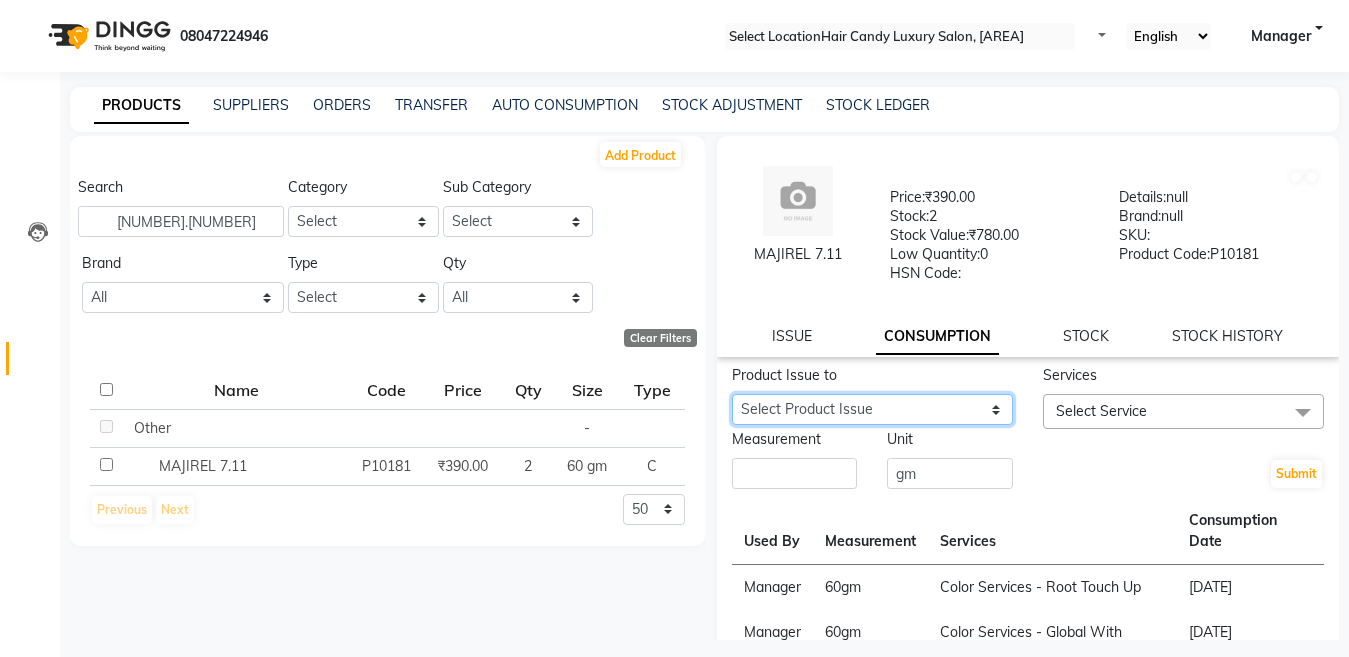 drag, startPoint x: 917, startPoint y: 416, endPoint x: 917, endPoint y: 429, distance: 13 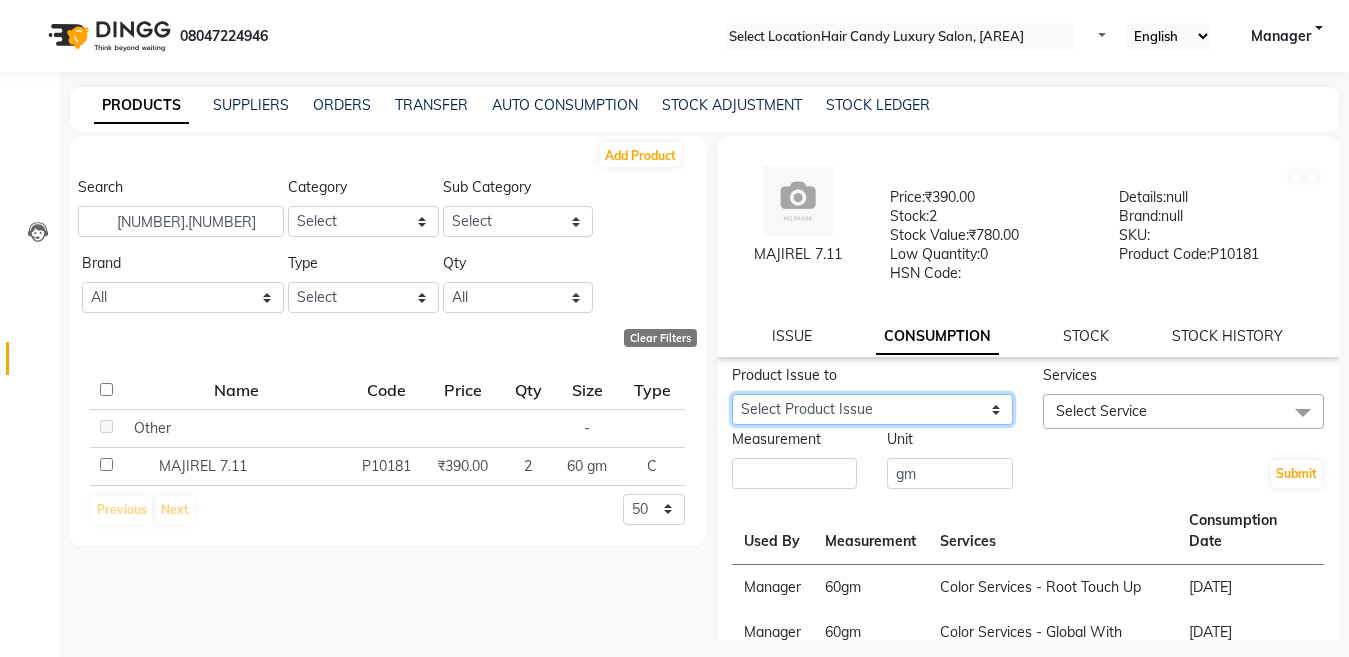 select on "1043794" 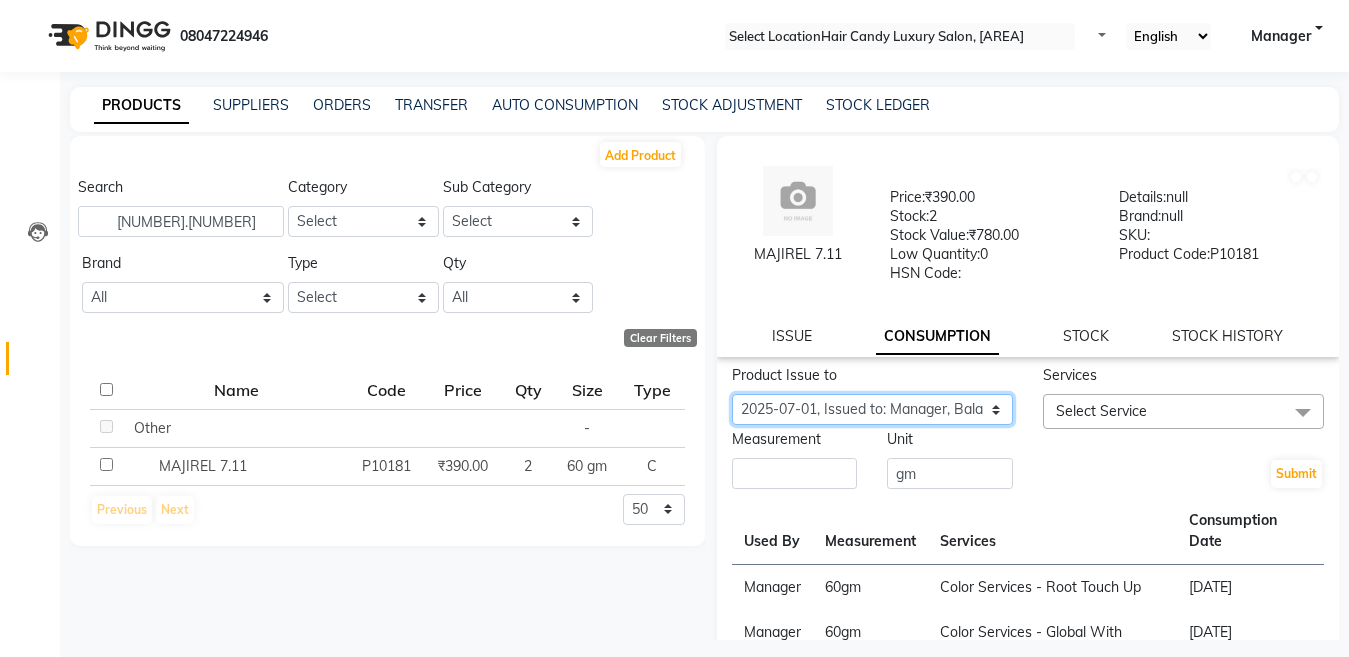 click on "Select Product Issue 2025-07-01, Issued to: Manager, Balance: 60" at bounding box center [872, 409] 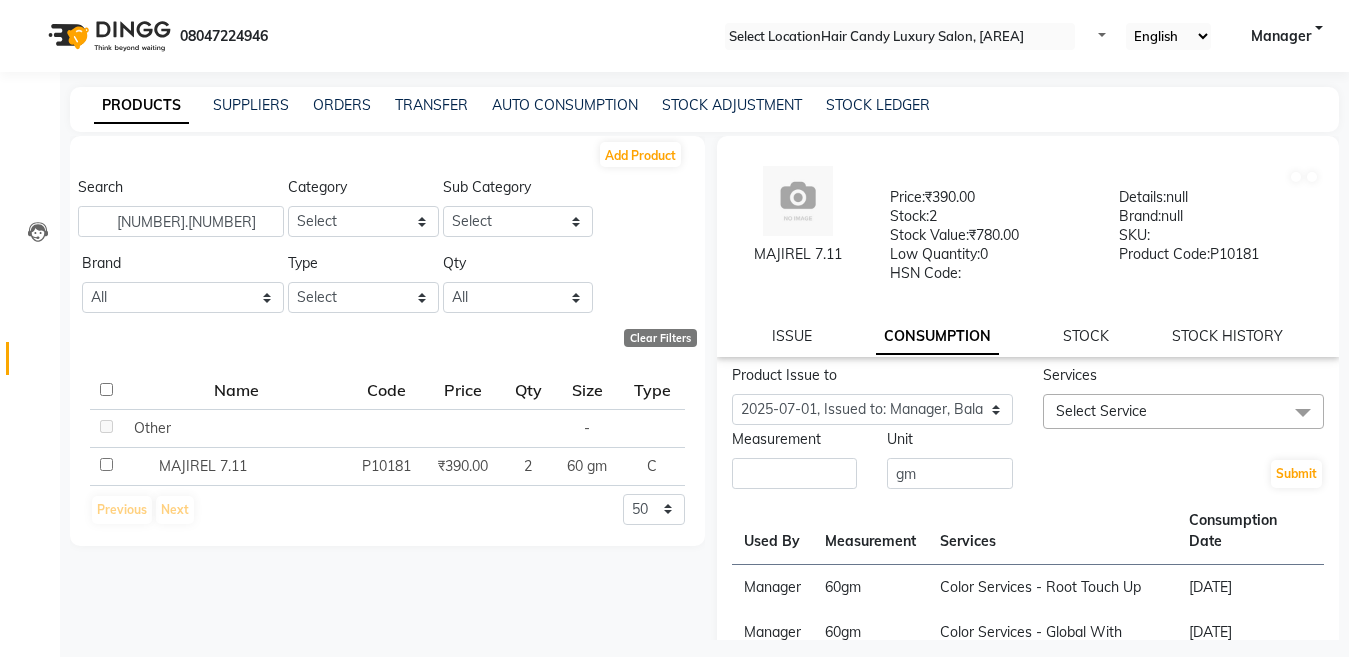 click on "Select Service" at bounding box center (1101, 411) 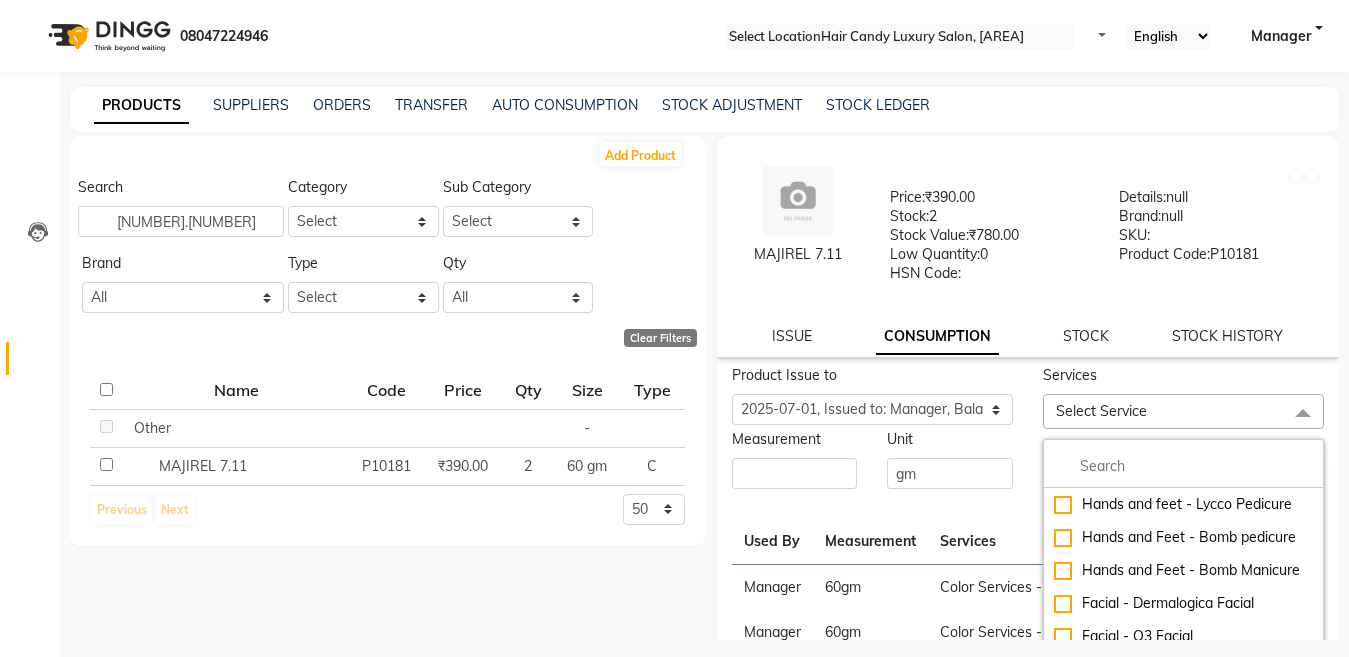 click at bounding box center (1183, 467) 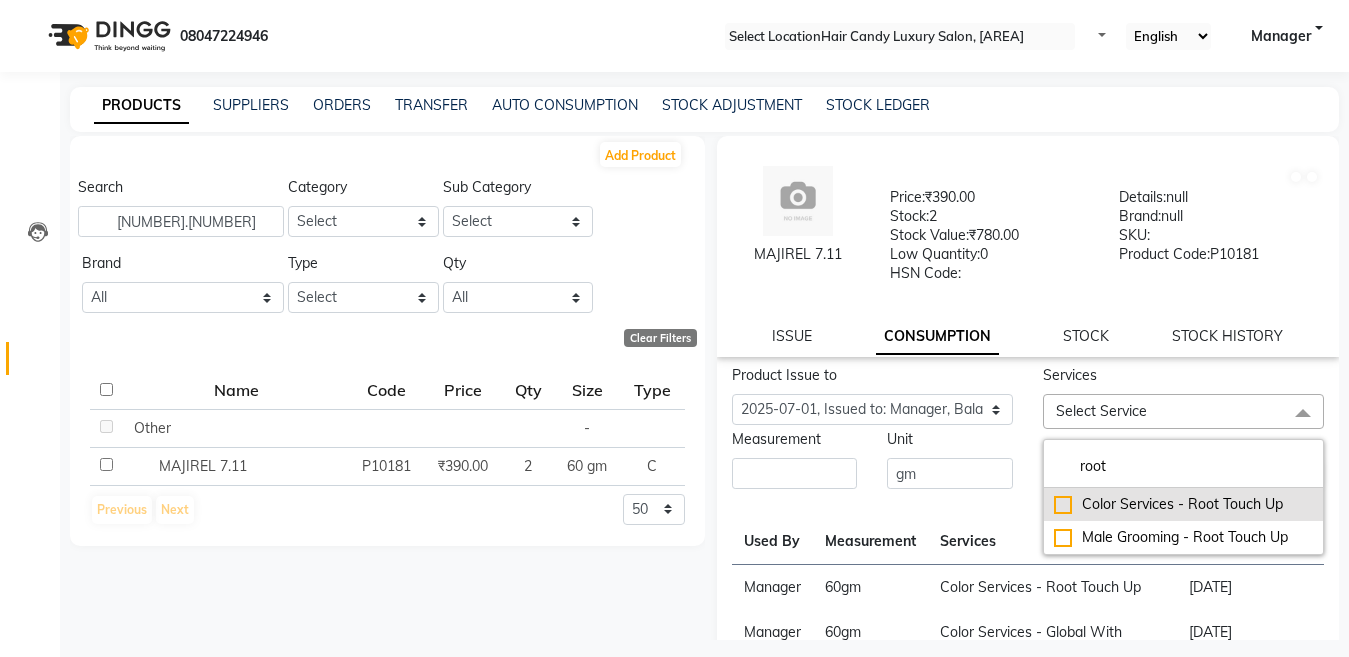 type on "root" 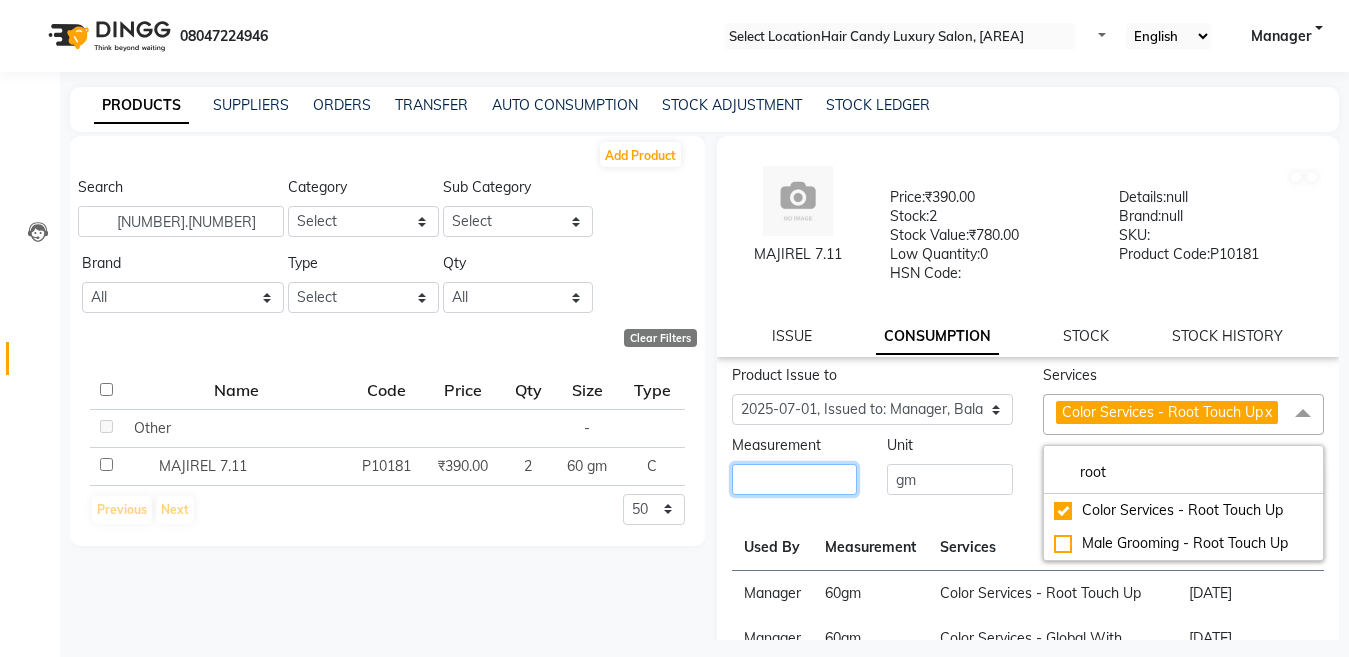 click at bounding box center [795, 479] 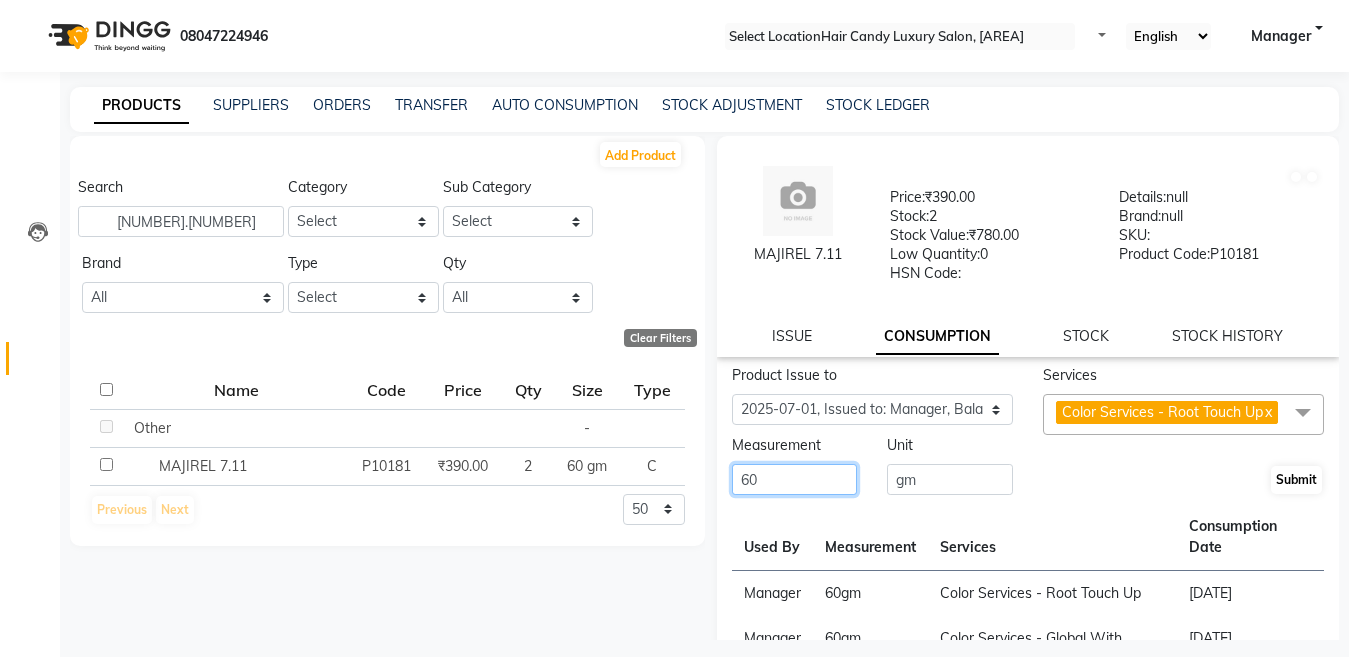 type on "60" 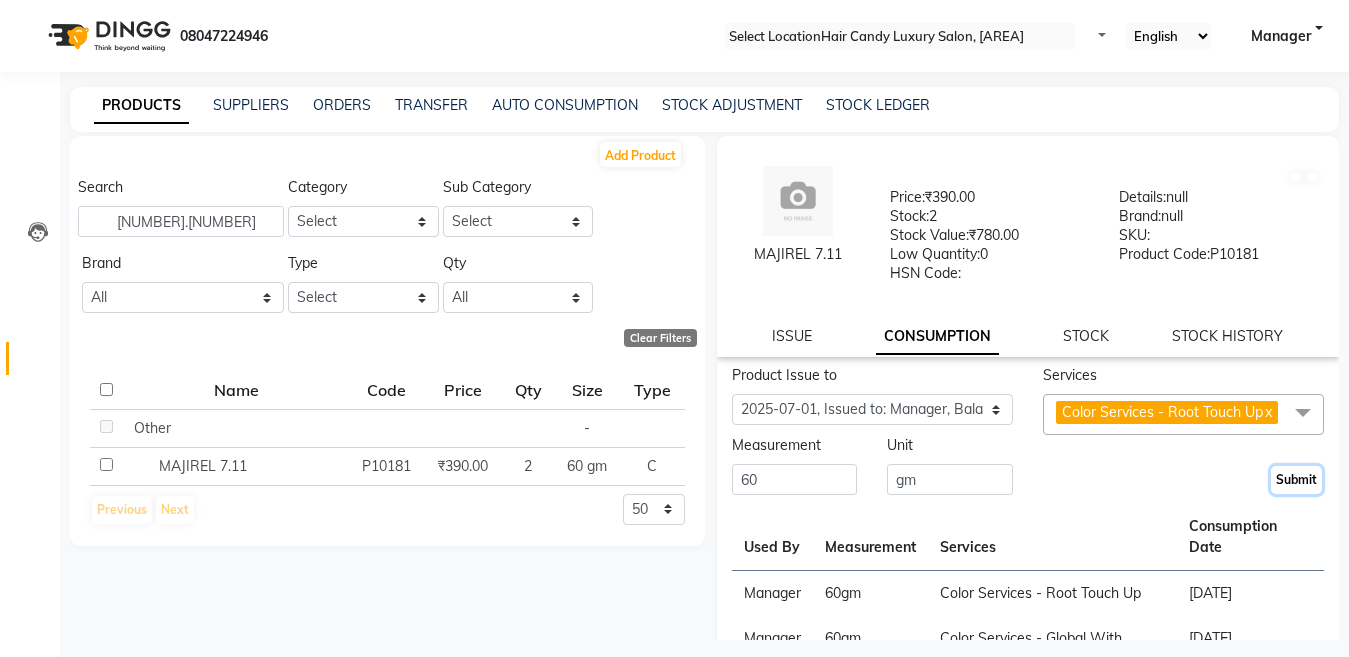 click on "Submit" at bounding box center [1296, 480] 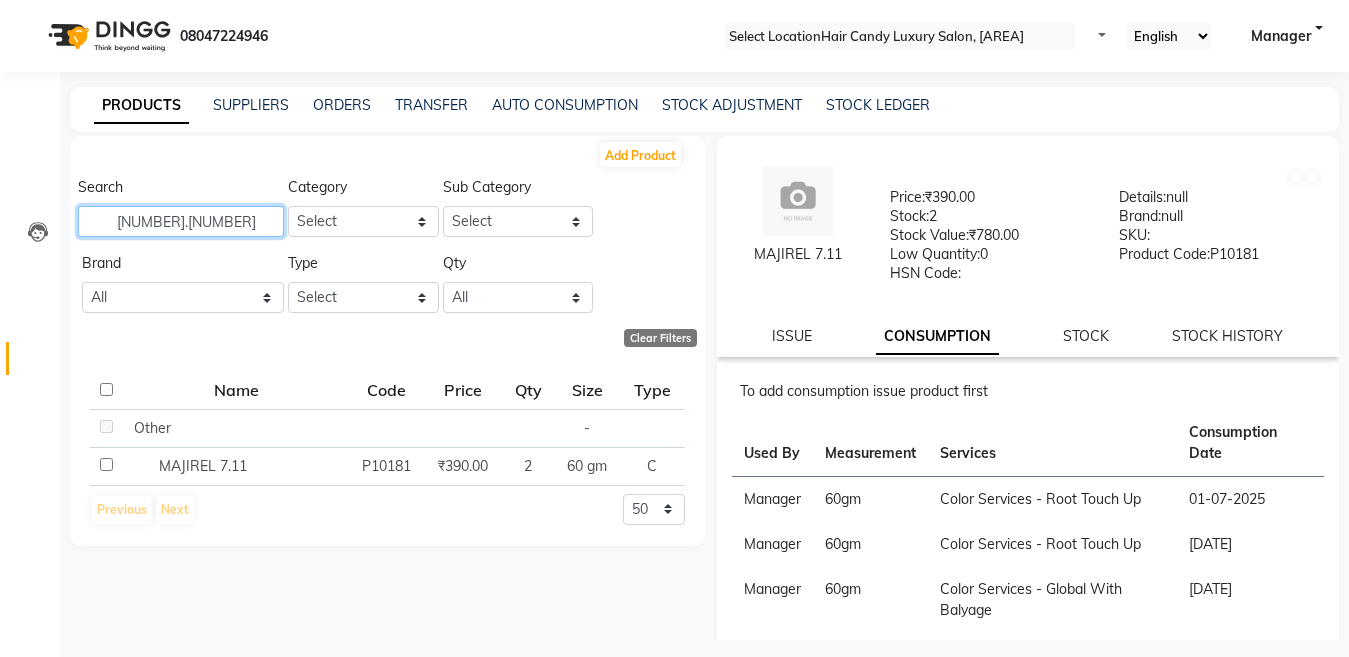 drag, startPoint x: 212, startPoint y: 211, endPoint x: 0, endPoint y: 255, distance: 216.5179 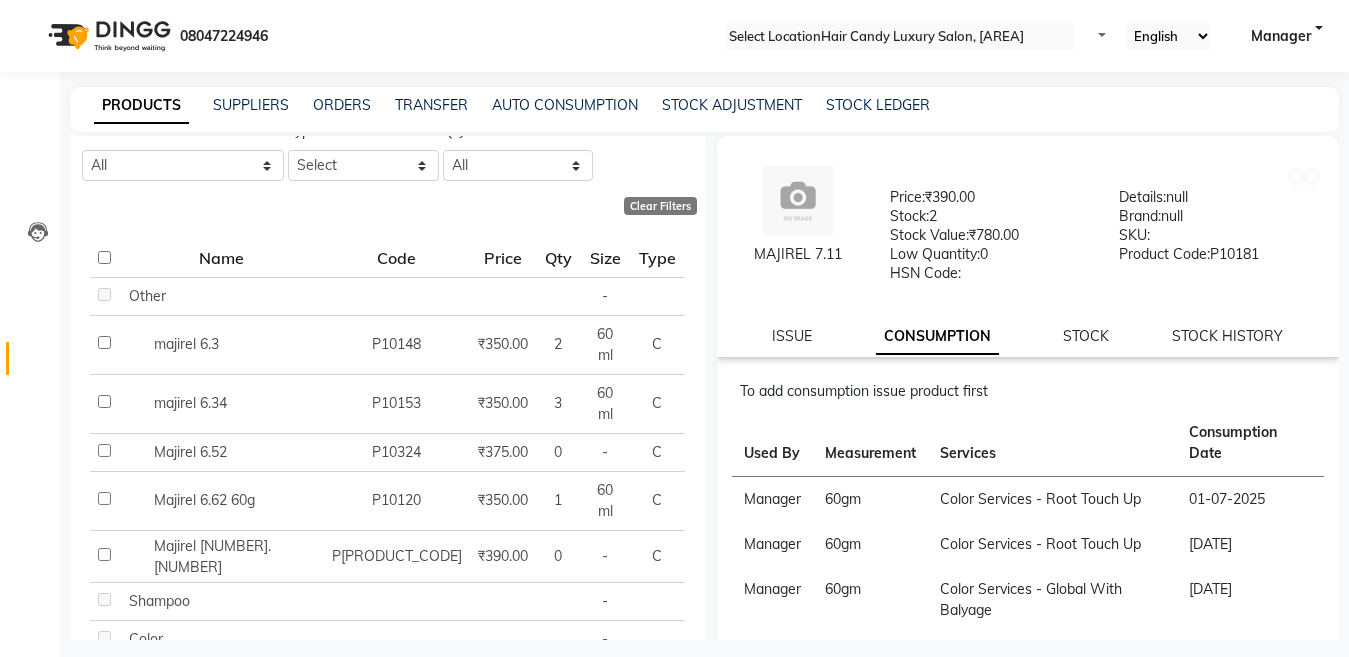 scroll, scrollTop: 171, scrollLeft: 0, axis: vertical 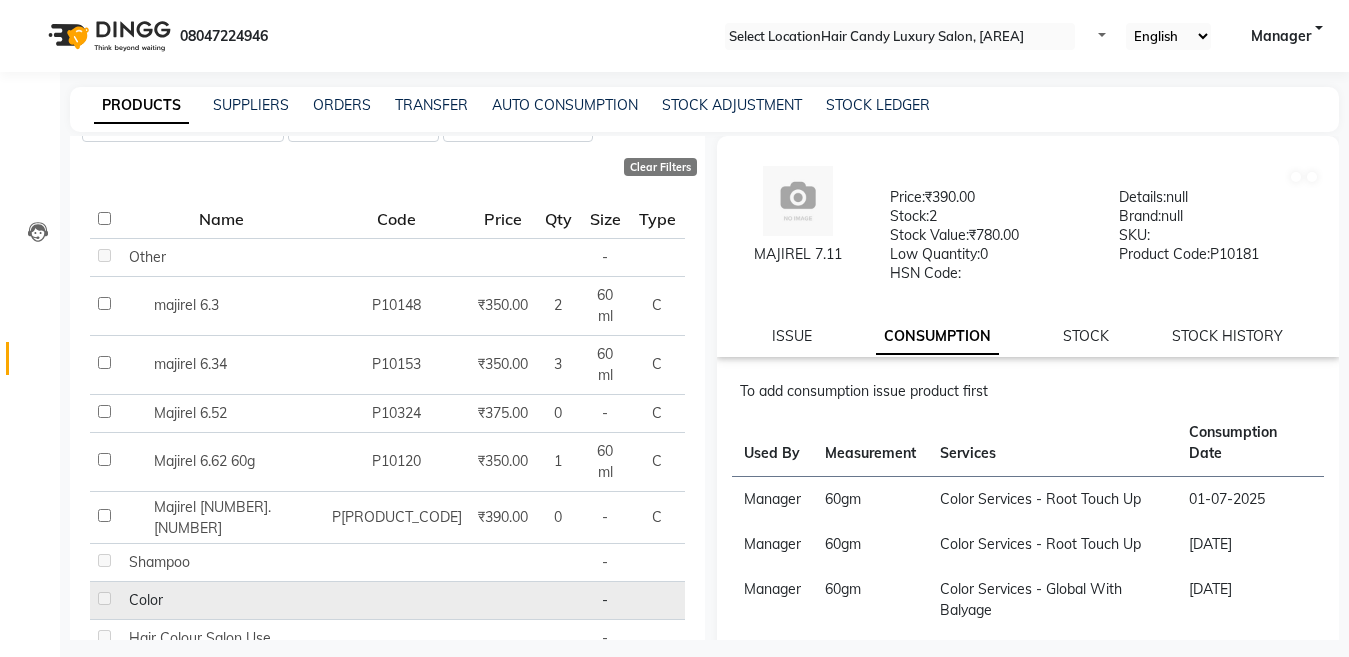 type on "majirel 6" 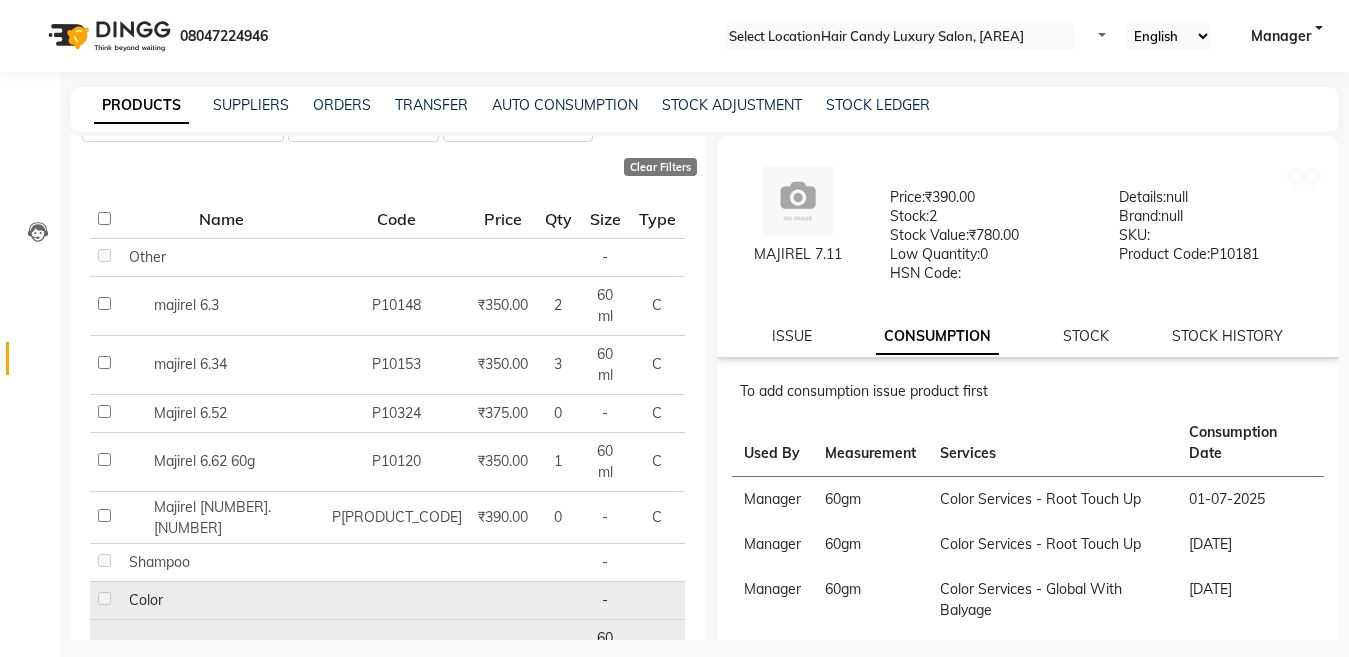 click on "majirel 6" at bounding box center [147, 257] 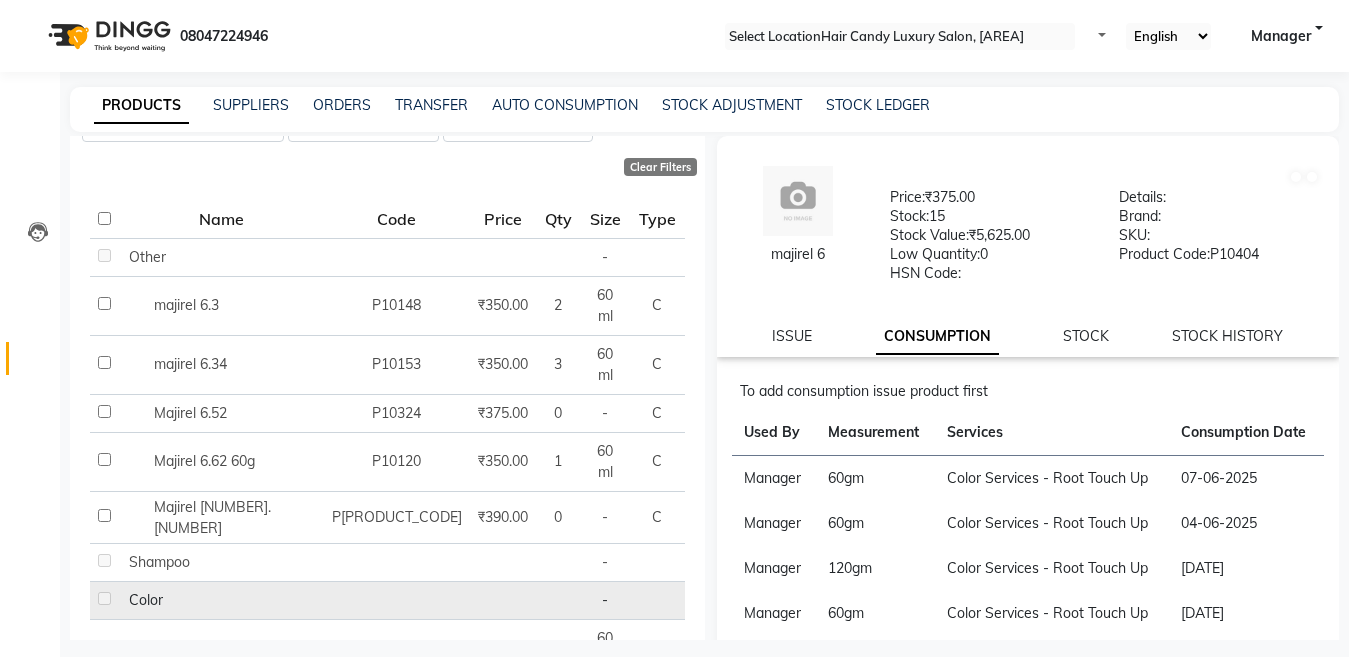 click on "majirel 6  Price:   ₹375.00  Stock:   15  Stock Value:   ₹5,625.00  Low Quantity:  0  HSN Code:    Details:     Brand:     SKU:     Product Code:   P10404  ISSUE CONSUMPTION STOCK STOCK HISTORY" at bounding box center [1028, 246] 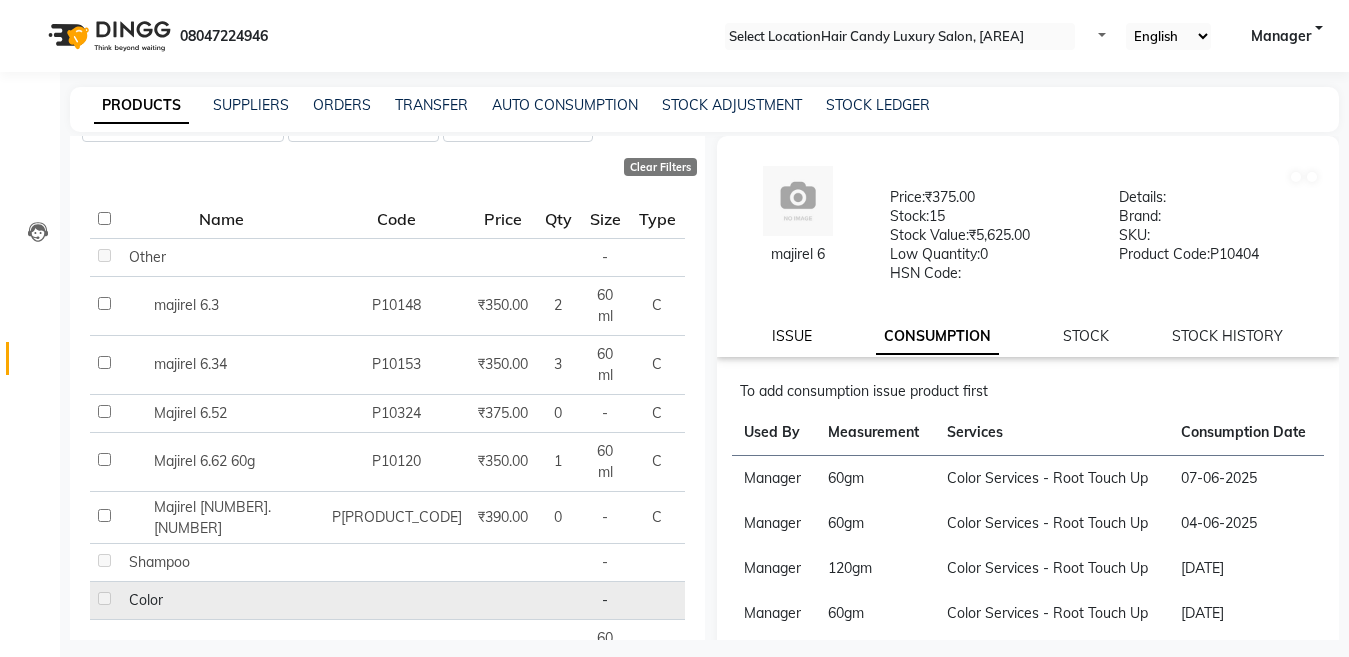 click on "ISSUE" at bounding box center (792, 336) 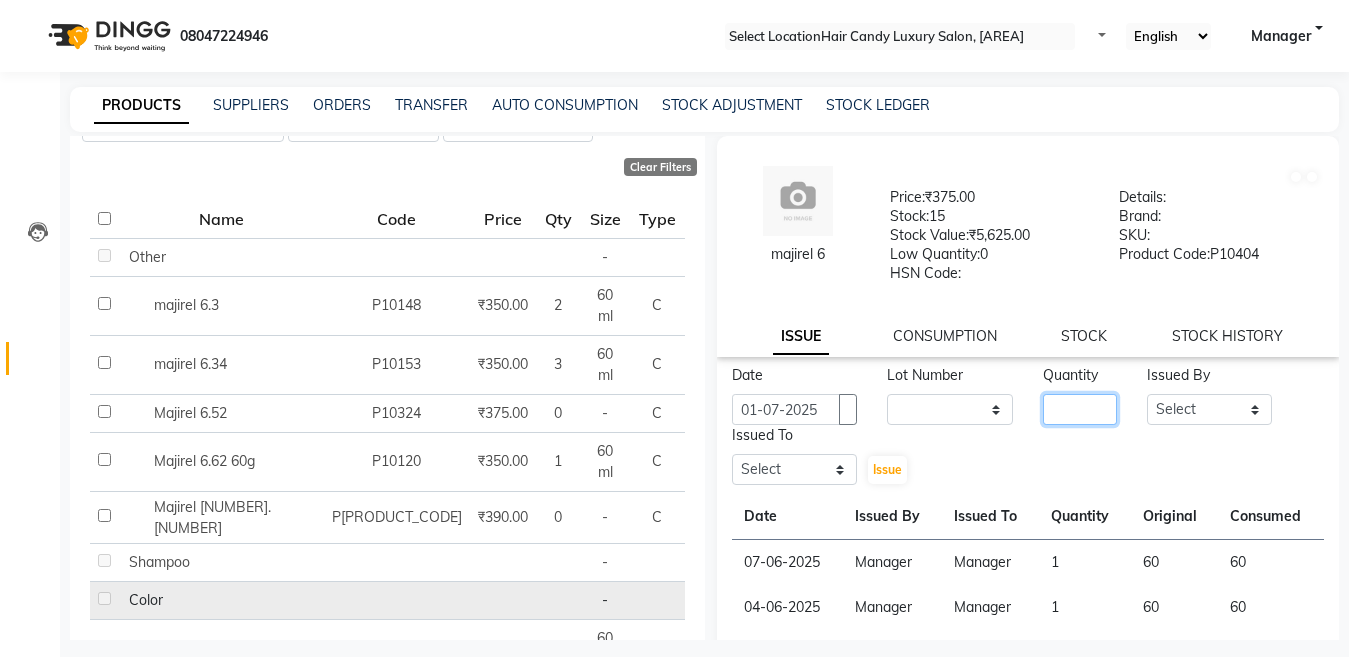 click at bounding box center (1080, 409) 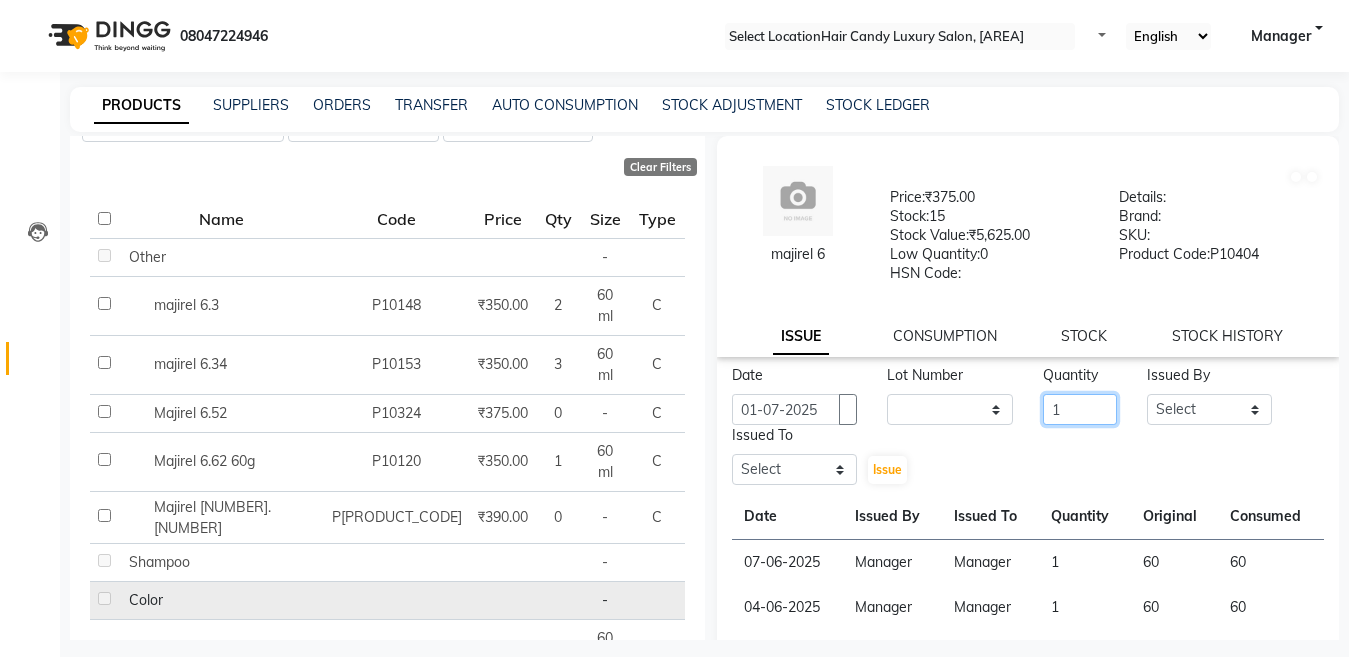 type on "1" 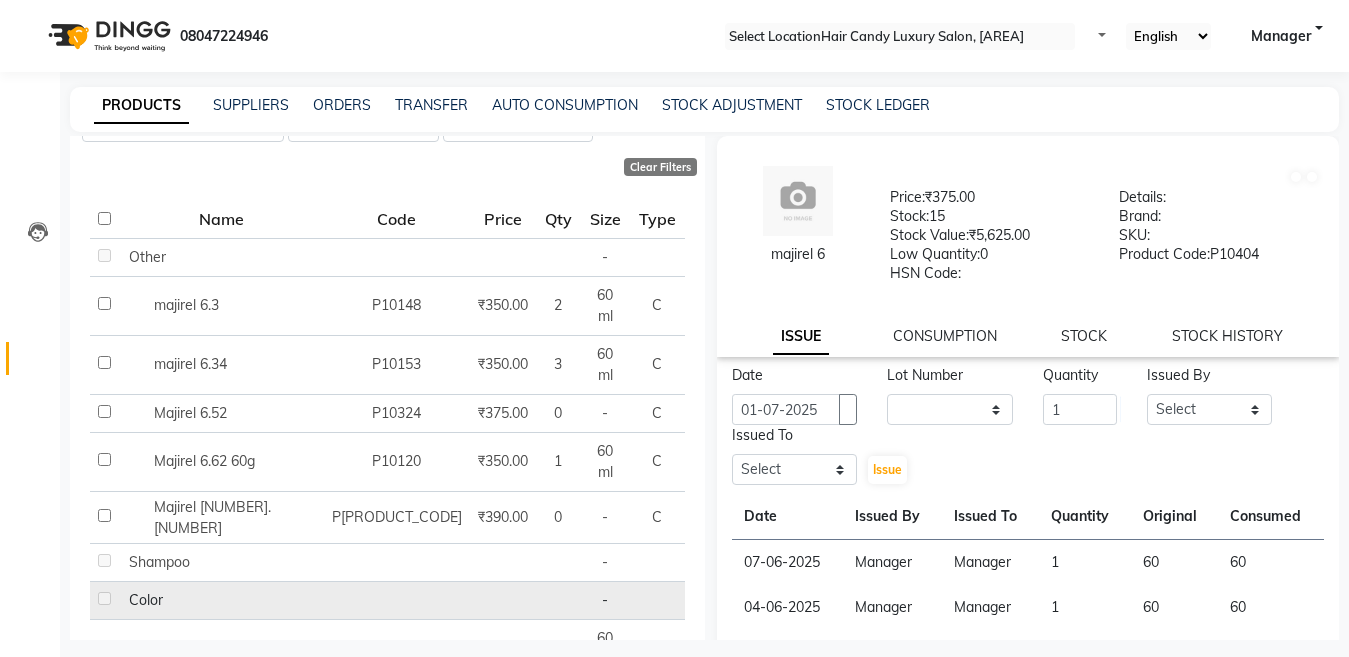 click on "Date 01-07-2025 Lot Number None Quantity 1 Issued By Select Aakib Anas Harpreet Izhar Laiq (Rahul) Manager Neeraj parul Pawan Prakash Rajni Ranjay (Raju) RIYA Saleem sameer  stock manager surrender Vijay Gupta Vijay kumar Issued To Select Aakib Anas Harpreet Izhar Laiq (Rahul) Manager Neeraj parul Pawan Prakash Rajni Ranjay (Raju) RIYA Saleem sameer  stock manager surrender Vijay Gupta Vijay kumar  Issue  Date Issued By Issued To Quantity Original Consumed 07-06-2025 Manager Manager 1  60  60 04-06-2025 Manager Manager 1  60  60 02-06-2025 Manager Manager 2  120  120 25-05-2025 Manager Manager 1  60  60 23-05-2025 Manager Manager 1  60  60 23-05-2025 Manager Manager 1  60  60 22-05-2025 Manager Manager 1  60  60 20-04-2025 Manager Manager 1  60  60 19-04-2025 Manager Manager 1  60  60 16-04-2025 Manager Manager 2  120  120  Previous  page  1 / 8  You're on page  1 page  2 page  3 page  4 page  5 page  ... page  8  Next  page" at bounding box center (1028, 699) 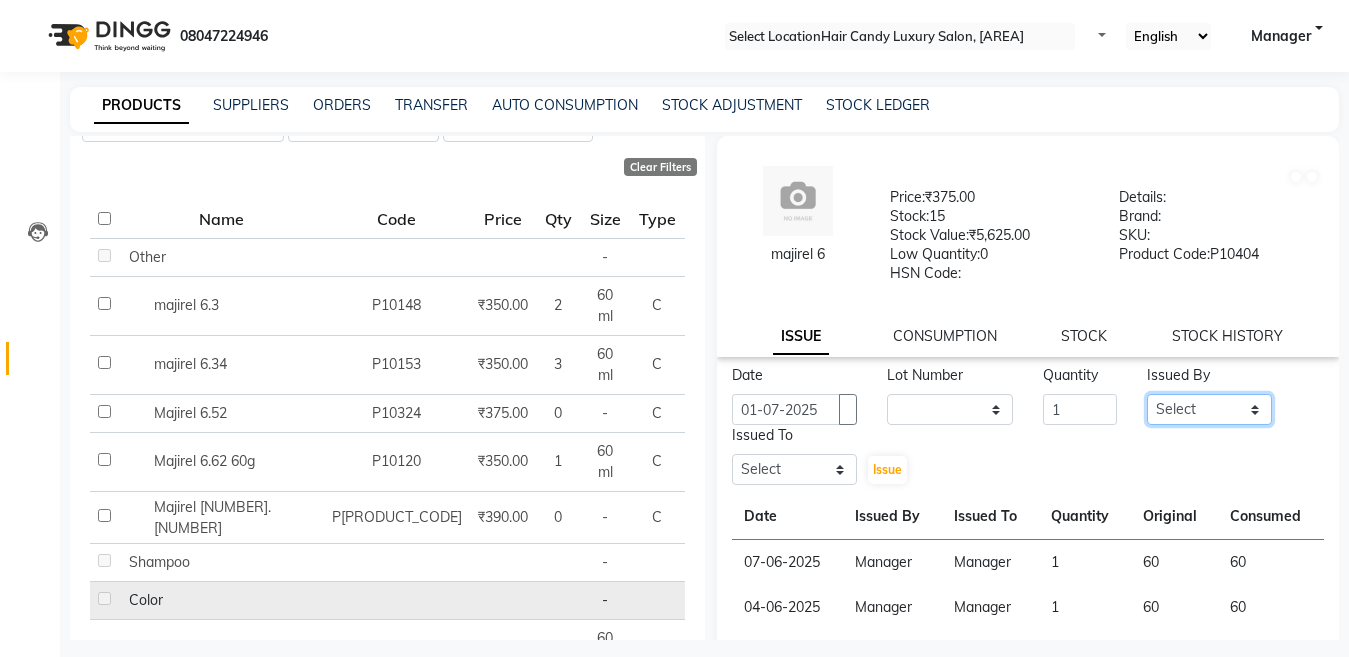 click on "Select Aakib Anas Harpreet Izhar Laiq (Rahul) Manager Neeraj parul Pawan Prakash Rajni Ranjay (Raju) RIYA Saleem sameer  stock manager surrender Vijay Gupta Vijay kumar" at bounding box center (1210, 409) 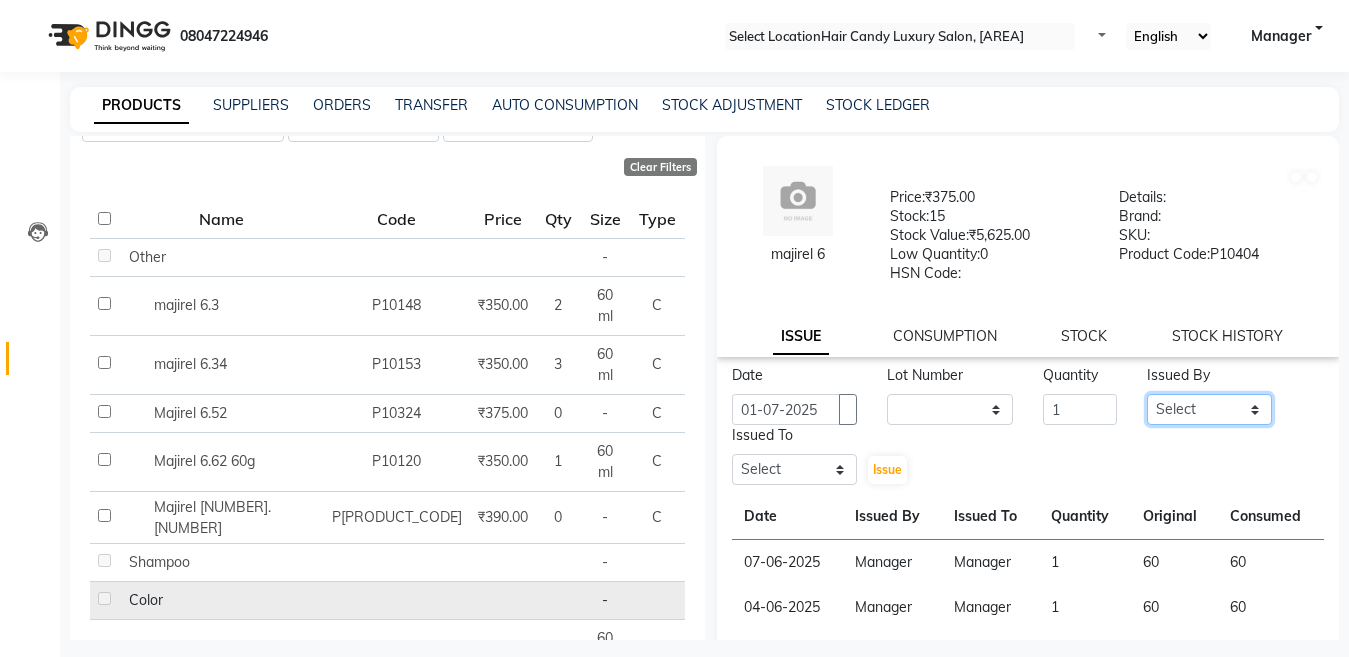 select on "28446" 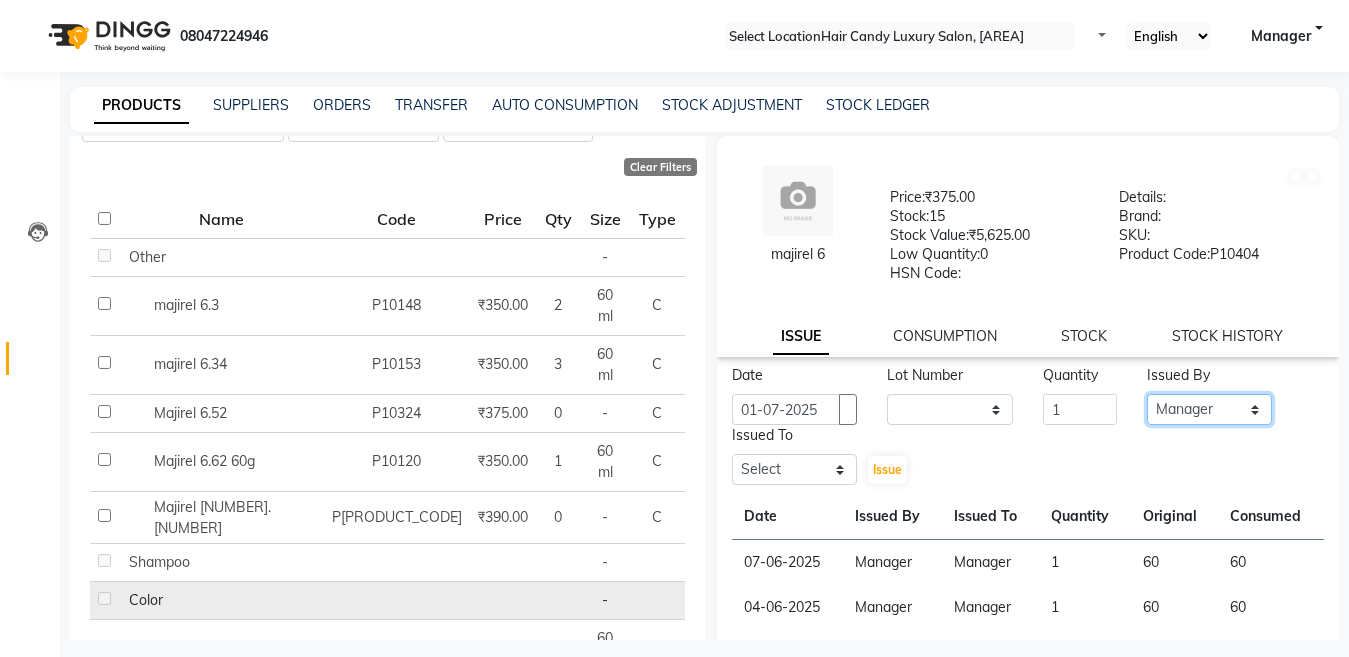 click on "Select Aakib Anas Harpreet Izhar Laiq (Rahul) Manager Neeraj parul Pawan Prakash Rajni Ranjay (Raju) RIYA Saleem sameer  stock manager surrender Vijay Gupta Vijay kumar" at bounding box center [1210, 409] 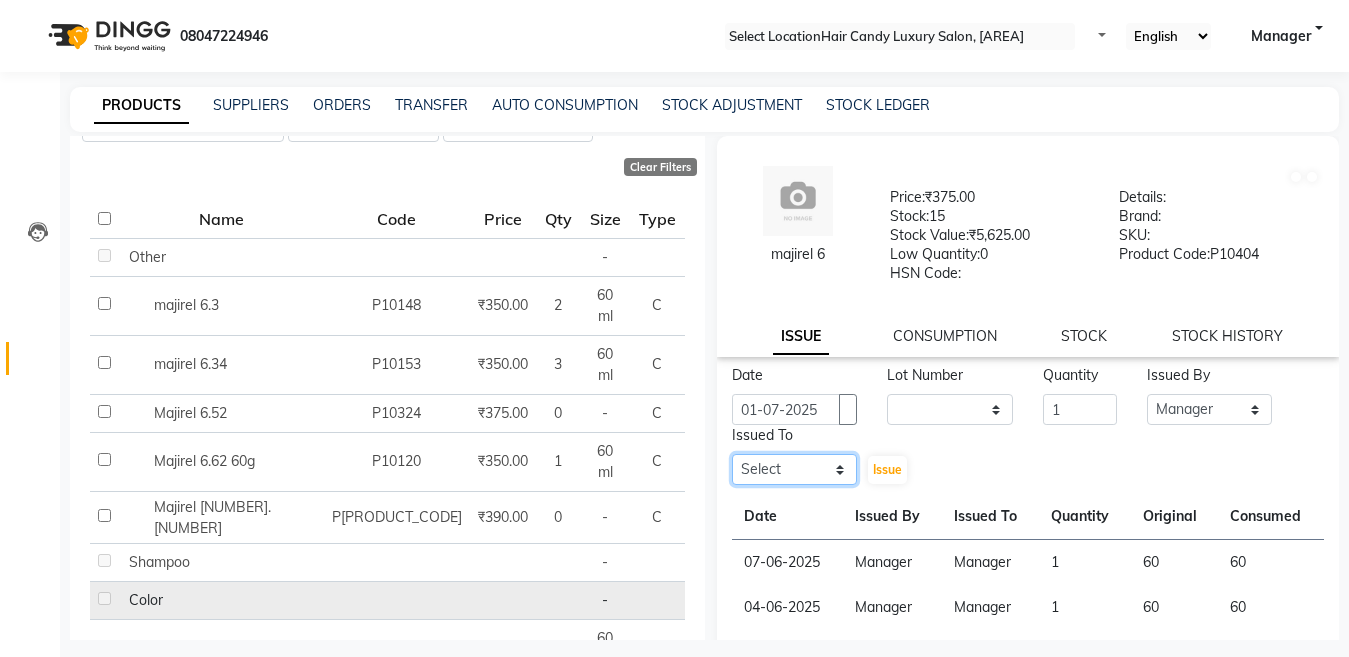 click on "Select Aakib Anas Harpreet Izhar Laiq (Rahul) Manager Neeraj parul Pawan Prakash Rajni Ranjay (Raju) RIYA Saleem sameer  stock manager surrender Vijay Gupta Vijay kumar" at bounding box center [795, 469] 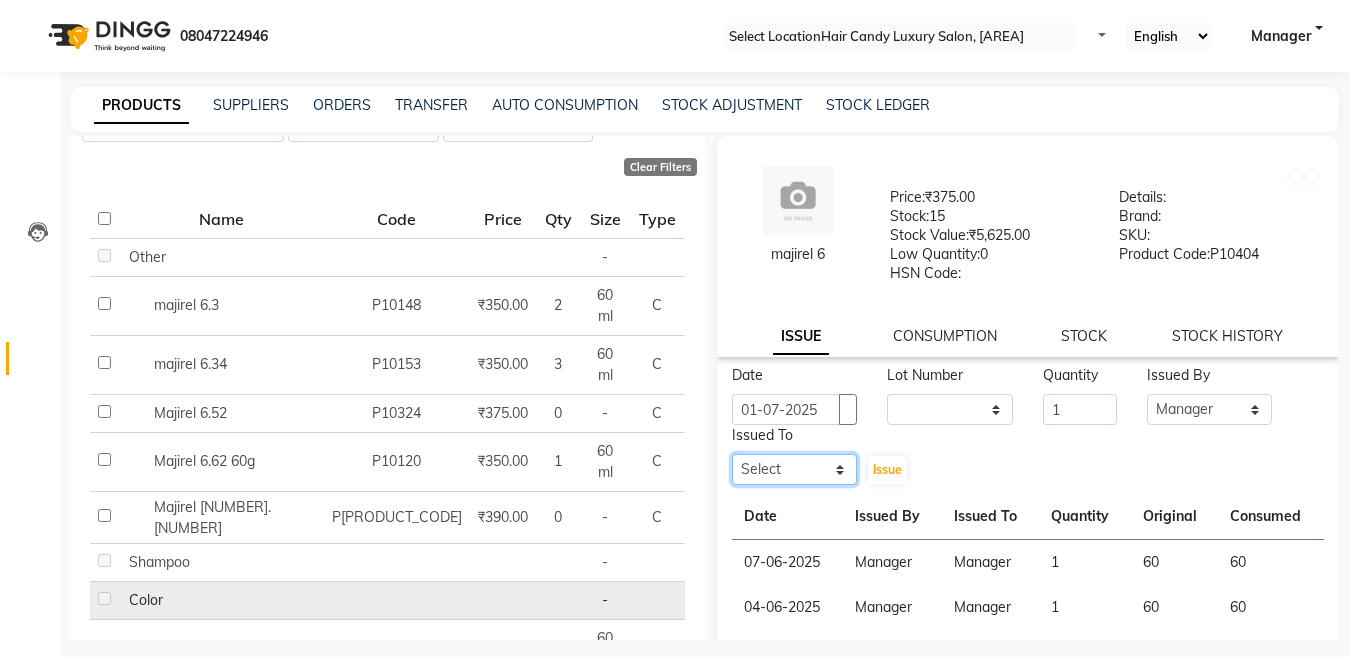 select on "28446" 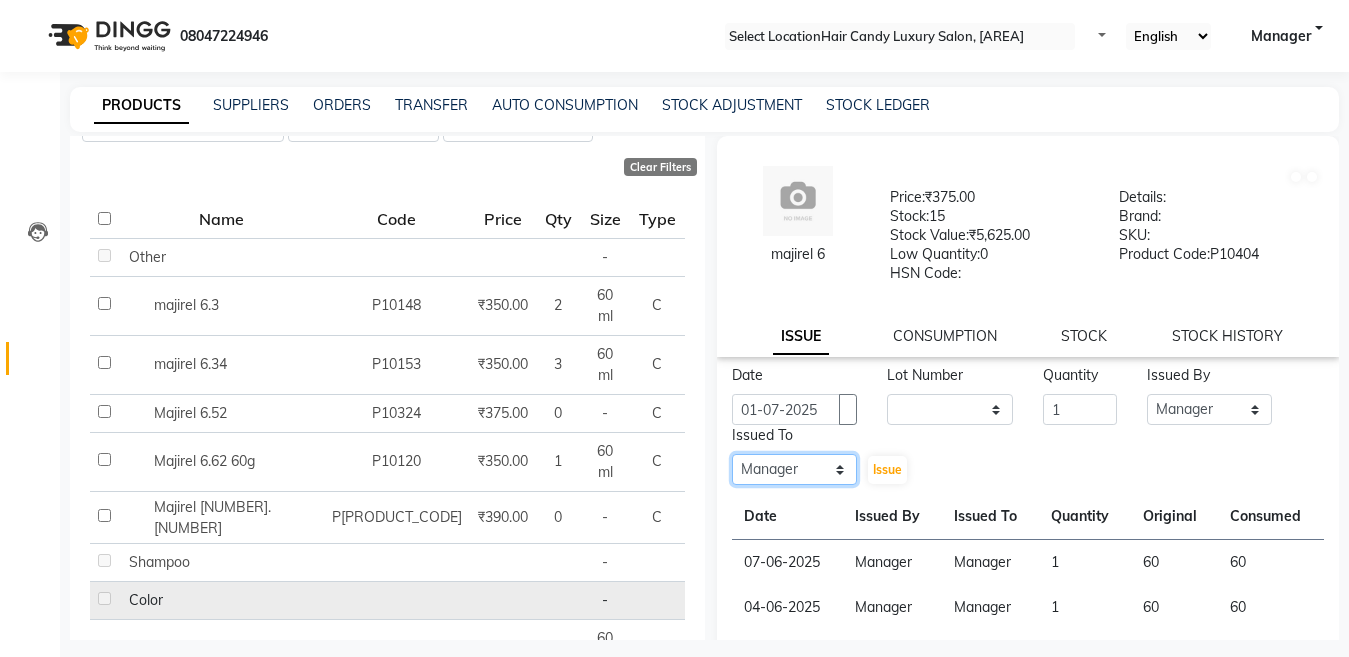 click on "Select Aakib Anas Harpreet Izhar Laiq (Rahul) Manager Neeraj parul Pawan Prakash Rajni Ranjay (Raju) RIYA Saleem sameer  stock manager surrender Vijay Gupta Vijay kumar" at bounding box center [795, 469] 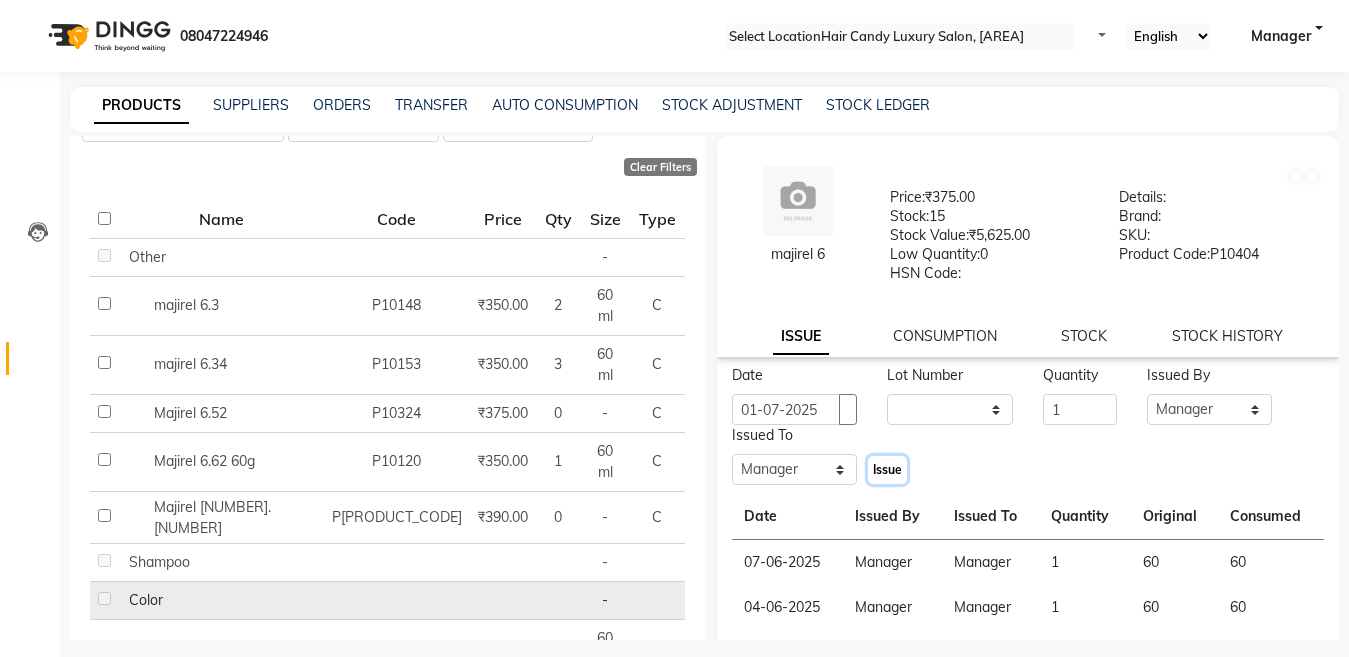 click on "Issue" at bounding box center (887, 469) 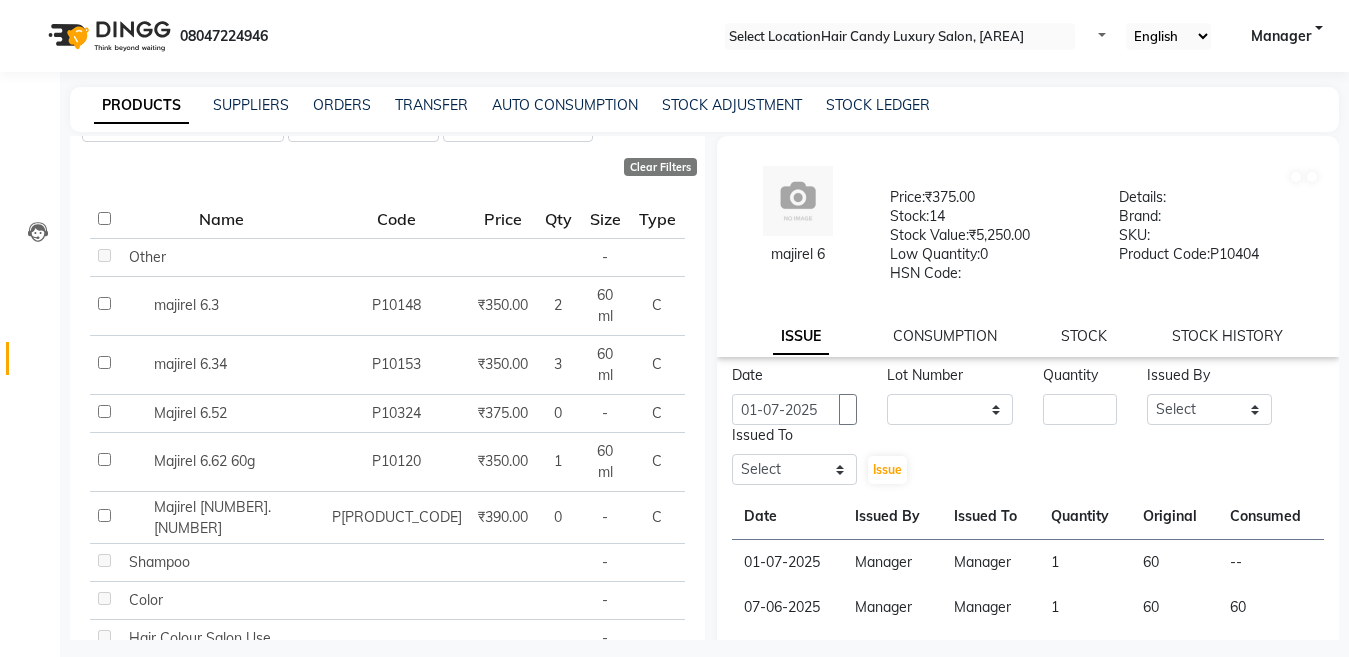 scroll, scrollTop: 0, scrollLeft: 0, axis: both 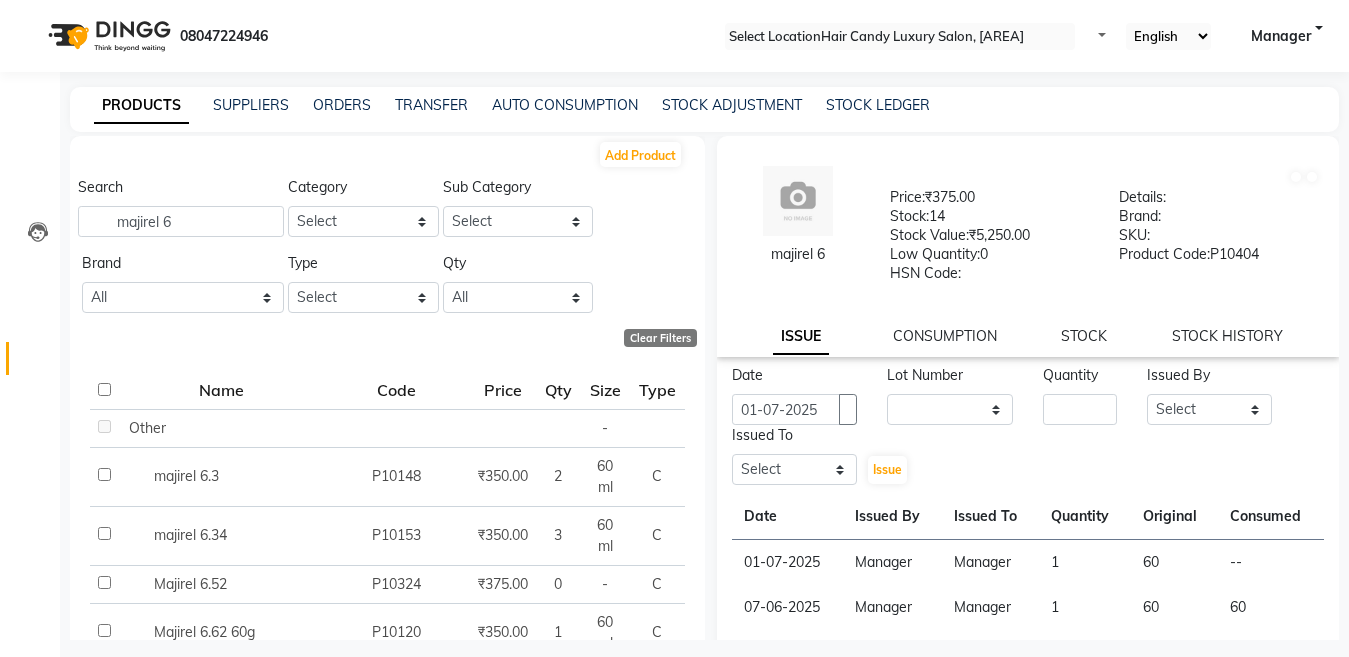 click on "majirel 6  Price:   ₹375.00  Stock:   14  Stock Value:   ₹5,250.00  Low Quantity:  0  HSN Code:    Details:     Brand:     SKU:     Product Code:   P10404  ISSUE CONSUMPTION STOCK STOCK HISTORY" at bounding box center (1028, 246) 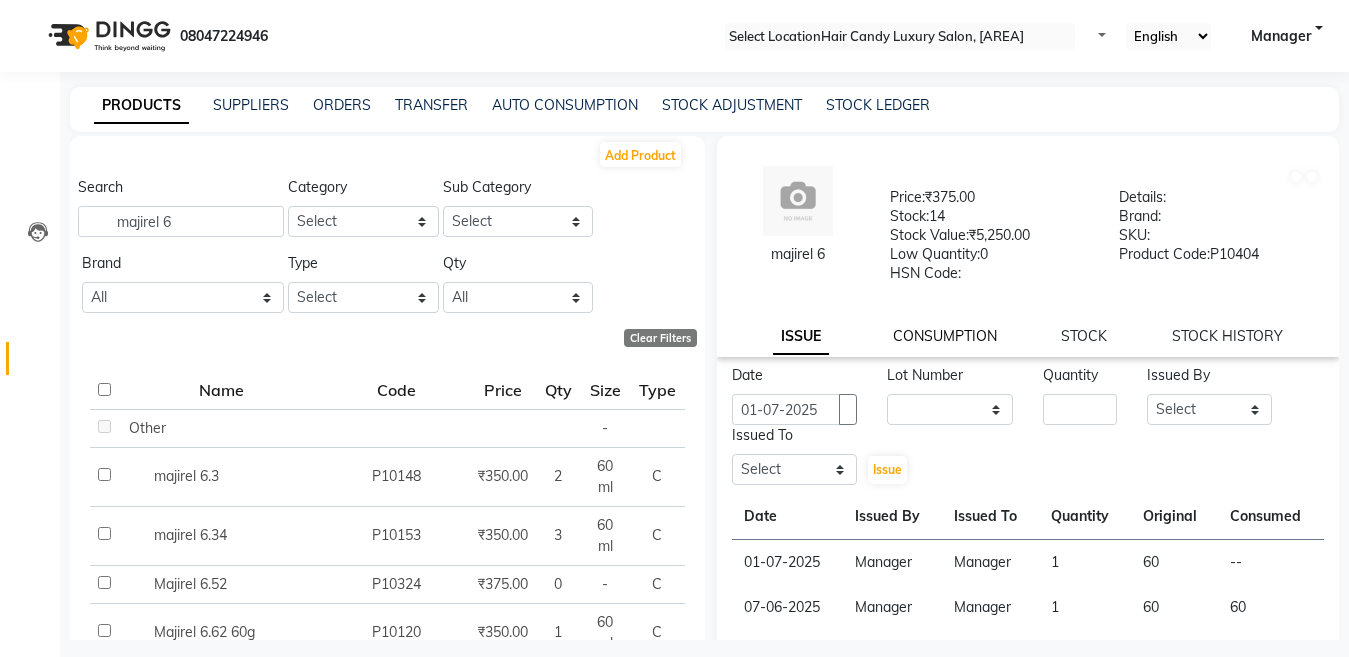 click on "CONSUMPTION" at bounding box center (801, 337) 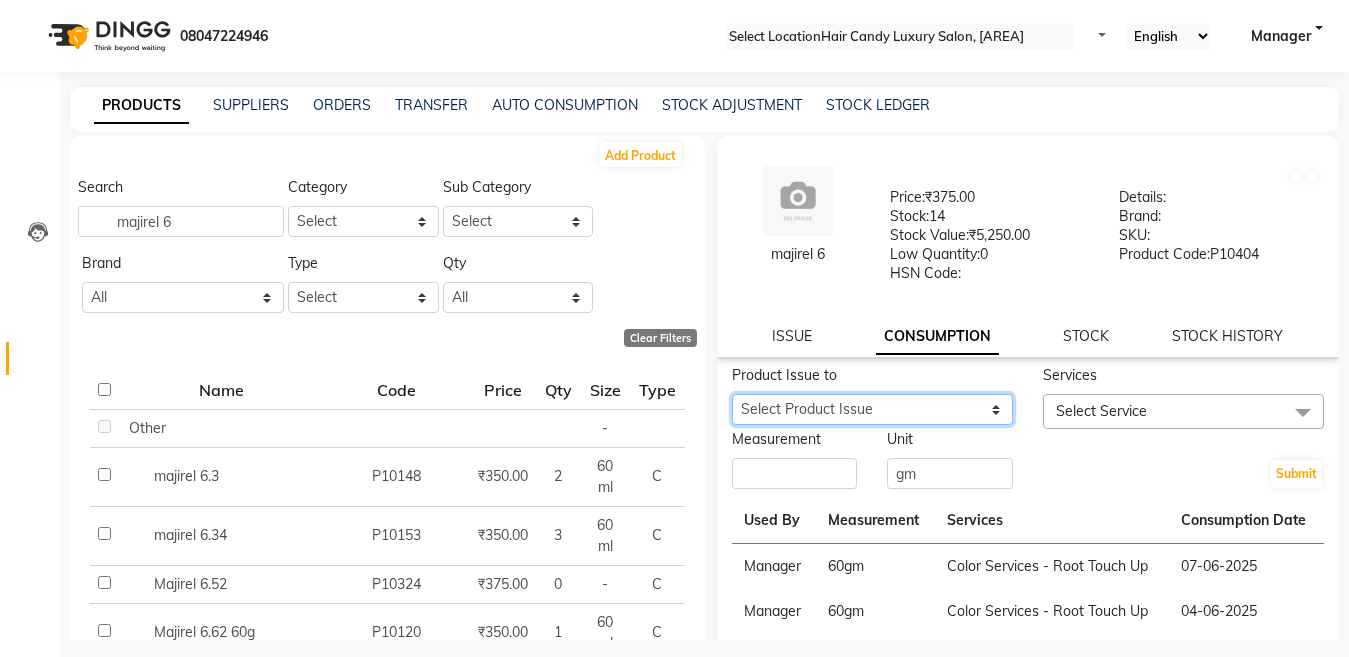 click on "Select Product Issue 2025-07-01, Issued to: Manager, Balance: 60" at bounding box center (872, 409) 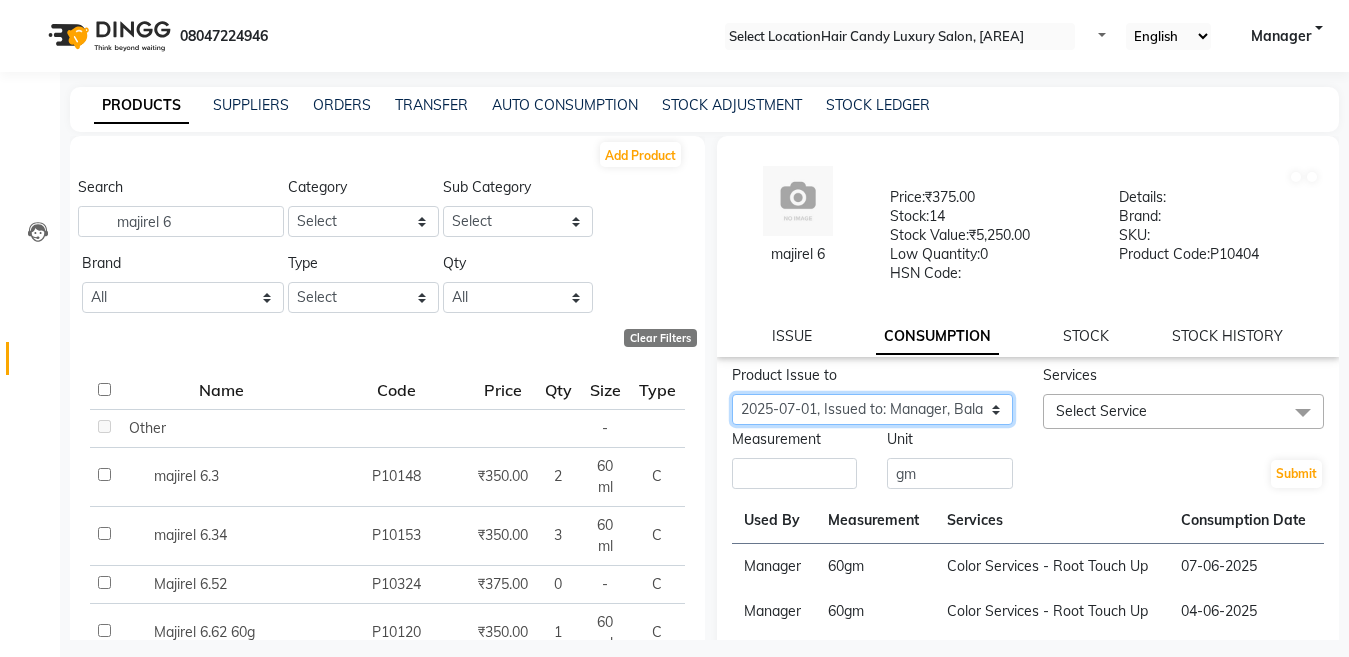 click on "Select Product Issue 2025-07-01, Issued to: Manager, Balance: 60" at bounding box center (872, 409) 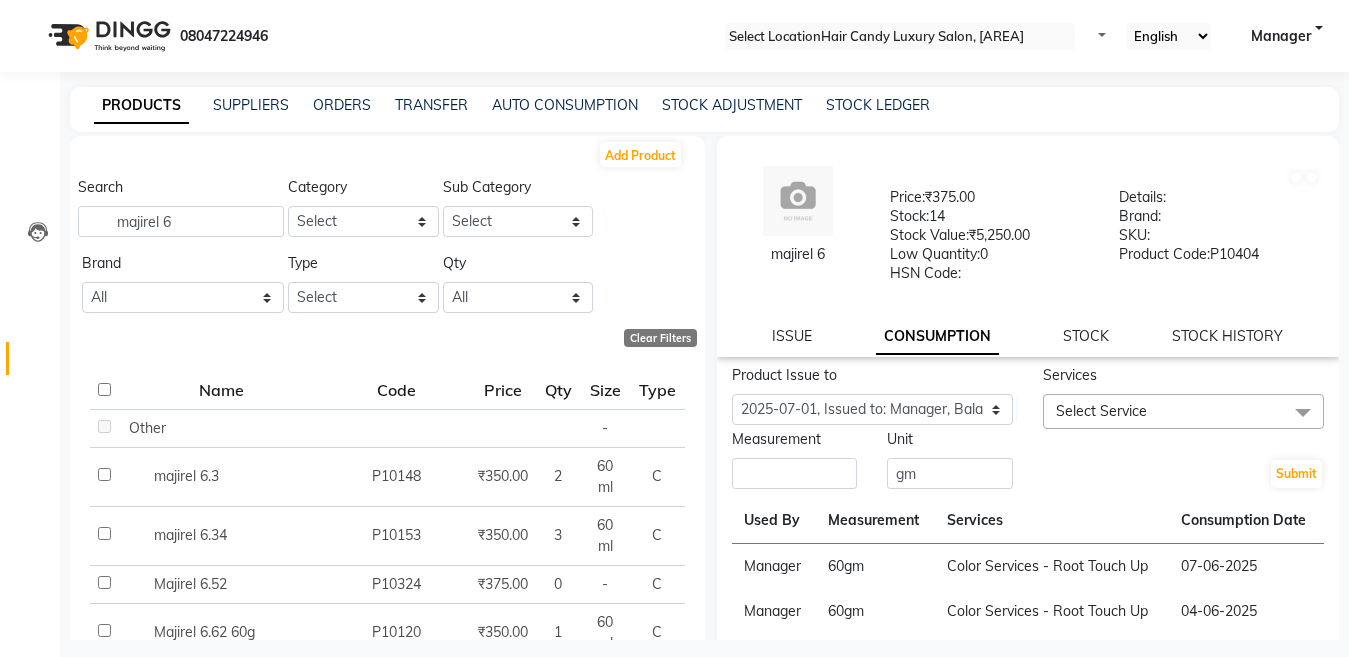 click on "Select Service" at bounding box center (1101, 411) 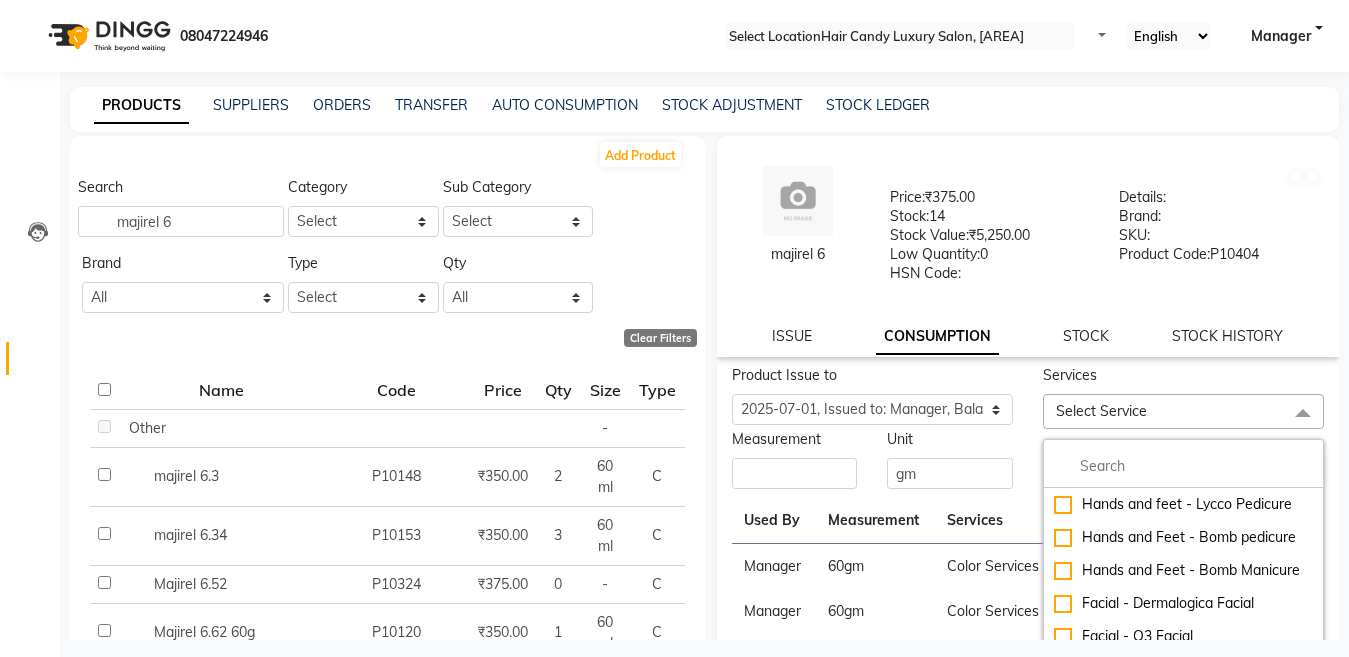 click at bounding box center [1183, 466] 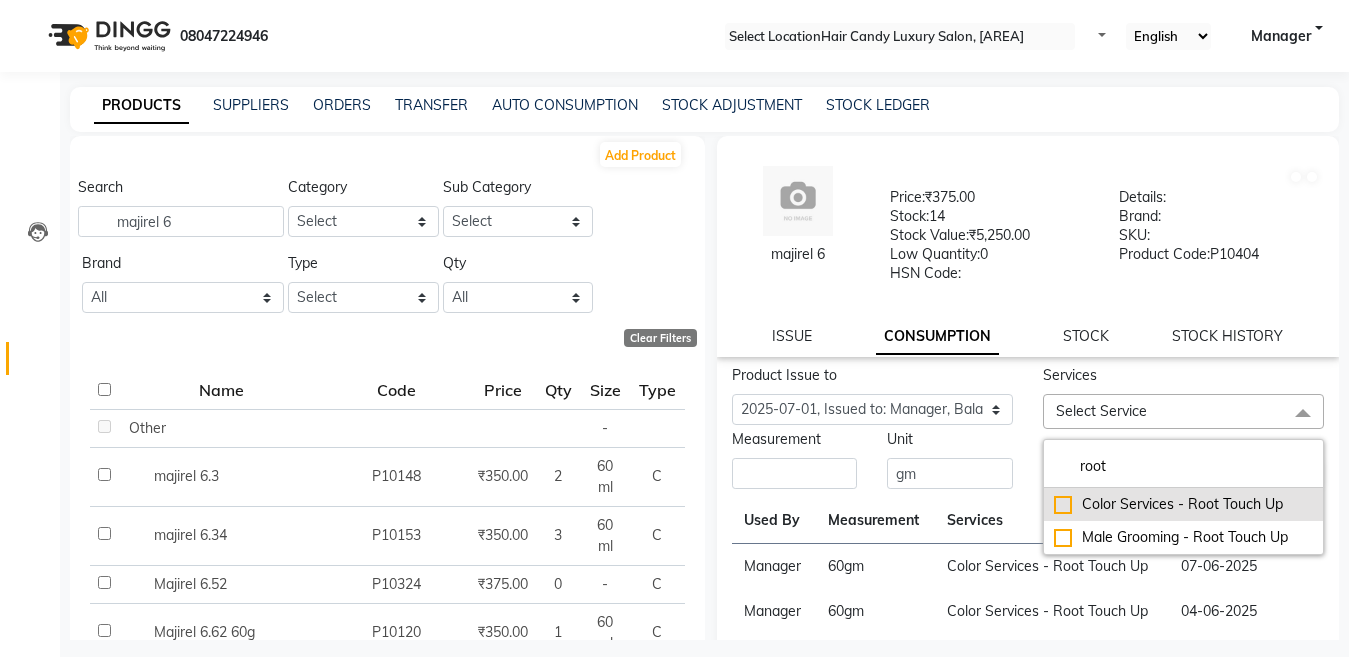 type on "root" 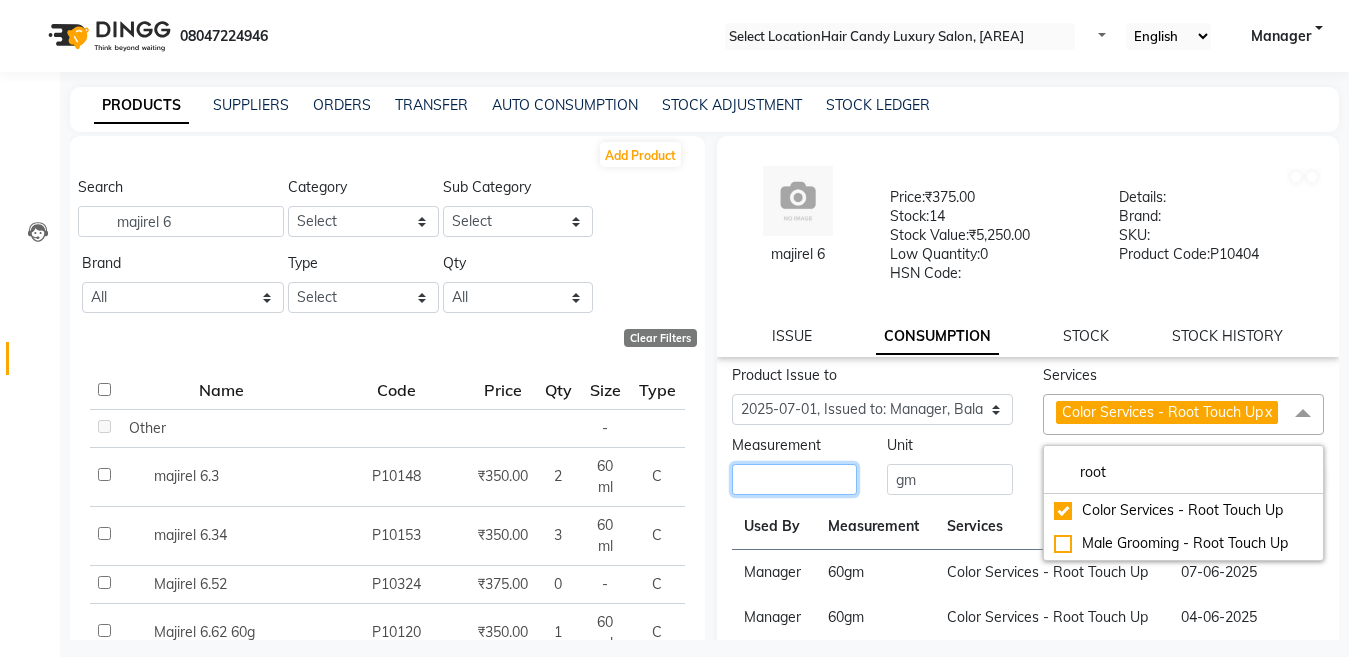 click at bounding box center (795, 479) 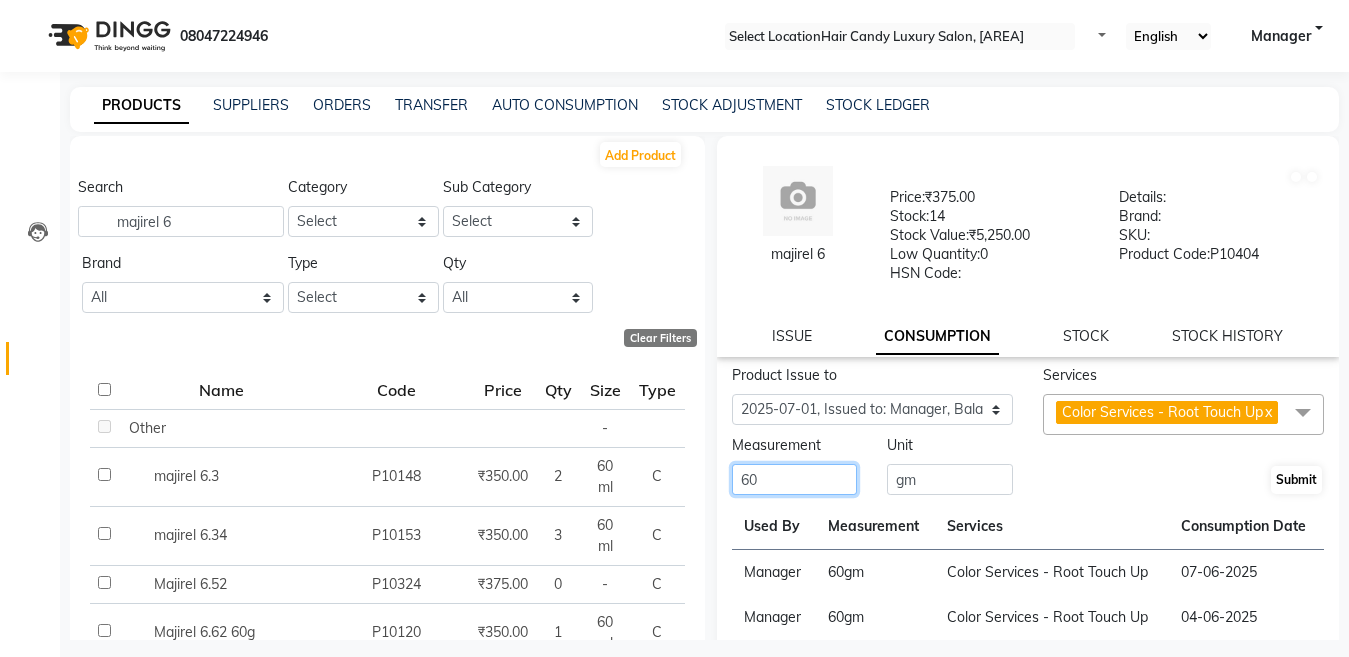 type on "60" 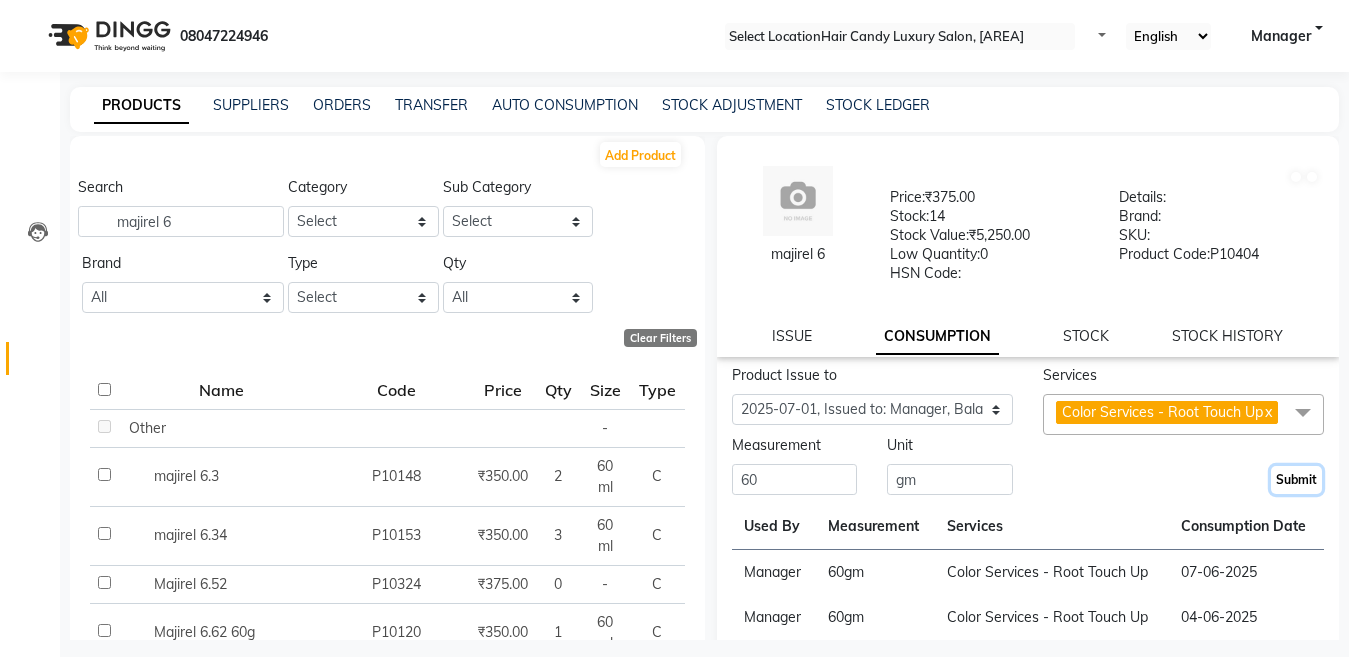 click on "Submit" at bounding box center [1296, 480] 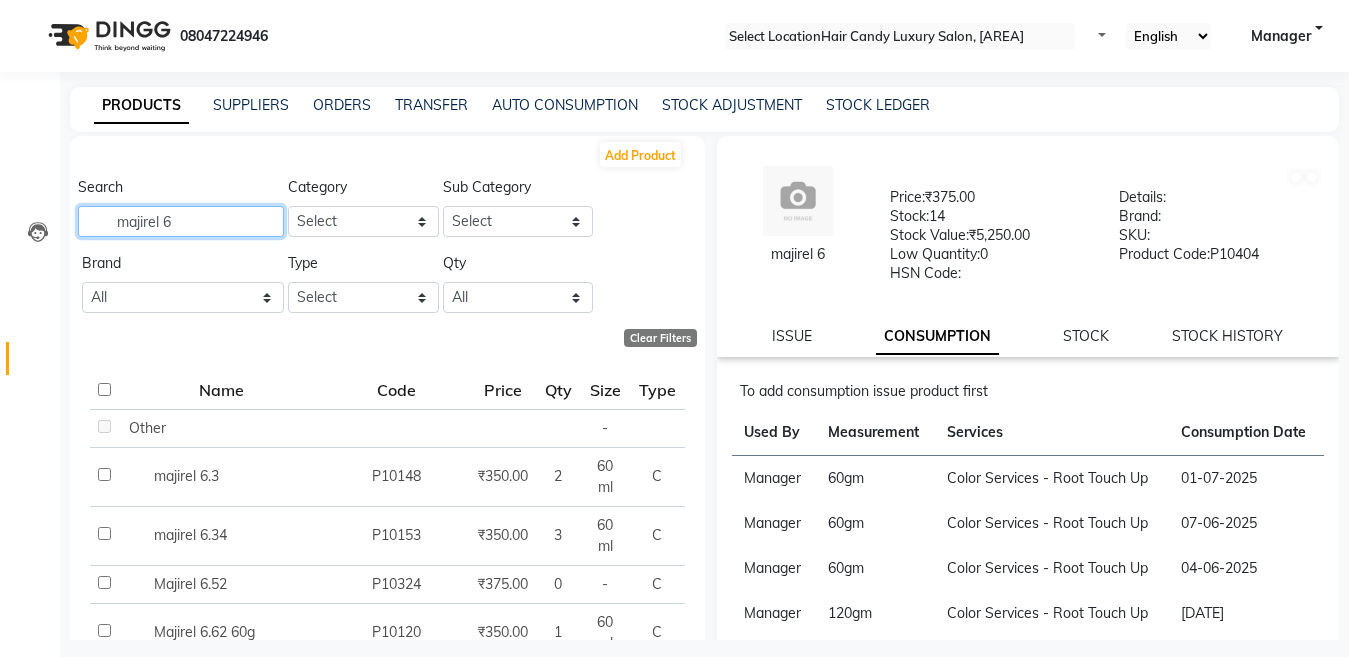 drag, startPoint x: 248, startPoint y: 219, endPoint x: 71, endPoint y: 260, distance: 181.68654 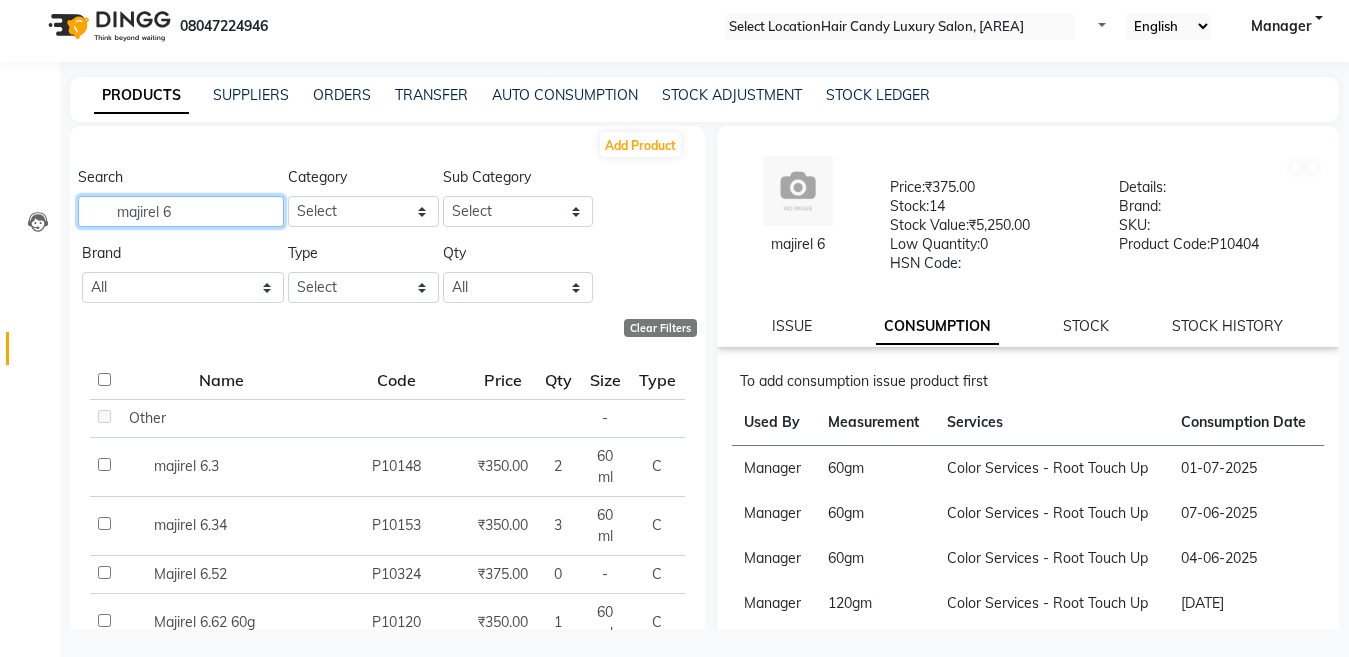 scroll, scrollTop: 13, scrollLeft: 0, axis: vertical 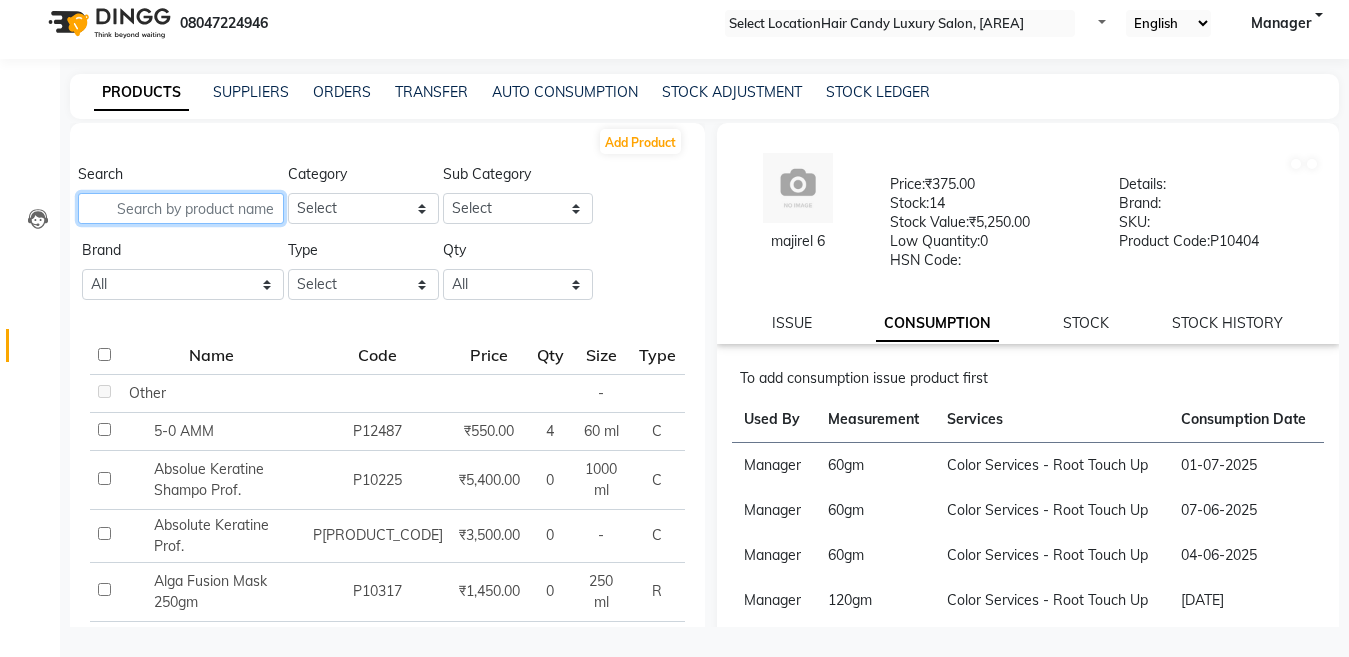 type on "3" 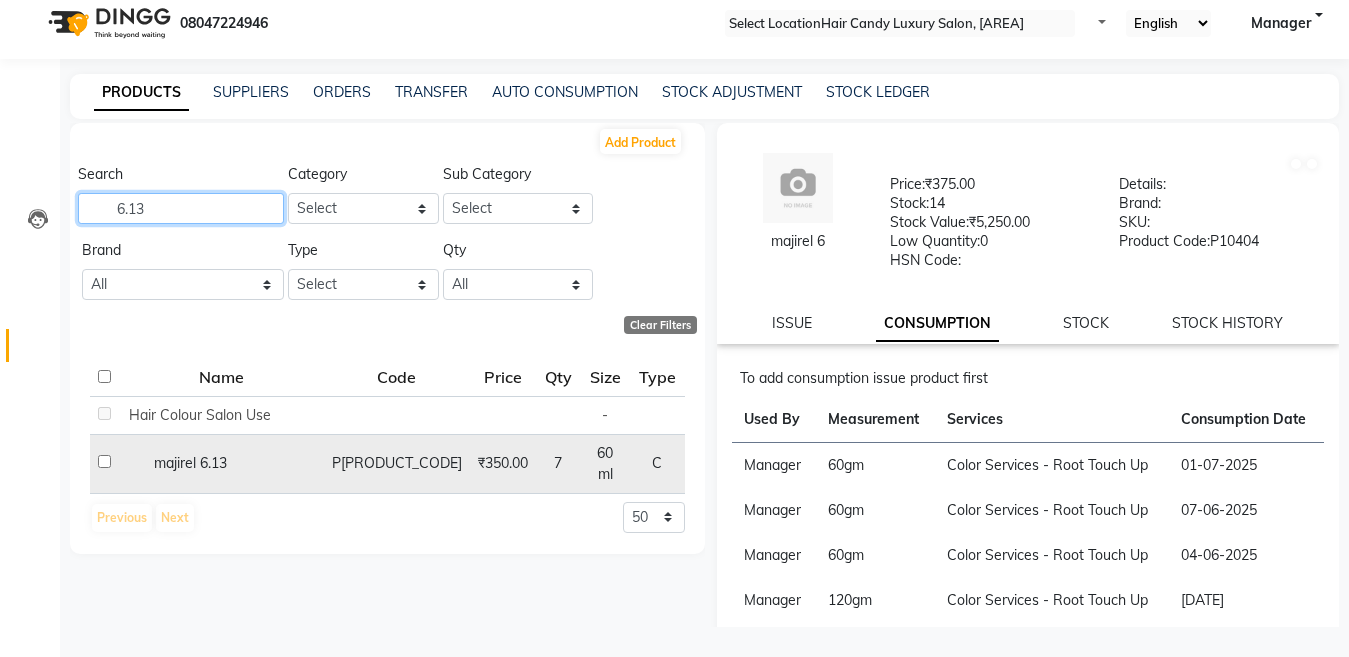 type on "6.13" 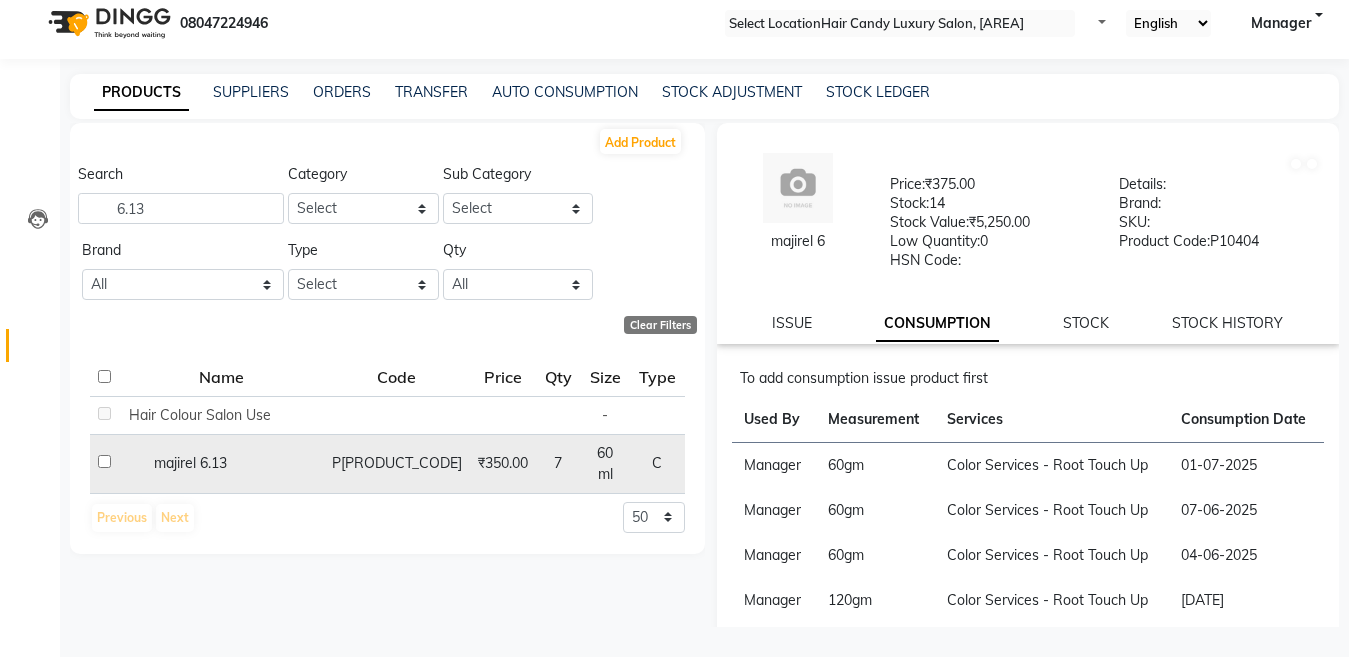 click on "majirel 6.13" at bounding box center (200, 415) 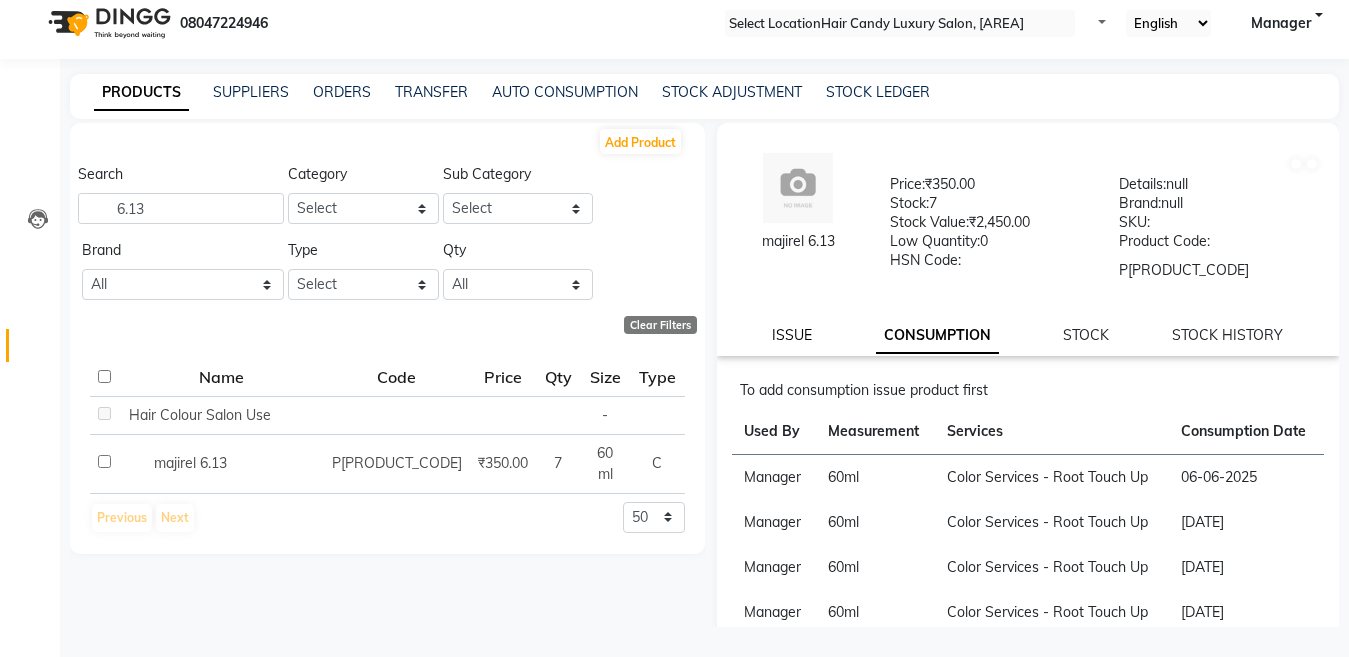 click on "ISSUE" at bounding box center (792, 335) 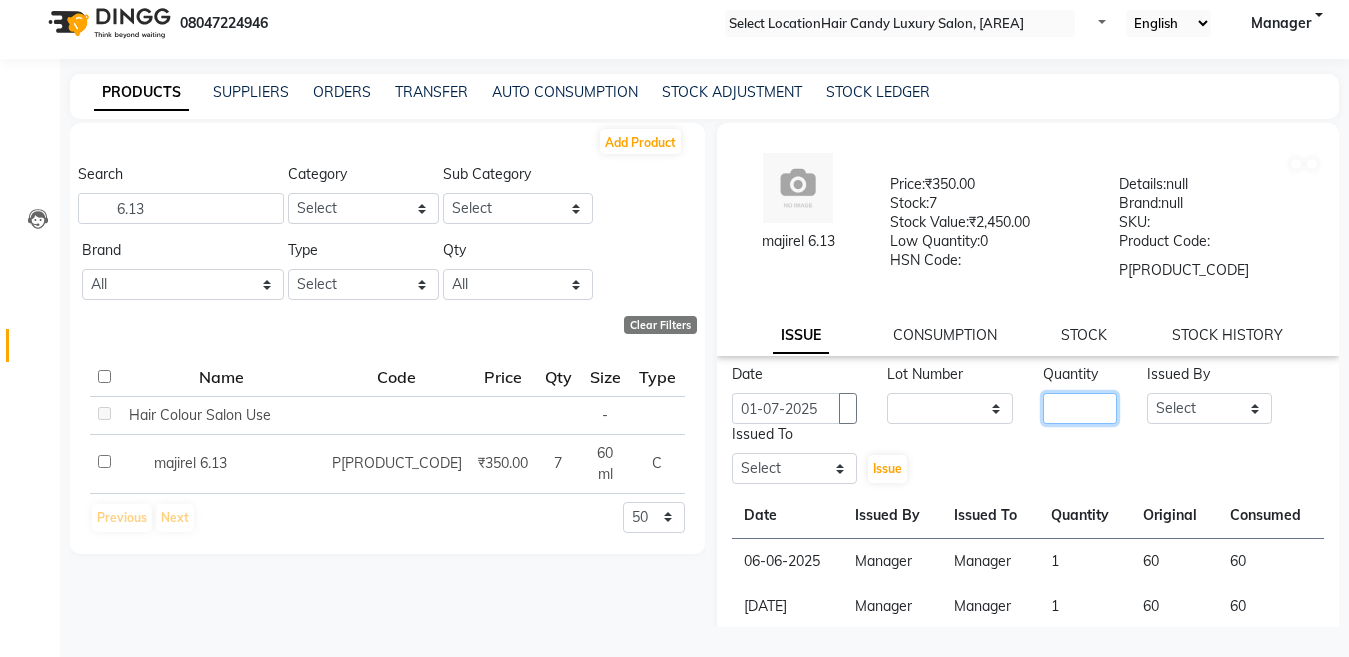 click at bounding box center (1080, 408) 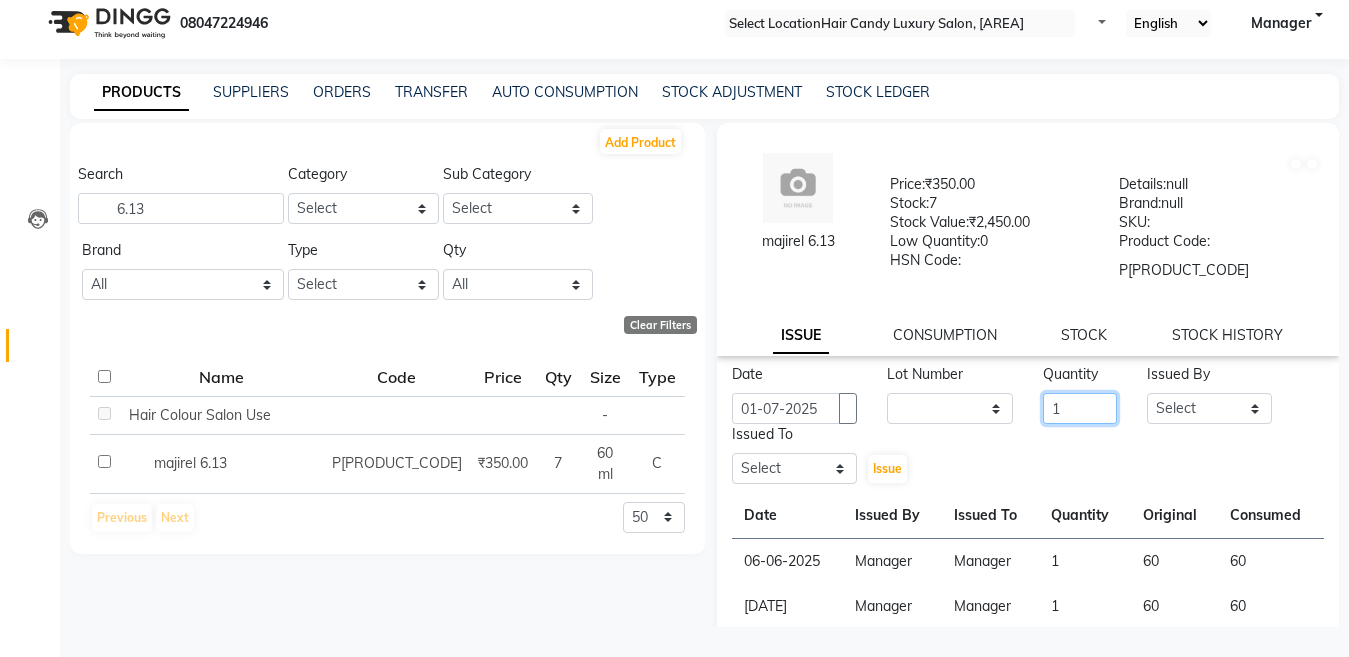 type on "1" 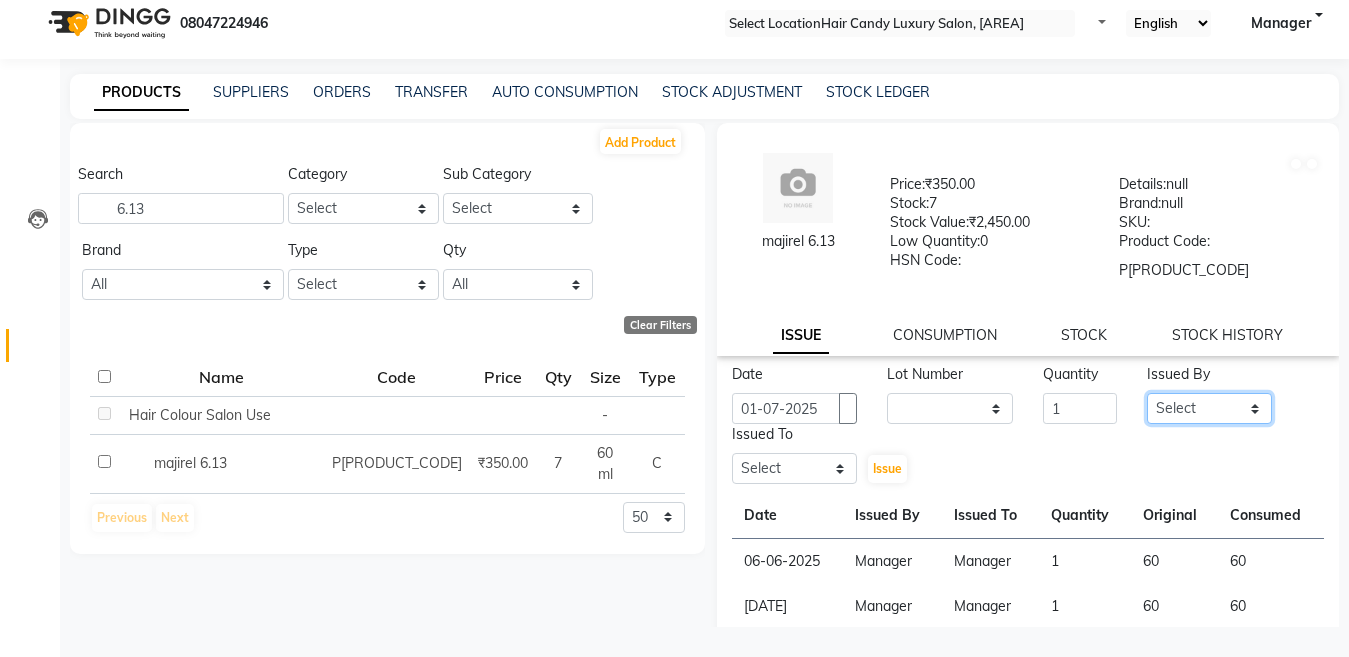 click on "Select Aakib Anas Harpreet Izhar Laiq (Rahul) Manager Neeraj parul Pawan Prakash Rajni Ranjay (Raju) RIYA Saleem sameer  stock manager surrender Vijay Gupta Vijay kumar" at bounding box center [1210, 408] 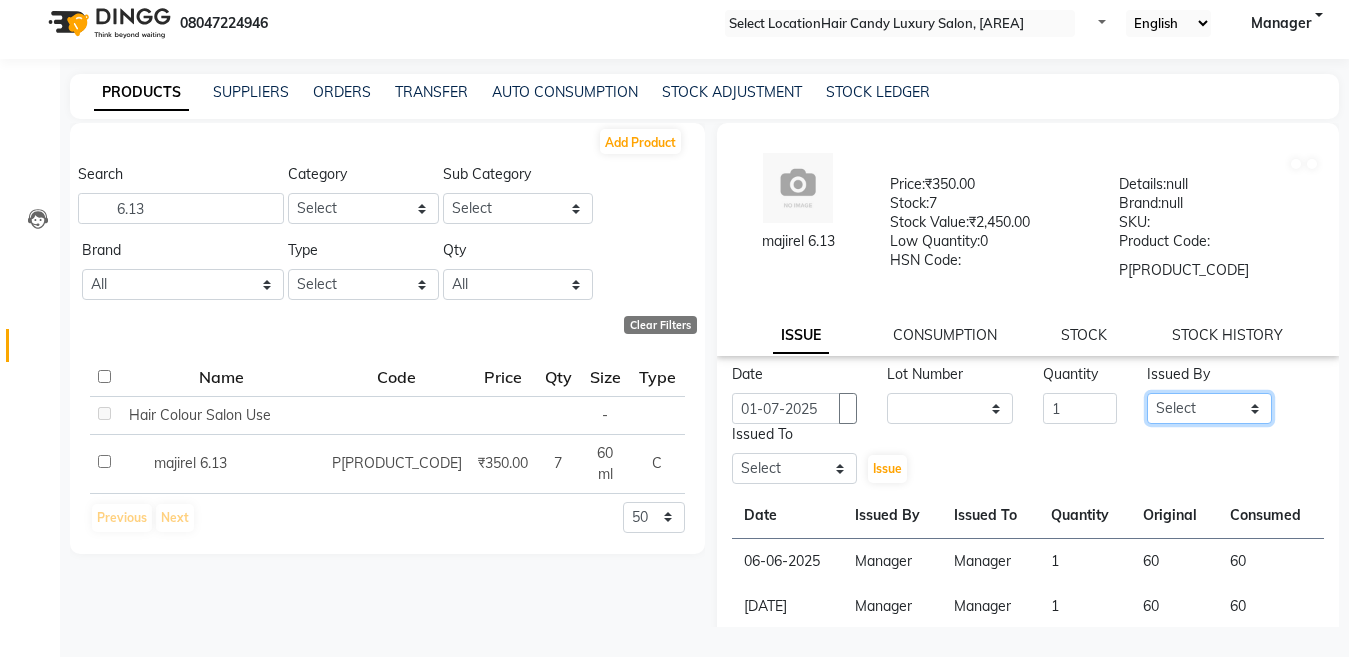 select on "28446" 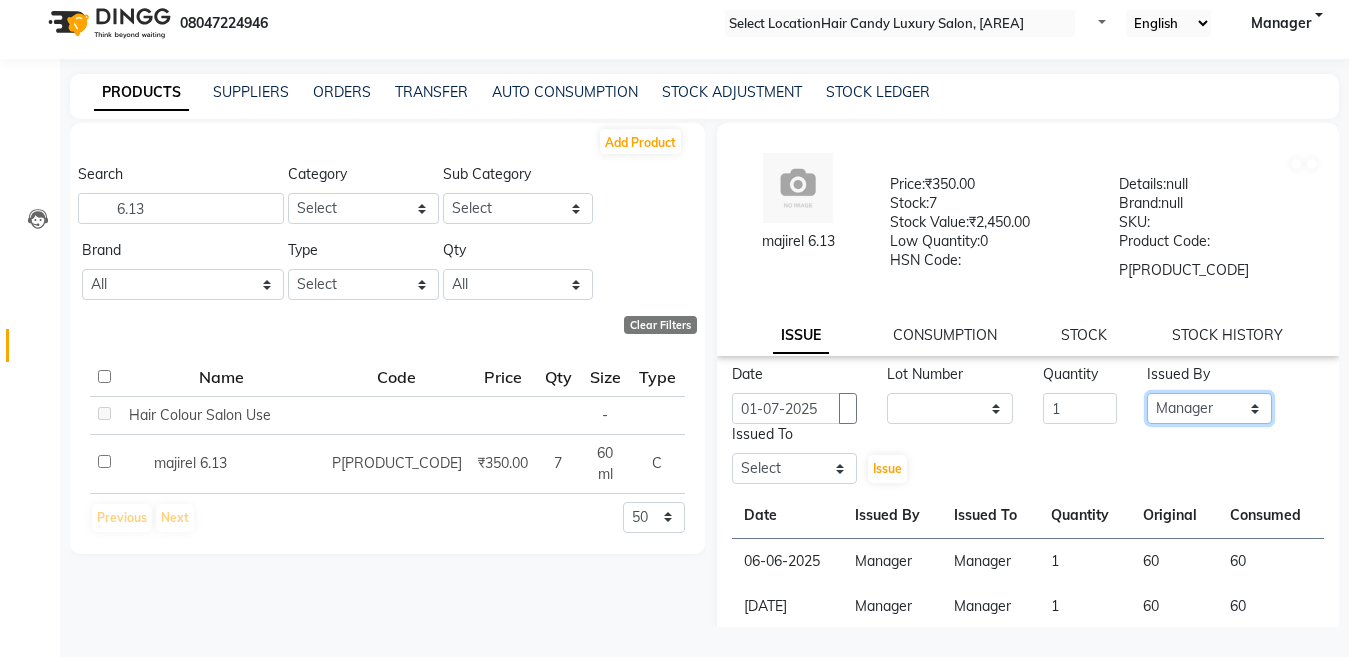 click on "Select Aakib Anas Harpreet Izhar Laiq (Rahul) Manager Neeraj parul Pawan Prakash Rajni Ranjay (Raju) RIYA Saleem sameer  stock manager surrender Vijay Gupta Vijay kumar" at bounding box center (1210, 408) 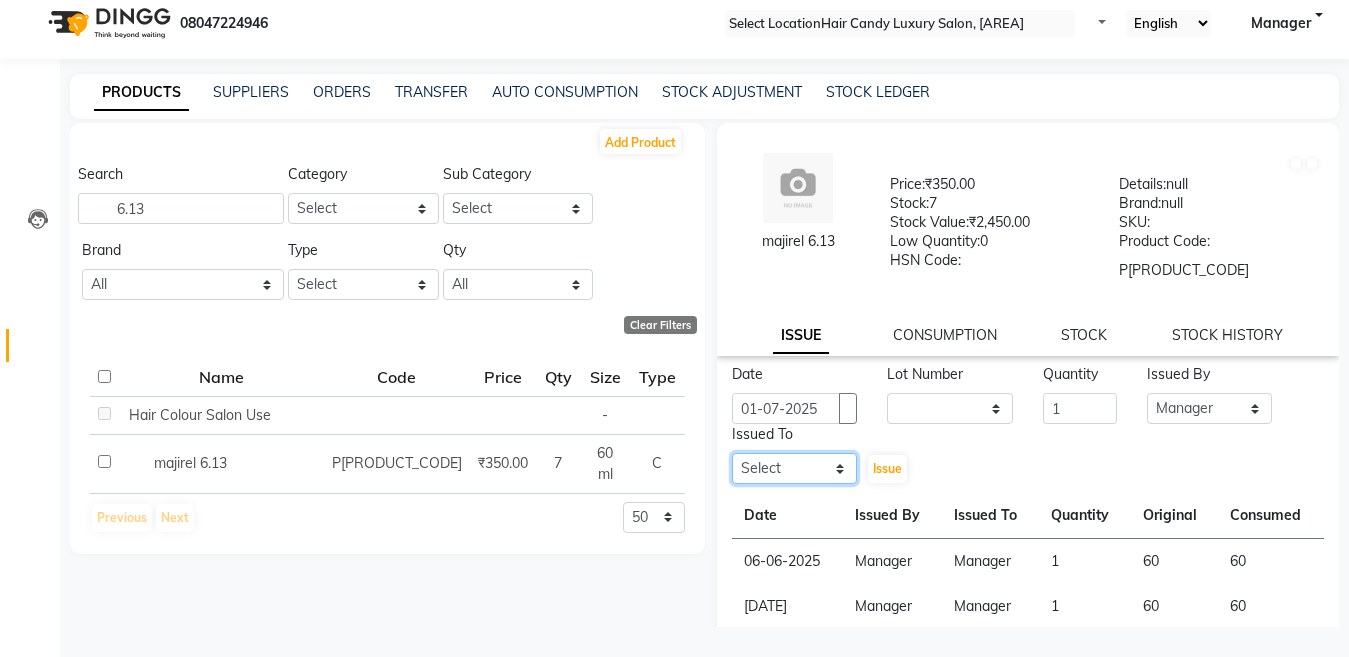 click on "Select Aakib Anas Harpreet Izhar Laiq (Rahul) Manager Neeraj parul Pawan Prakash Rajni Ranjay (Raju) RIYA Saleem sameer  stock manager surrender Vijay Gupta Vijay kumar" at bounding box center (795, 468) 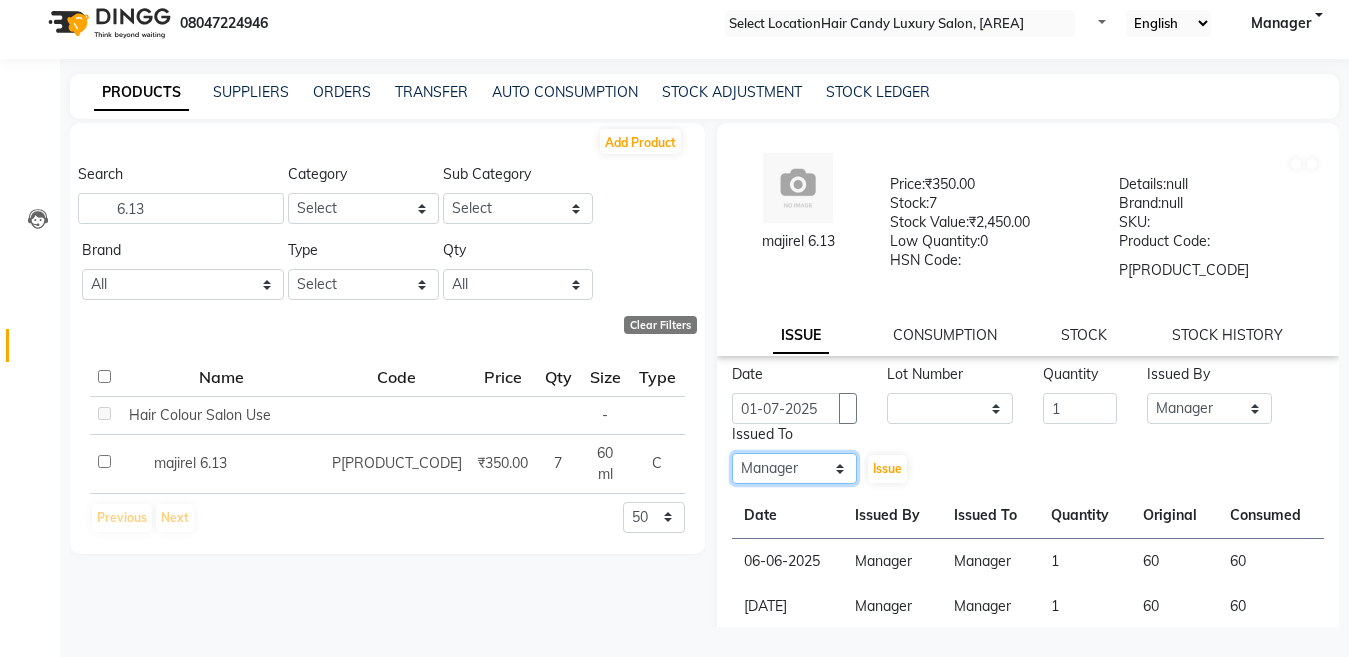 click on "Select Aakib Anas Harpreet Izhar Laiq (Rahul) Manager Neeraj parul Pawan Prakash Rajni Ranjay (Raju) RIYA Saleem sameer  stock manager surrender Vijay Gupta Vijay kumar" at bounding box center [795, 468] 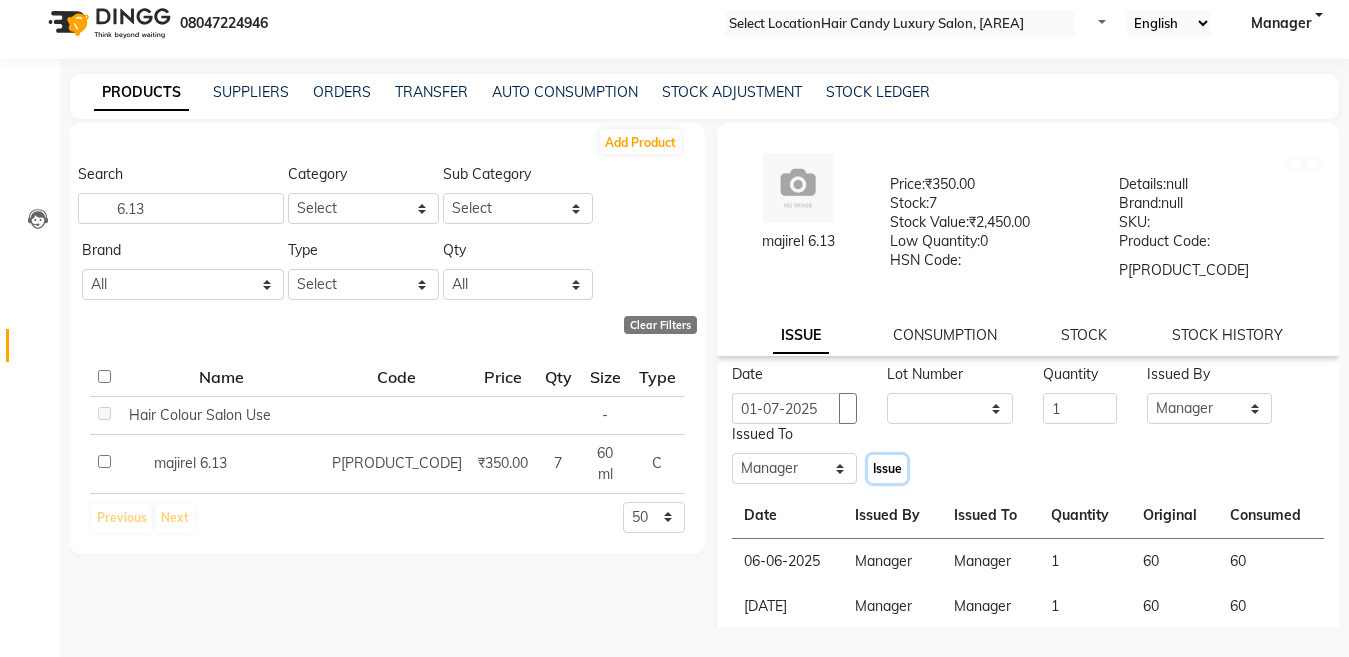 click on "Issue" at bounding box center [887, 468] 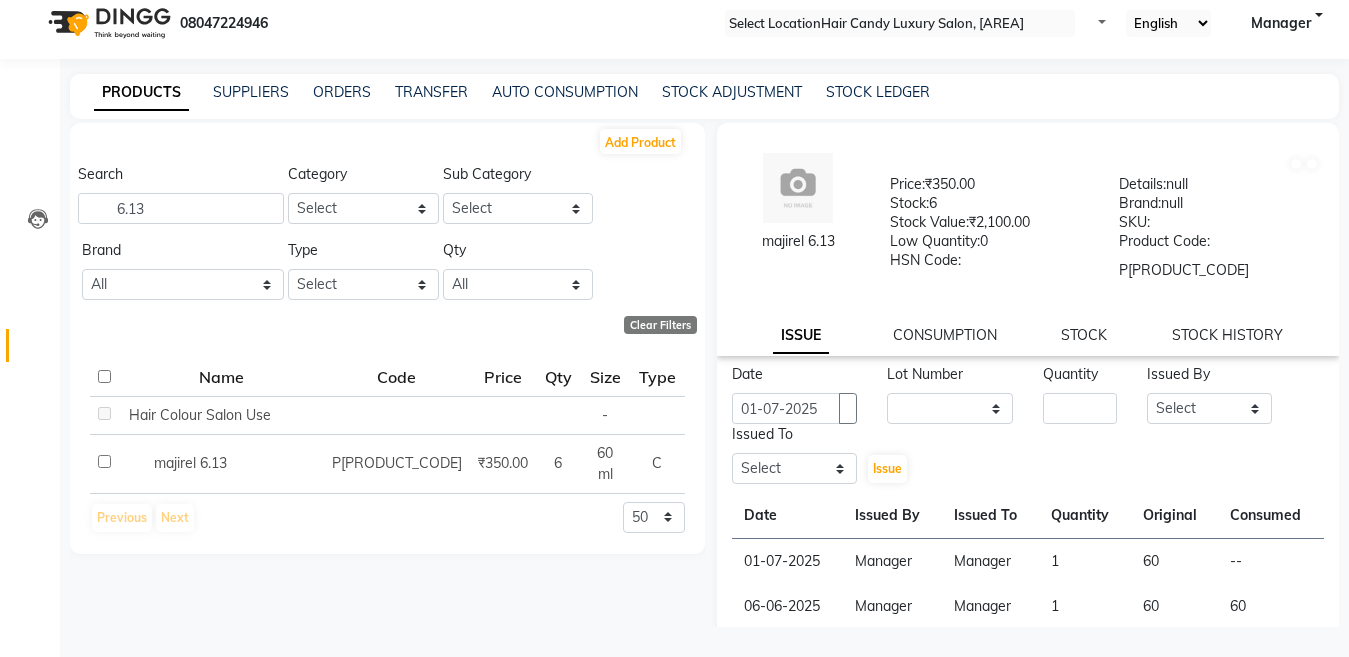 click on "majirel 6.13  Price:   ₹350.00  Stock:   6  Stock Value:   ₹2,100.00  Low Quantity:  0  HSN Code:    Details:   null  Brand:   null  SKU:     Product Code:   P10150  ISSUE CONSUMPTION STOCK STOCK HISTORY" at bounding box center (1028, 239) 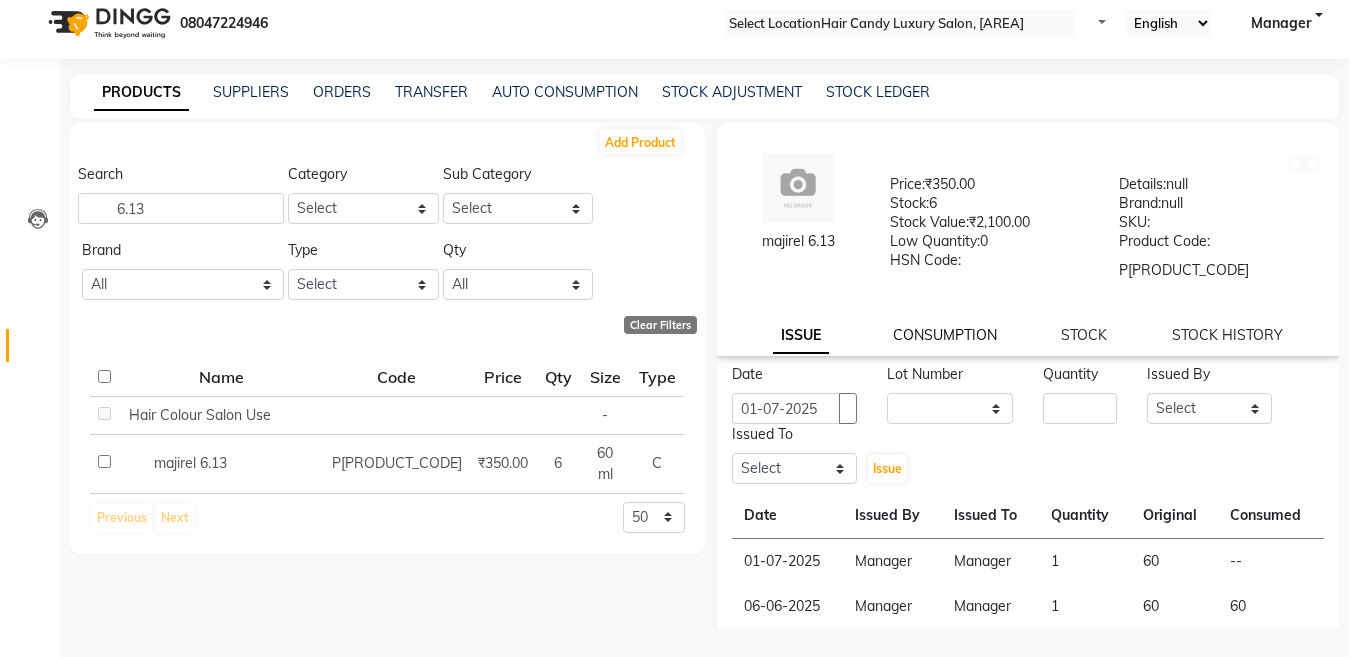 click on "CONSUMPTION" at bounding box center [801, 336] 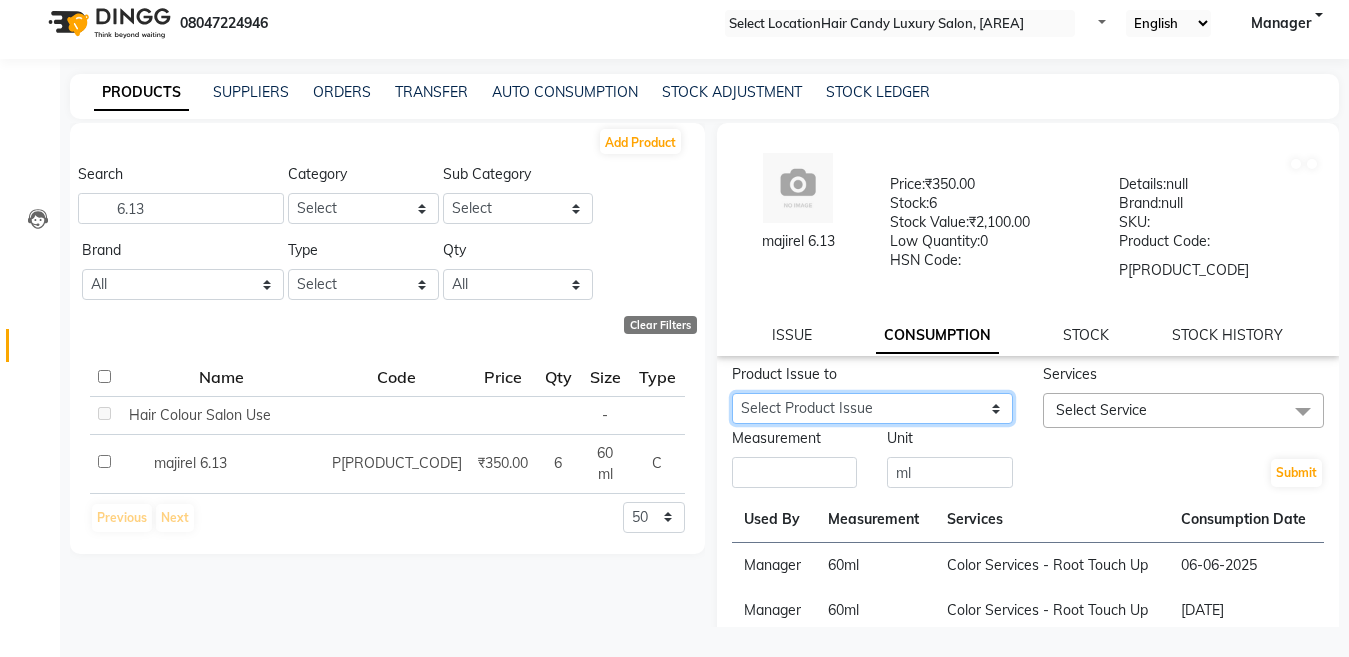 click on "Select Product Issue 2025-07-01, Issued to: Manager, Balance: 60" at bounding box center [872, 408] 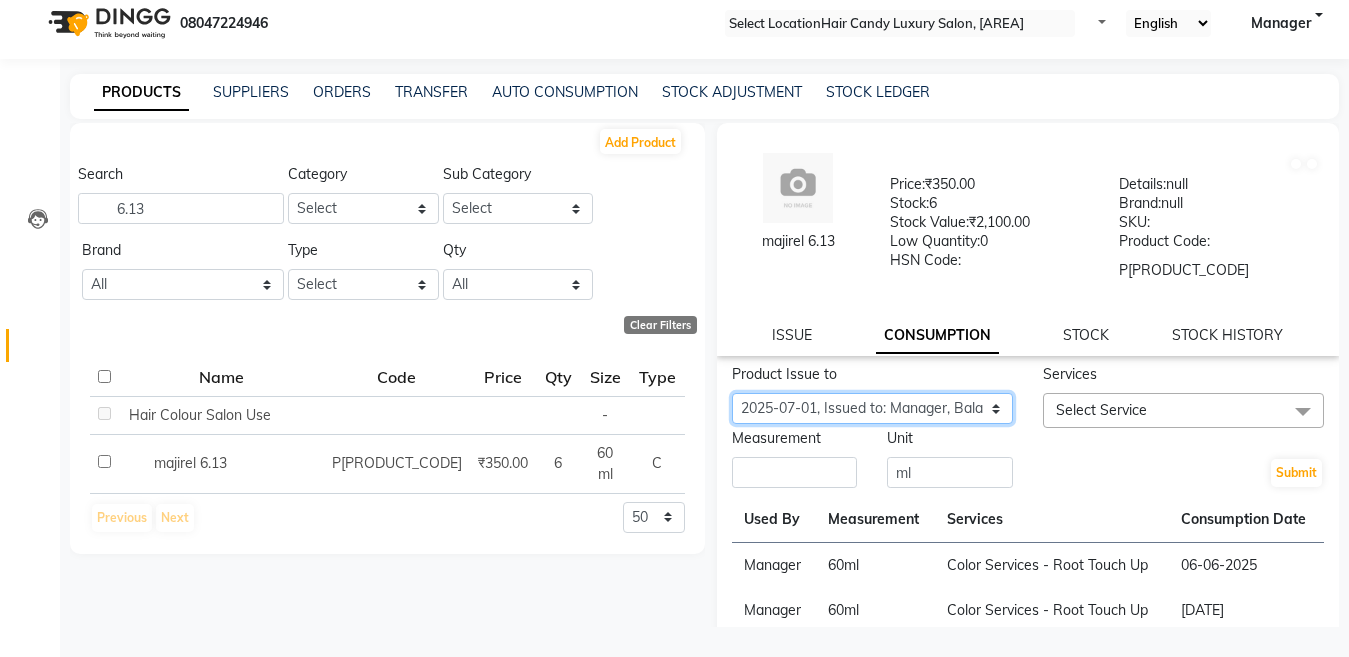 click on "Select Product Issue 2025-07-01, Issued to: Manager, Balance: 60" at bounding box center (872, 408) 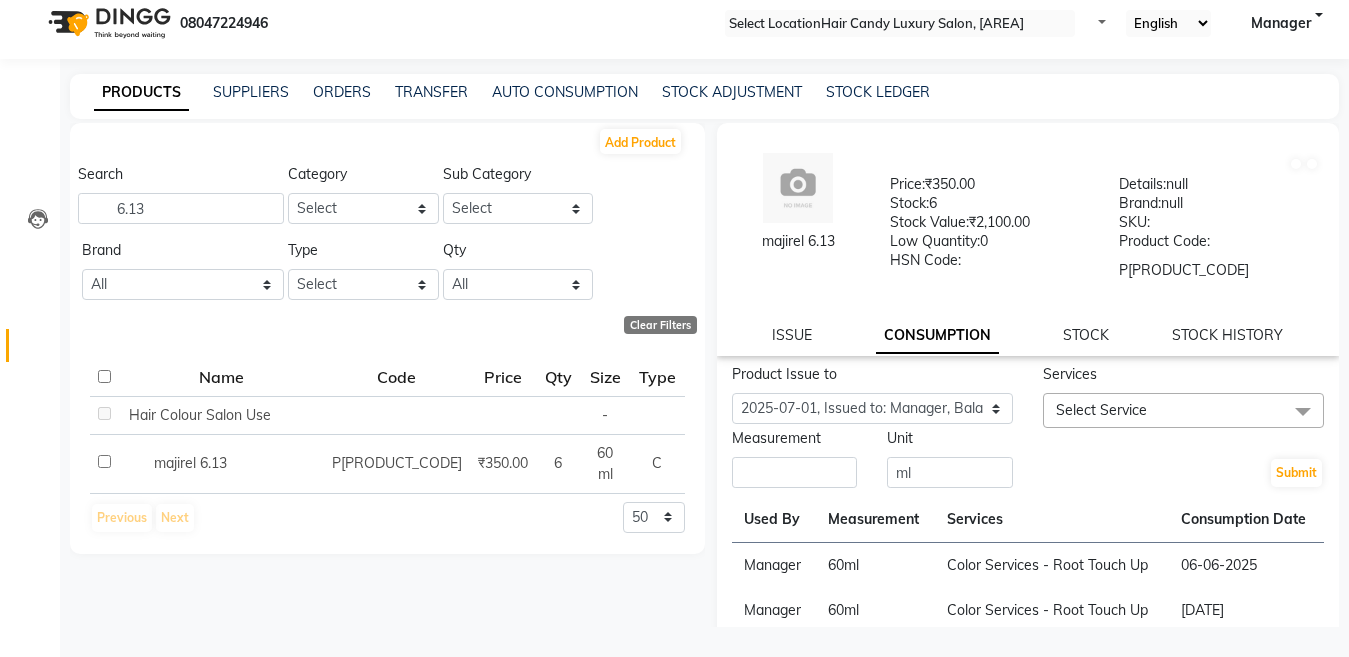 click on "Select Service" at bounding box center [1101, 410] 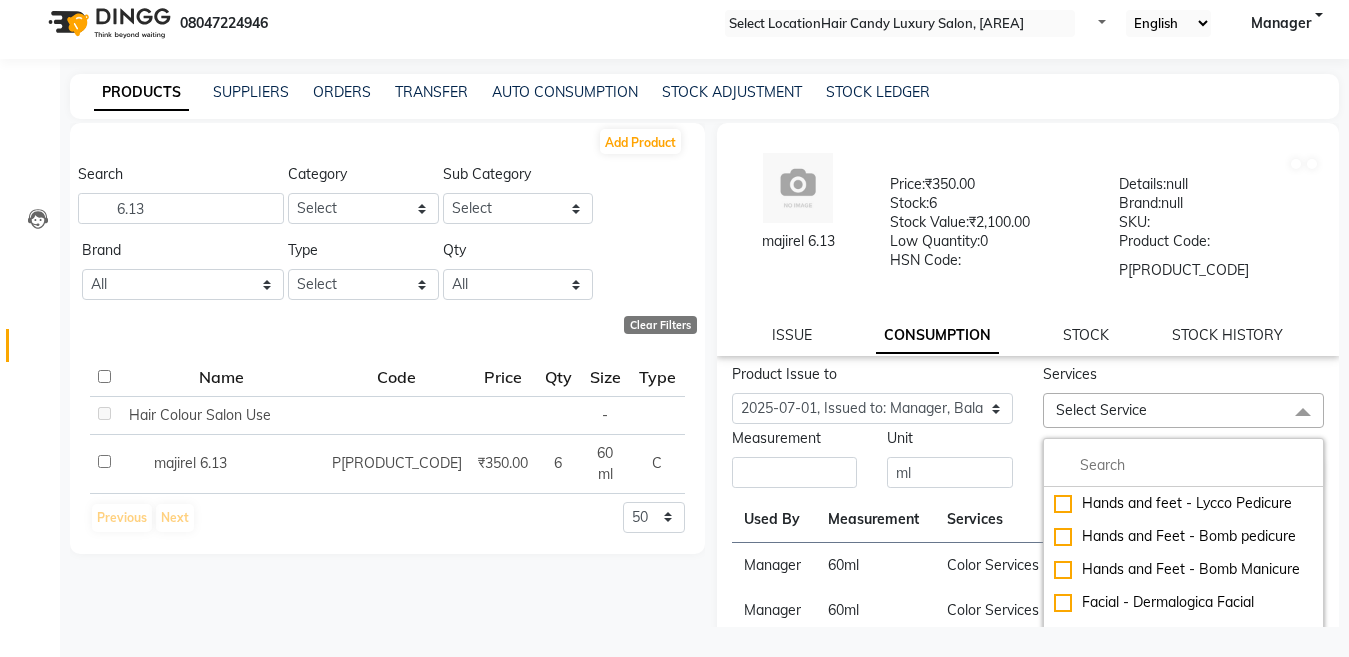 click at bounding box center (1183, 465) 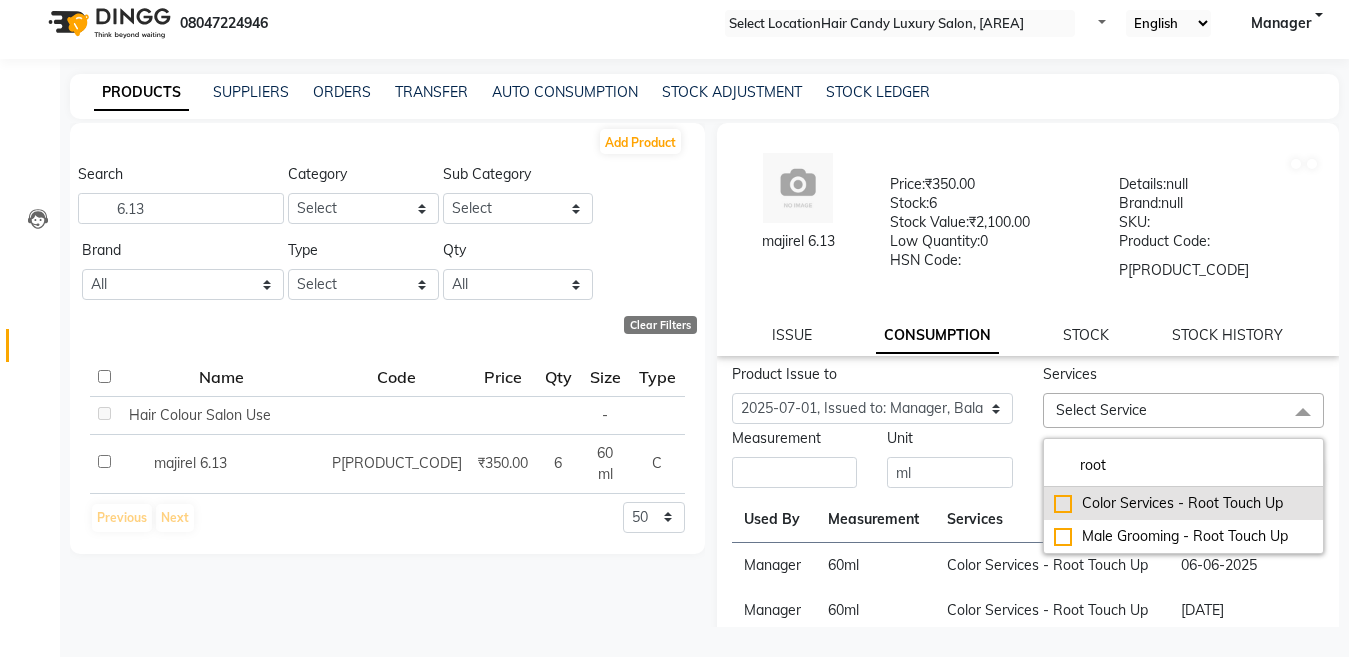 type on "root" 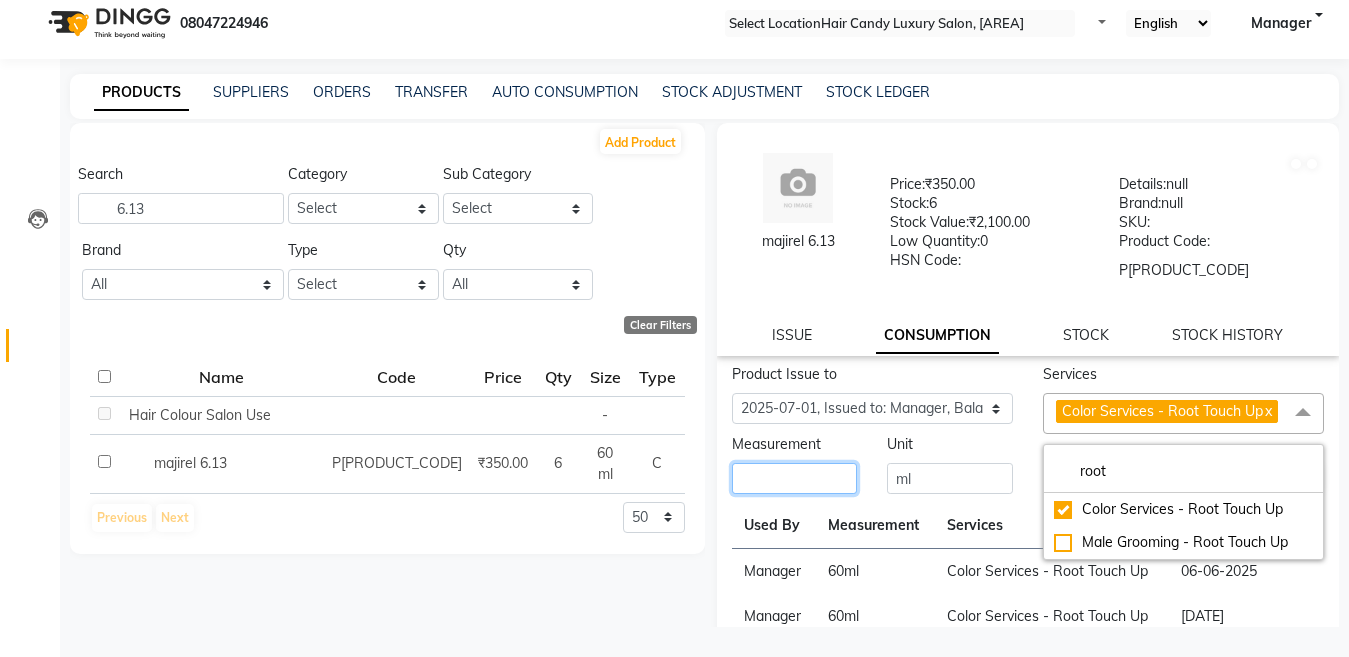 click at bounding box center [795, 478] 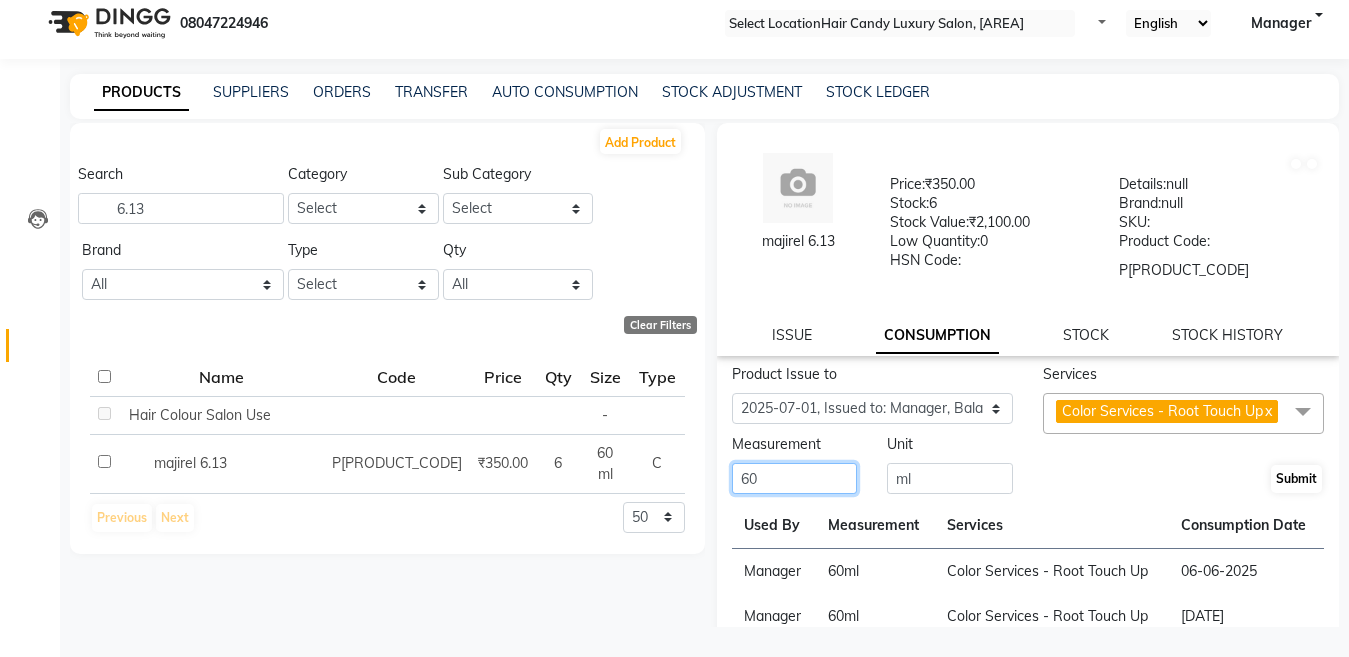 type on "60" 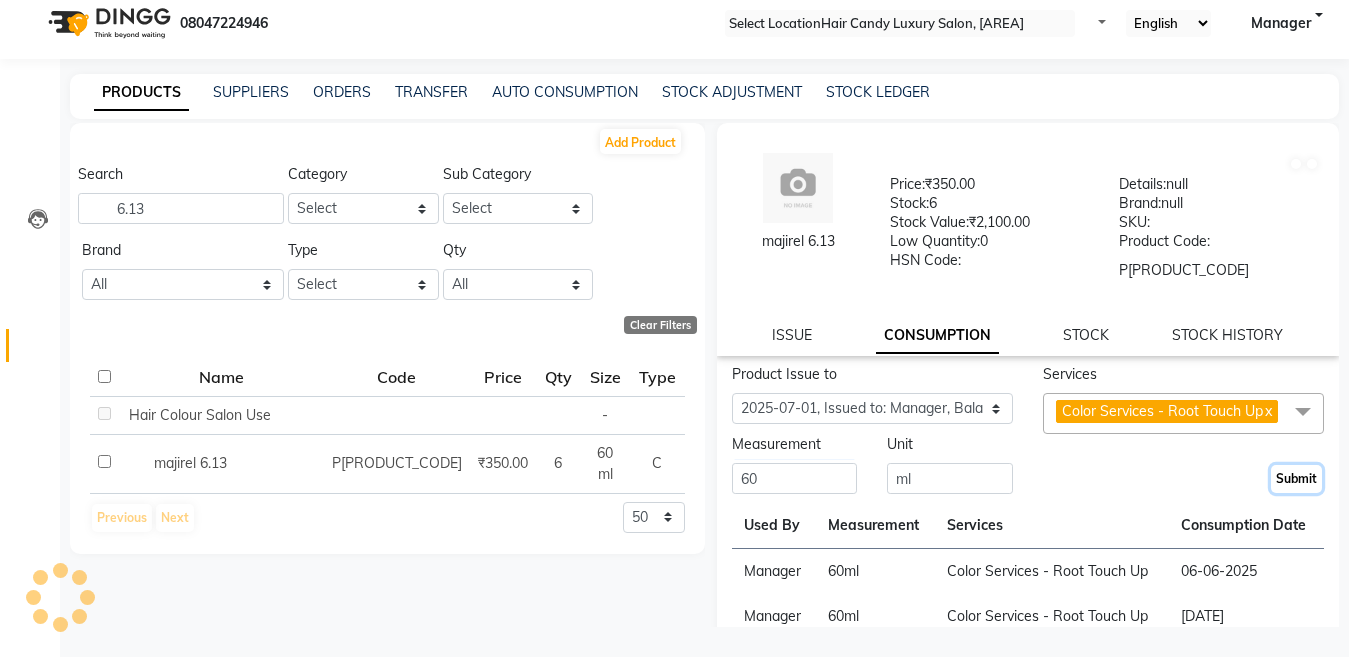 click on "Submit" at bounding box center (1296, 479) 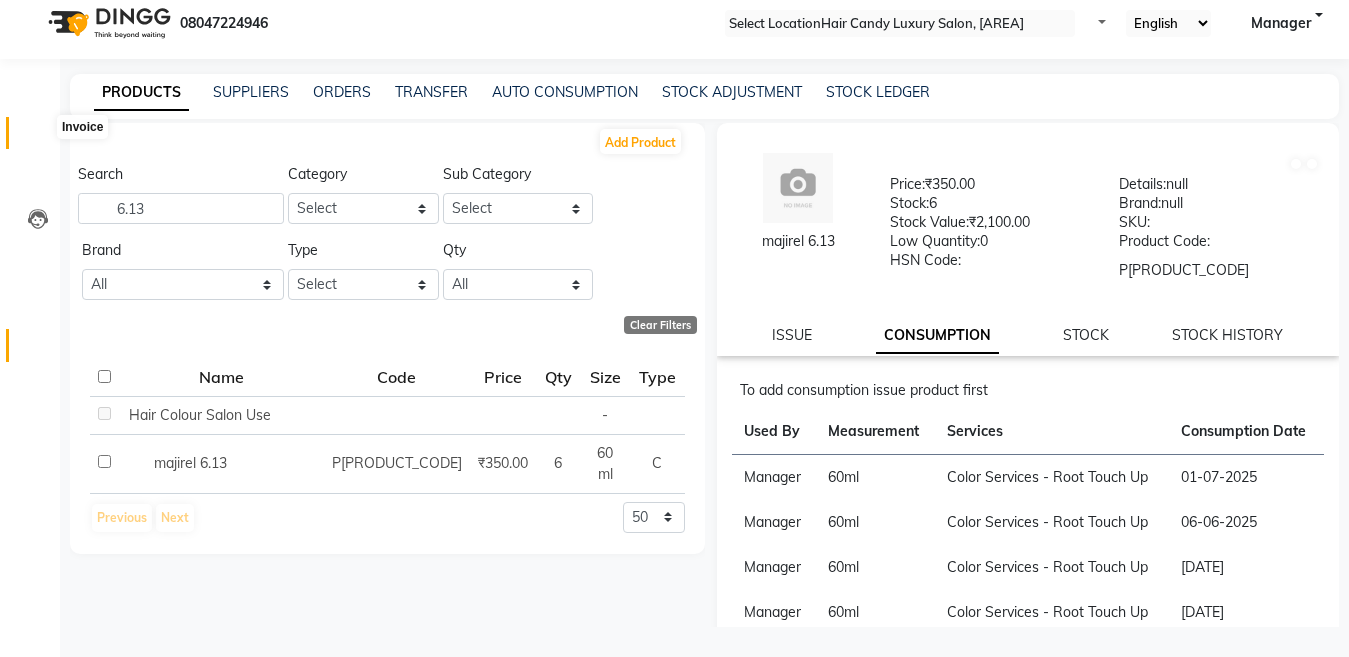 click at bounding box center [38, 138] 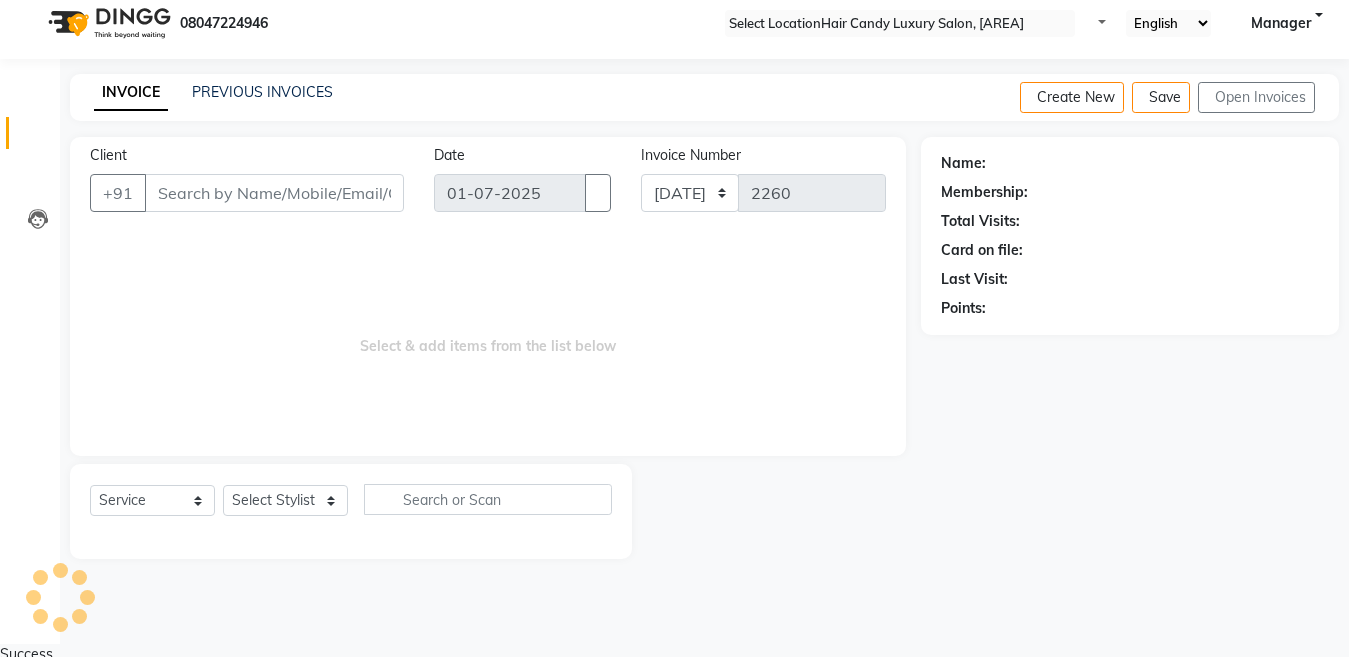 scroll, scrollTop: 0, scrollLeft: 0, axis: both 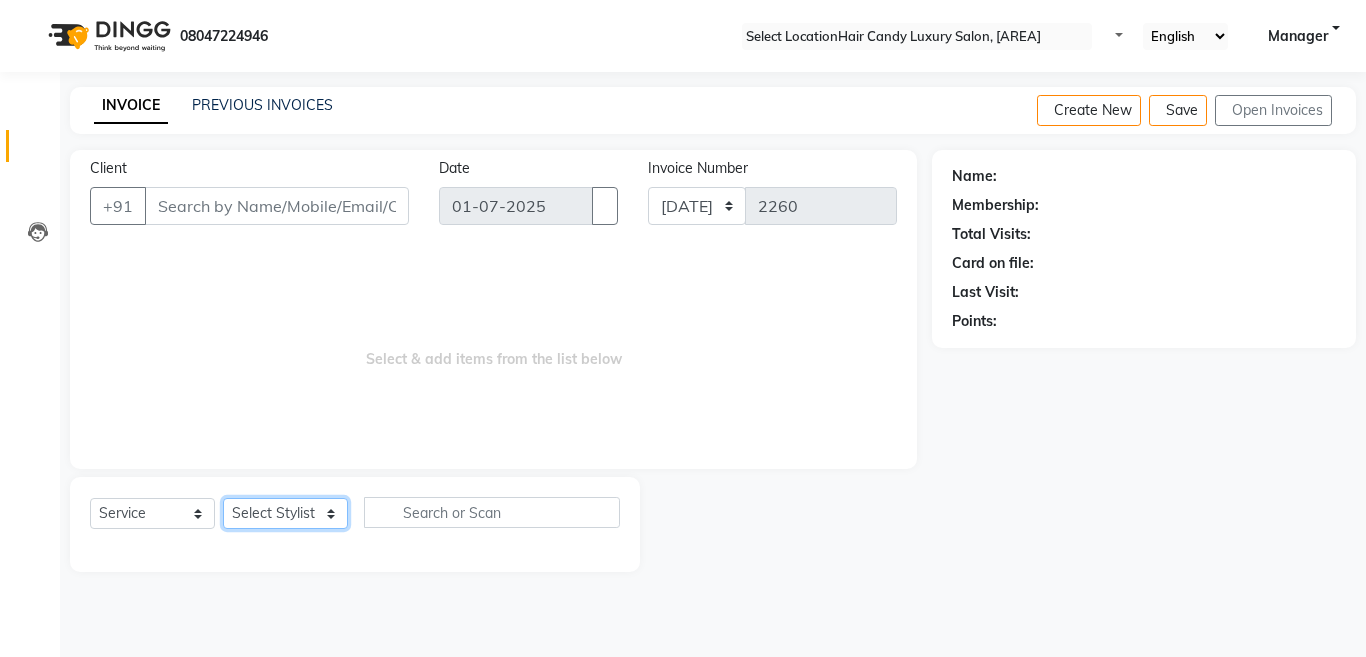 click on "Select Stylist [FIRST] [FIRST] [FIRST] [FIRST] [FIRST] [FIRST] [FIRST] [FIRST] [FIRST] [FIRST] [FIRST] [FIRST] [FIRST] [FIRST] [FIRST] [FIRST] [FIRST] [FIRST] [FIRST] [FIRST] [FIRST]" at bounding box center [285, 513] 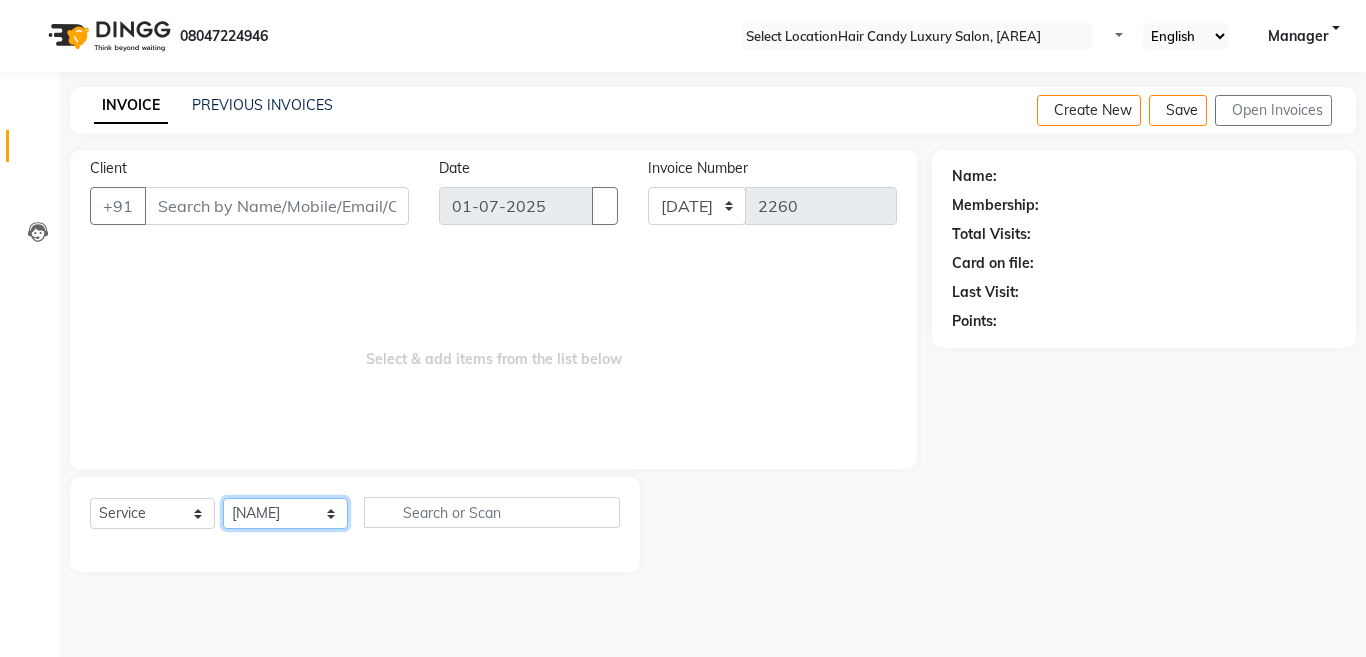 click on "Select Stylist [FIRST] [FIRST] [FIRST] [FIRST] [FIRST] [FIRST] [FIRST] [FIRST] [FIRST] [FIRST] [FIRST] [FIRST] [FIRST] [FIRST] [FIRST] [FIRST] [FIRST] [FIRST] [FIRST] [FIRST] [FIRST]" at bounding box center [285, 513] 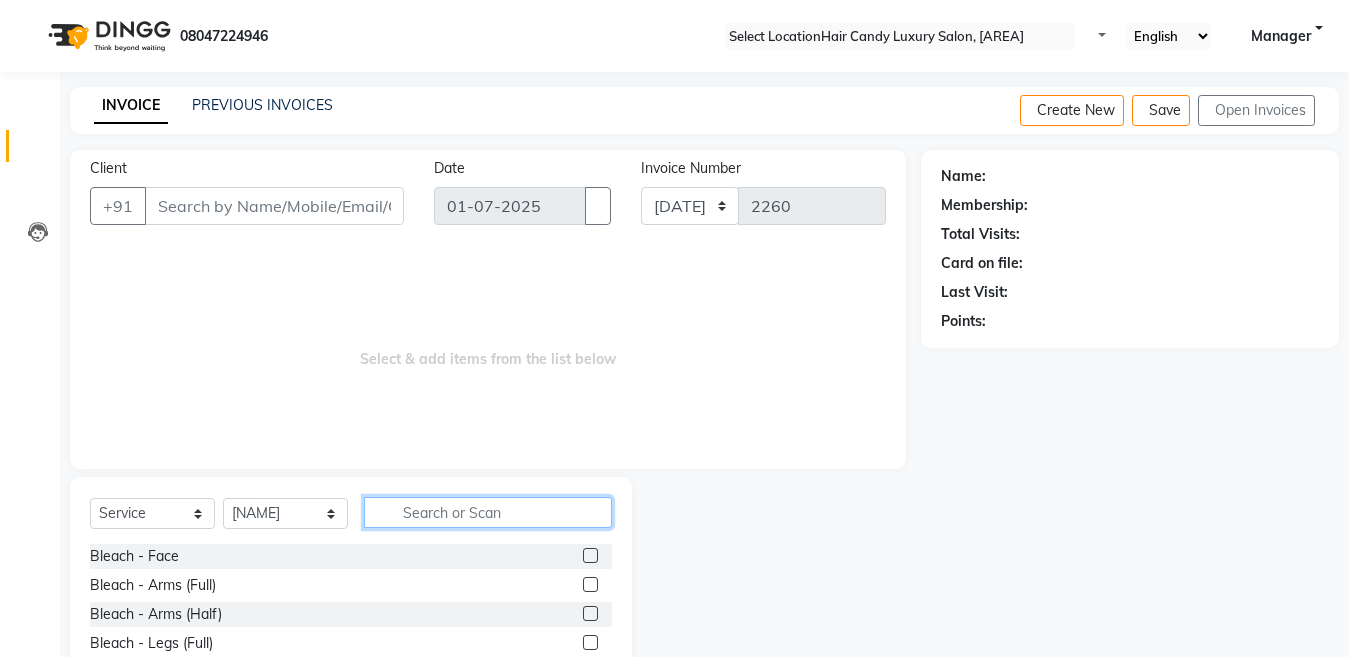 click at bounding box center (488, 512) 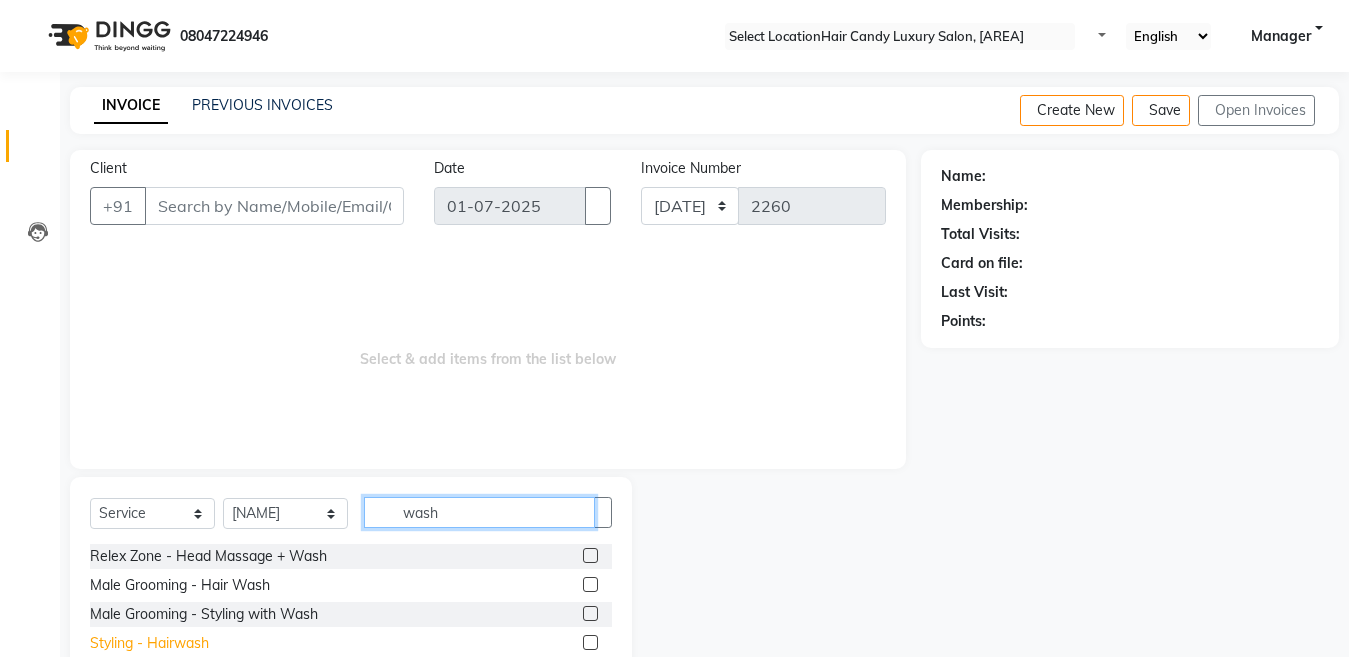 type on "wash" 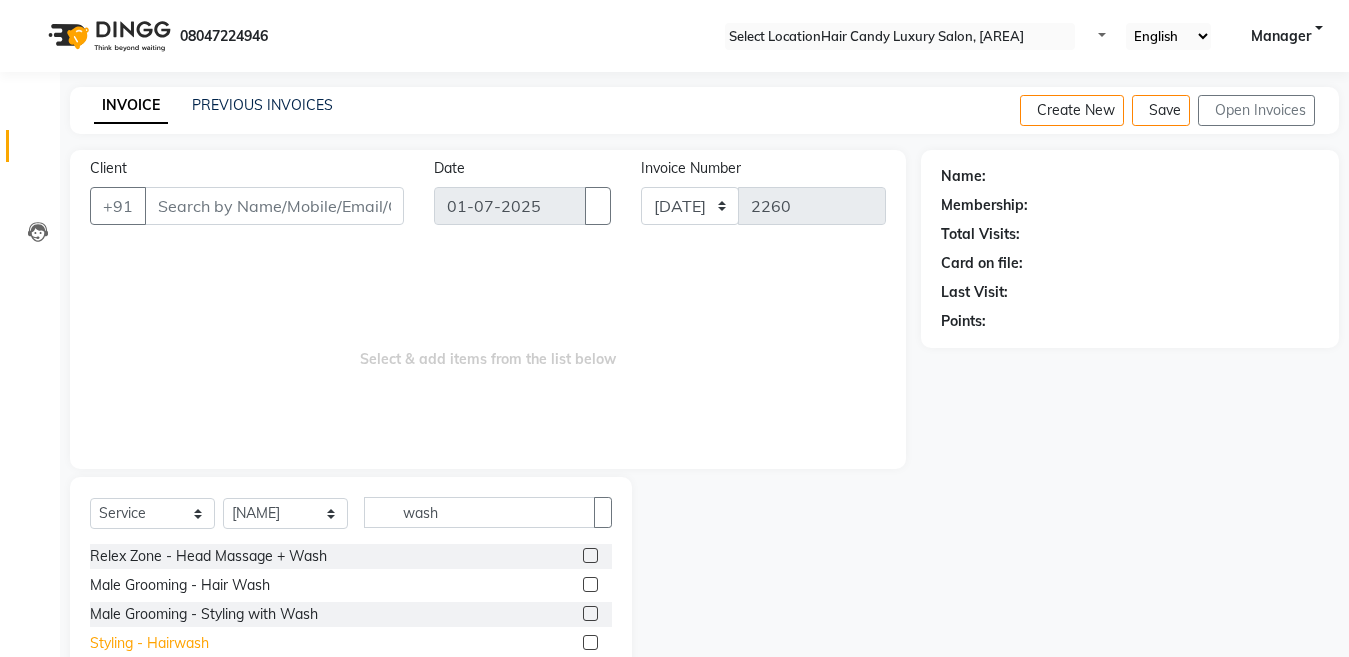 click on "Styling - Hairwash" at bounding box center (208, 556) 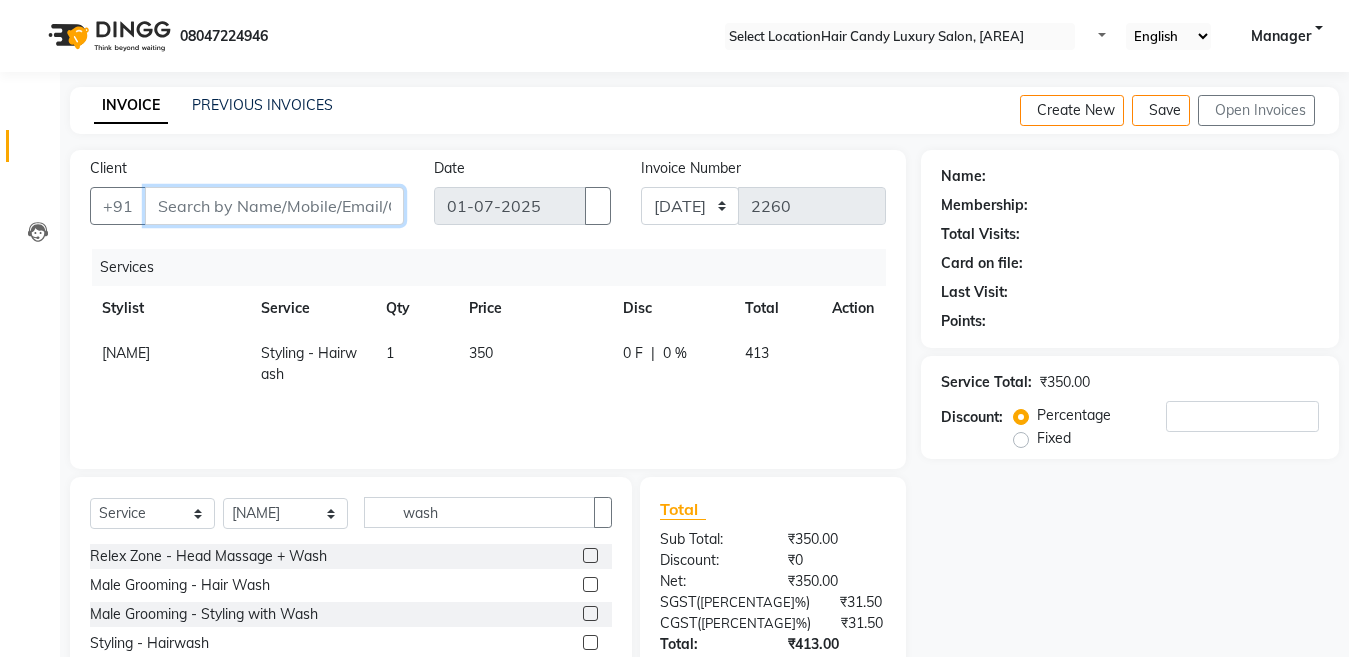 click on "Client" at bounding box center [274, 206] 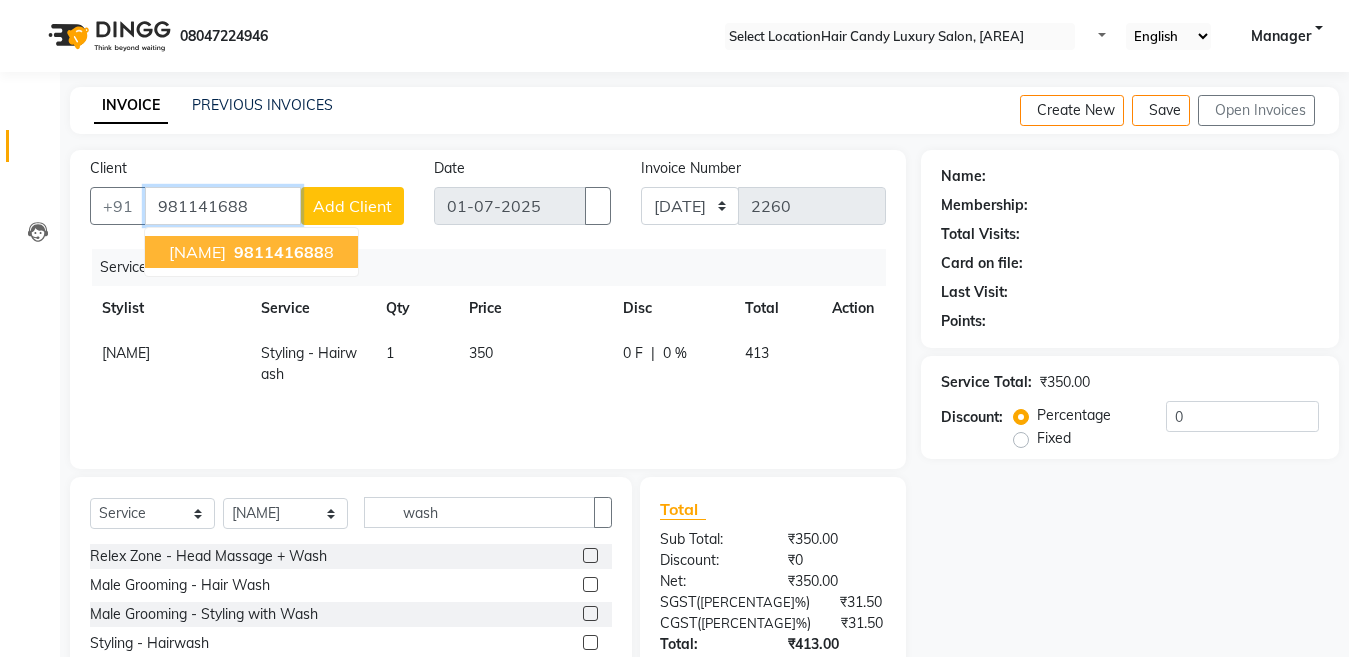drag, startPoint x: 268, startPoint y: 266, endPoint x: 280, endPoint y: 235, distance: 33.24154 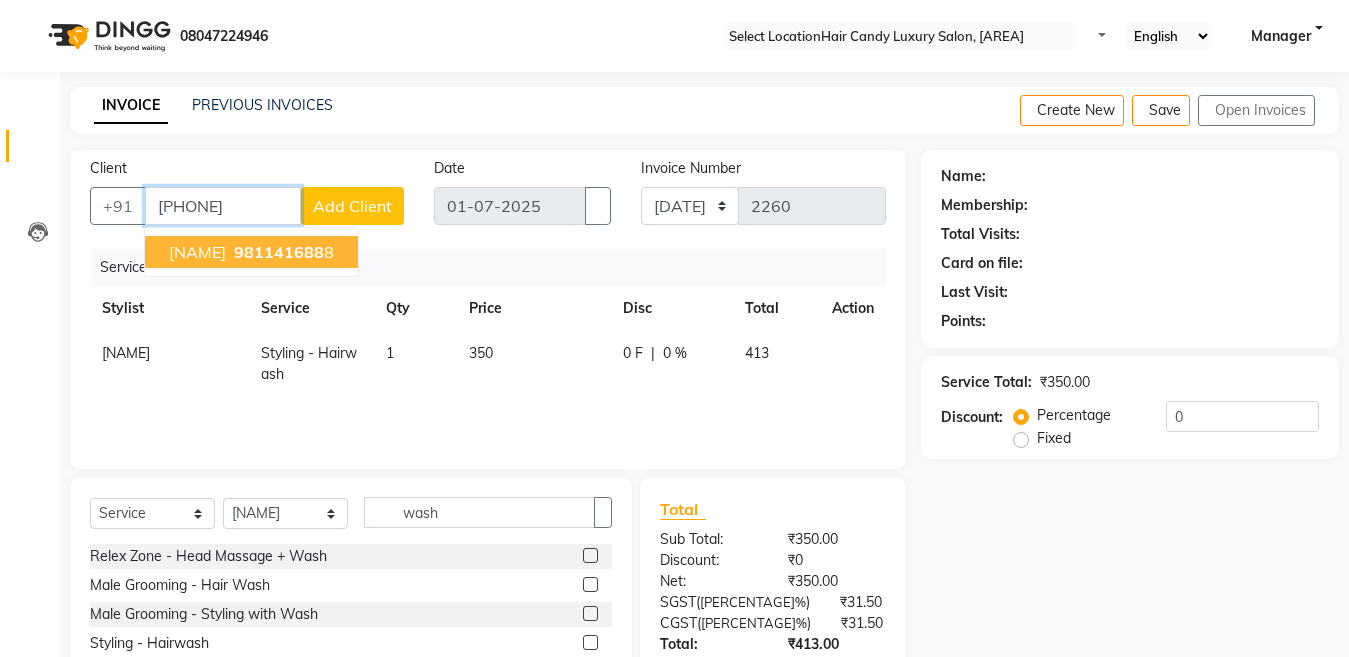 type on "9811416888" 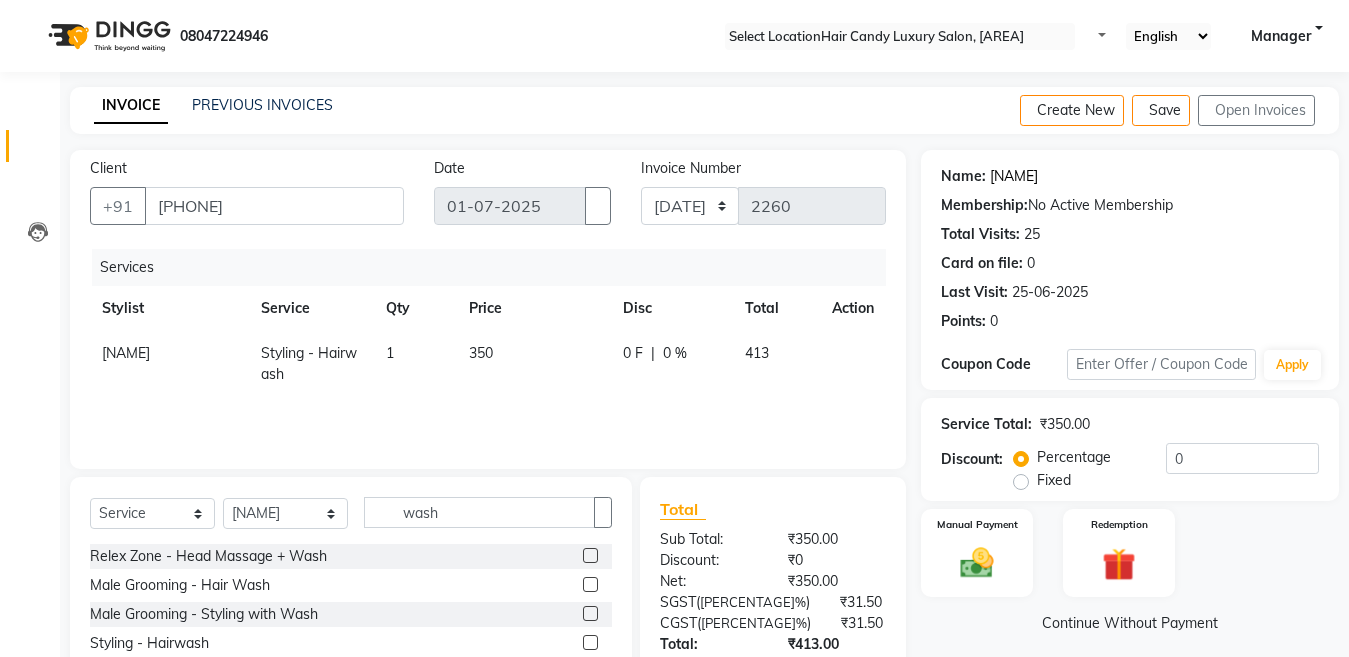 click on "Neeru ." at bounding box center (1014, 176) 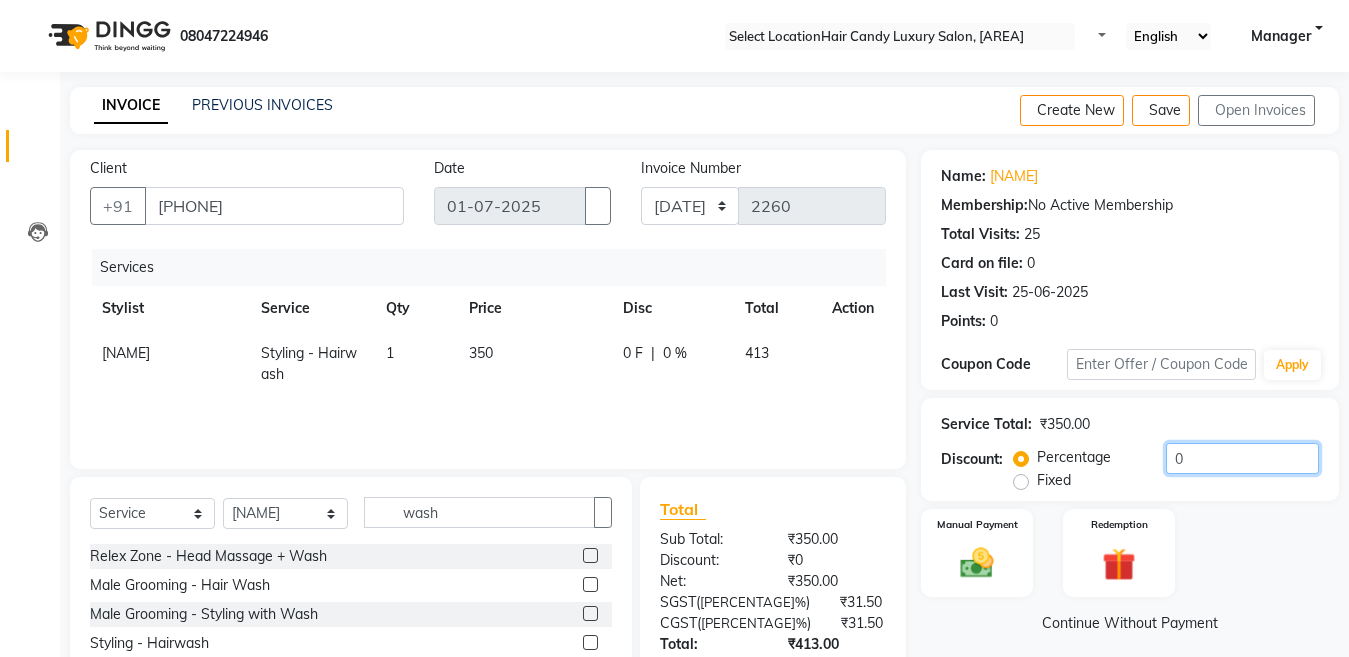 click on "0" at bounding box center [1242, 458] 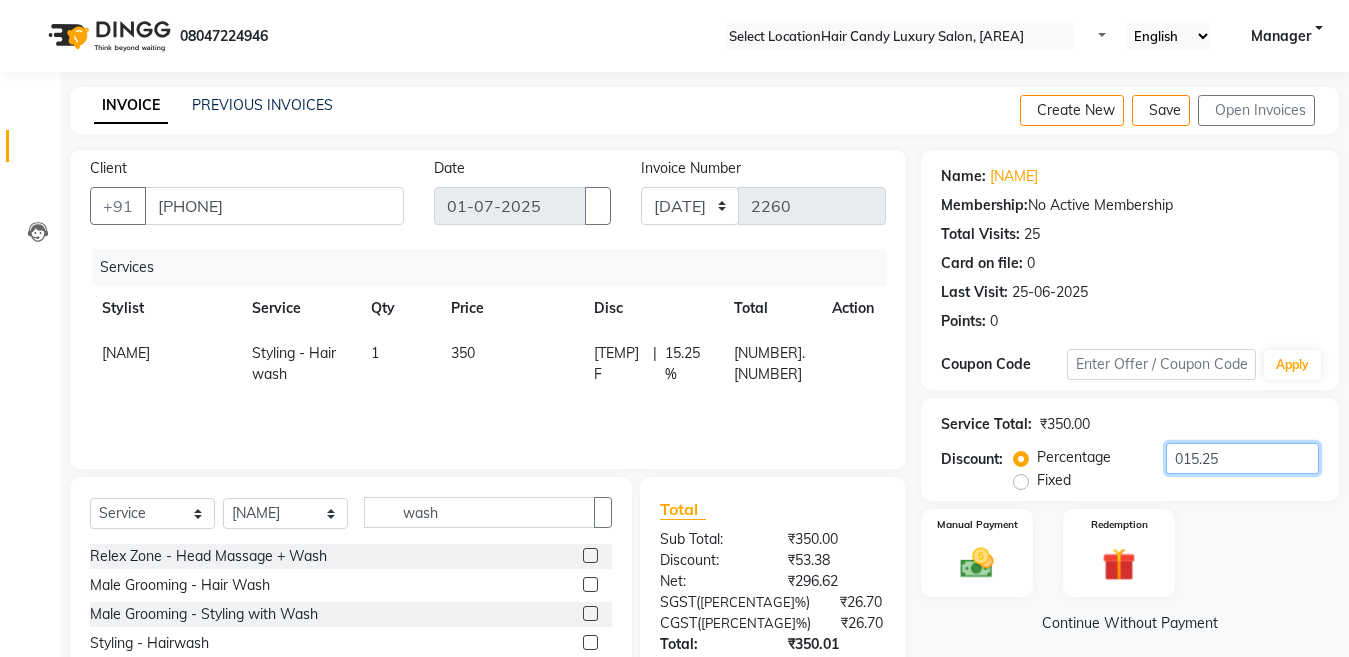 scroll, scrollTop: 164, scrollLeft: 0, axis: vertical 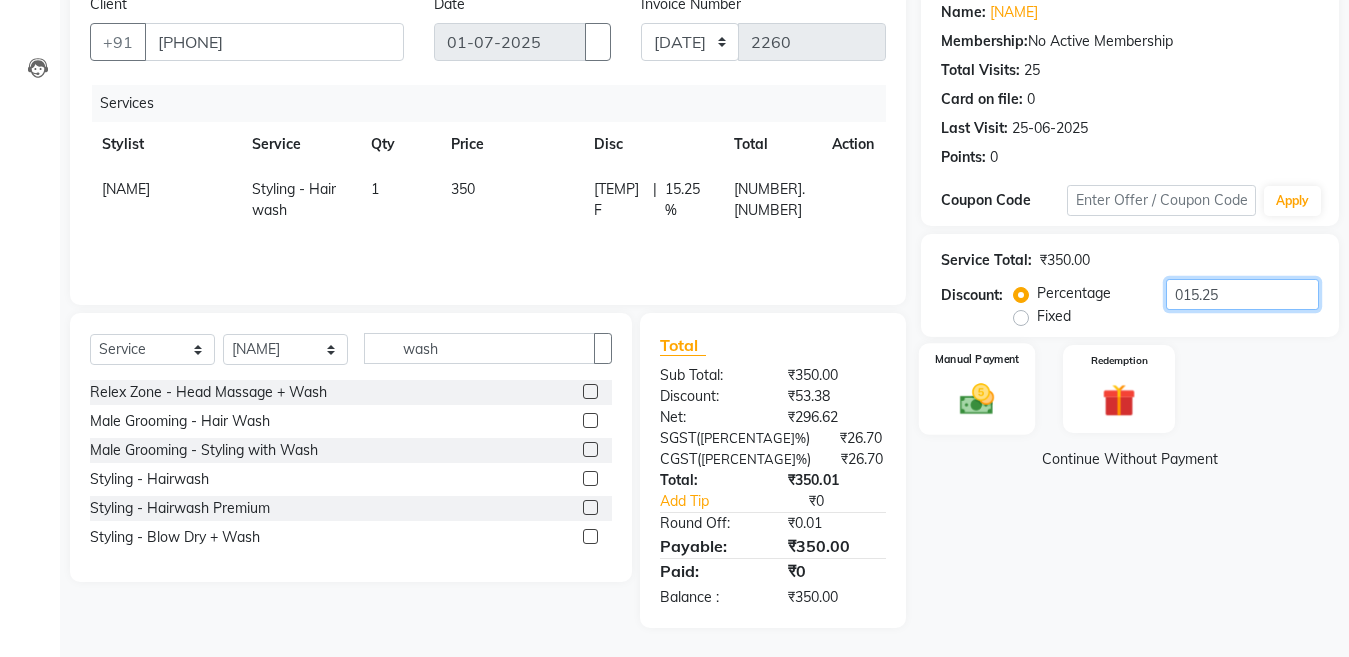 type on "015.25" 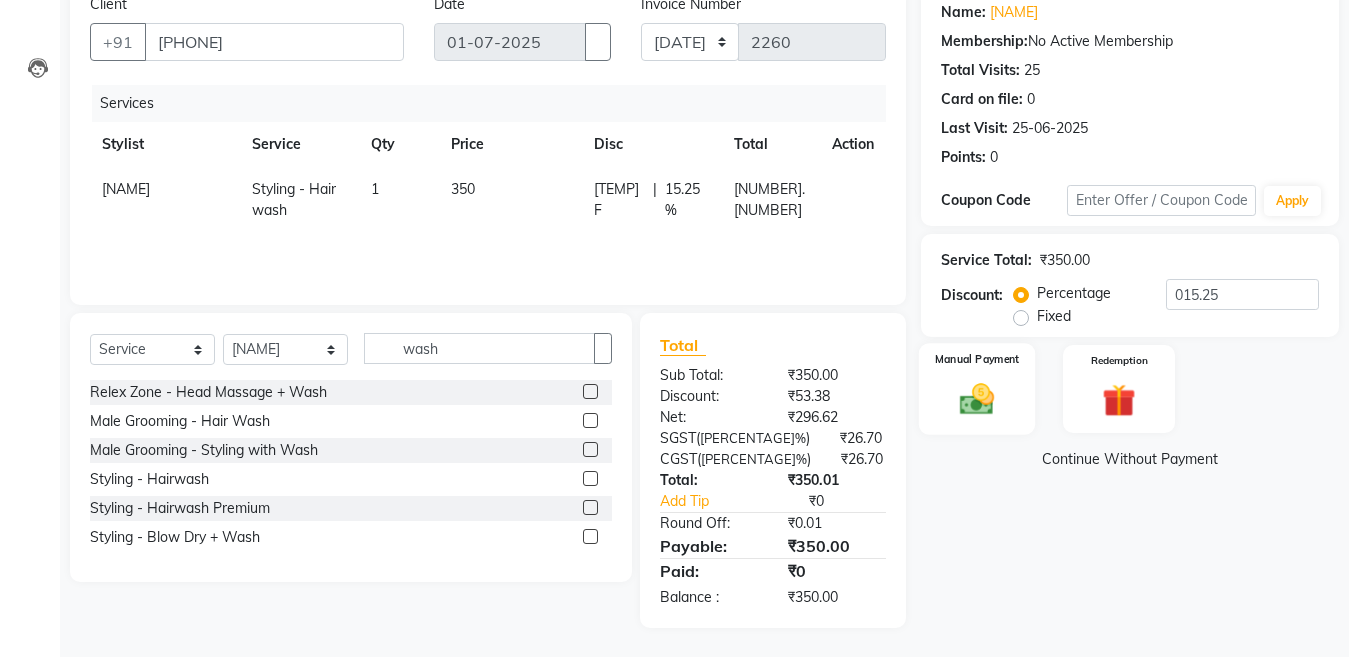 click on "Manual Payment" at bounding box center [977, 389] 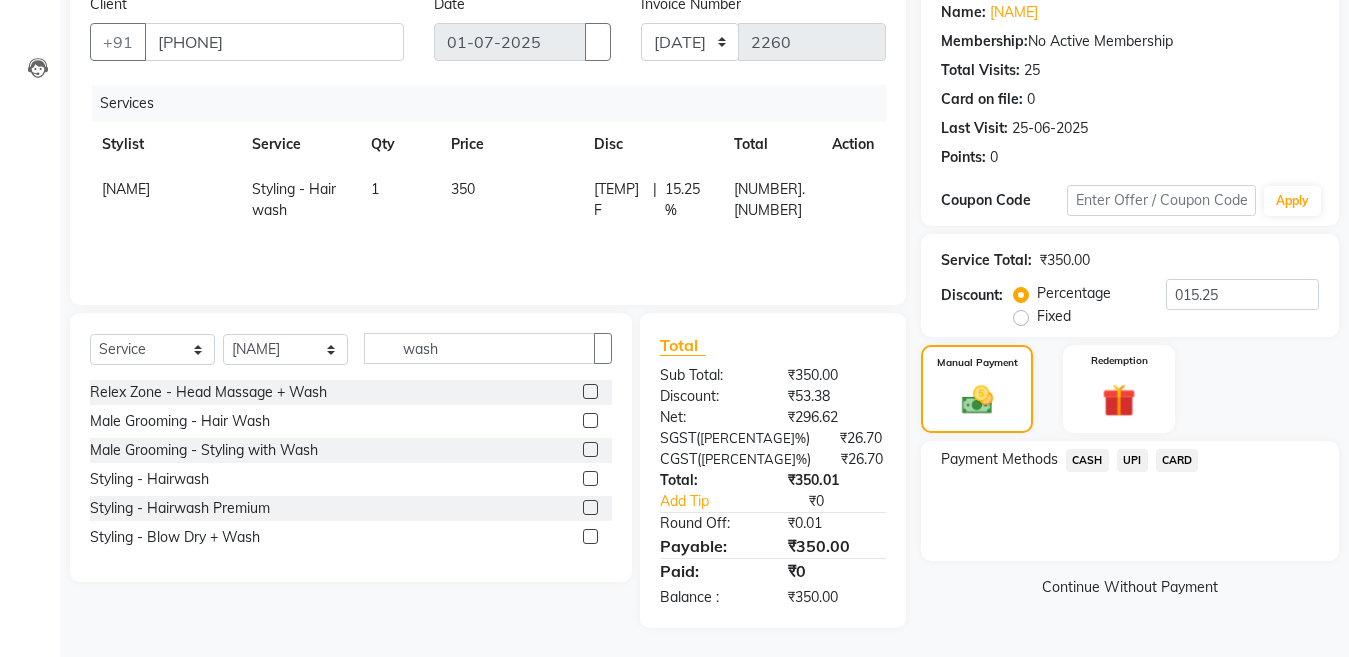 click on "CASH" at bounding box center [1087, 460] 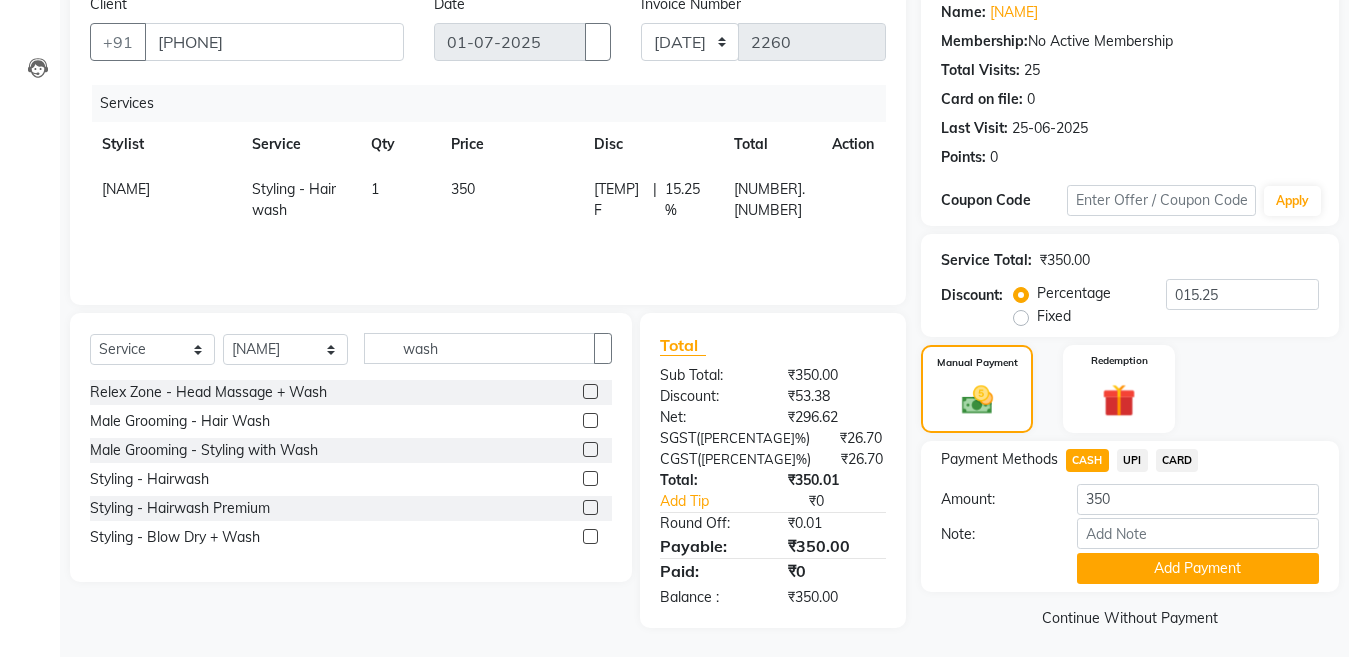 click on "UPI" at bounding box center [1087, 460] 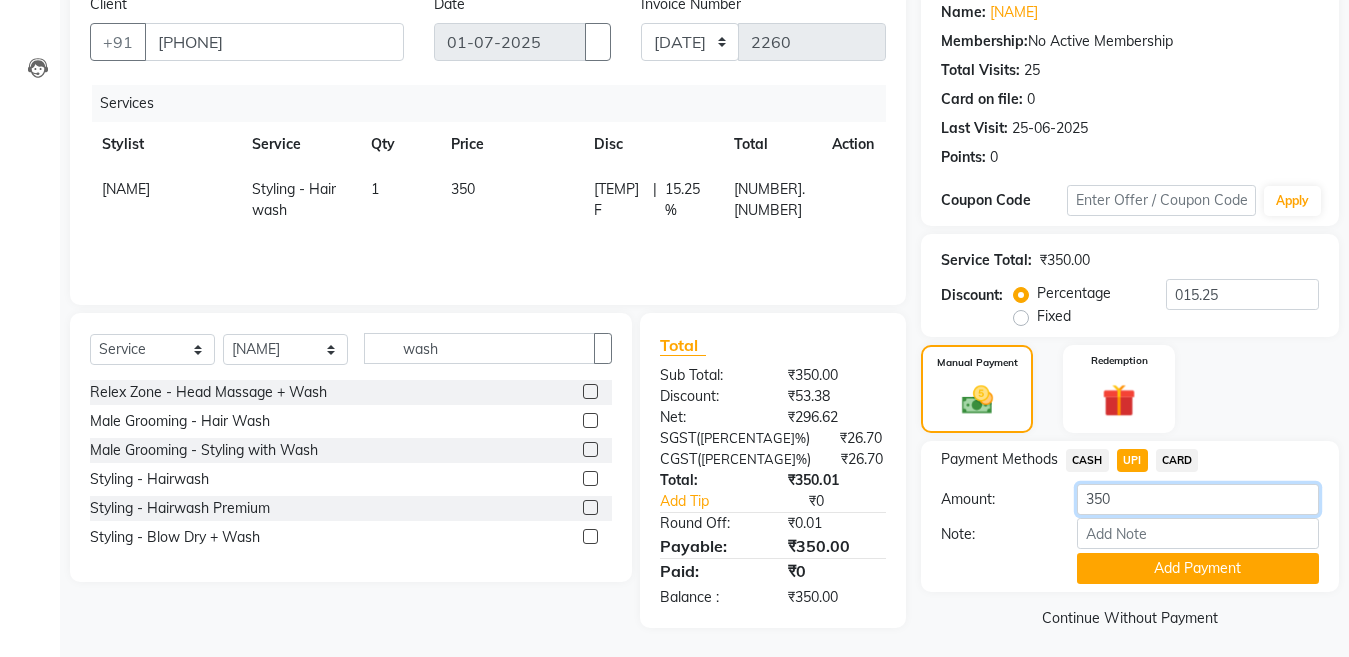 drag, startPoint x: 1131, startPoint y: 498, endPoint x: 885, endPoint y: 540, distance: 249.55962 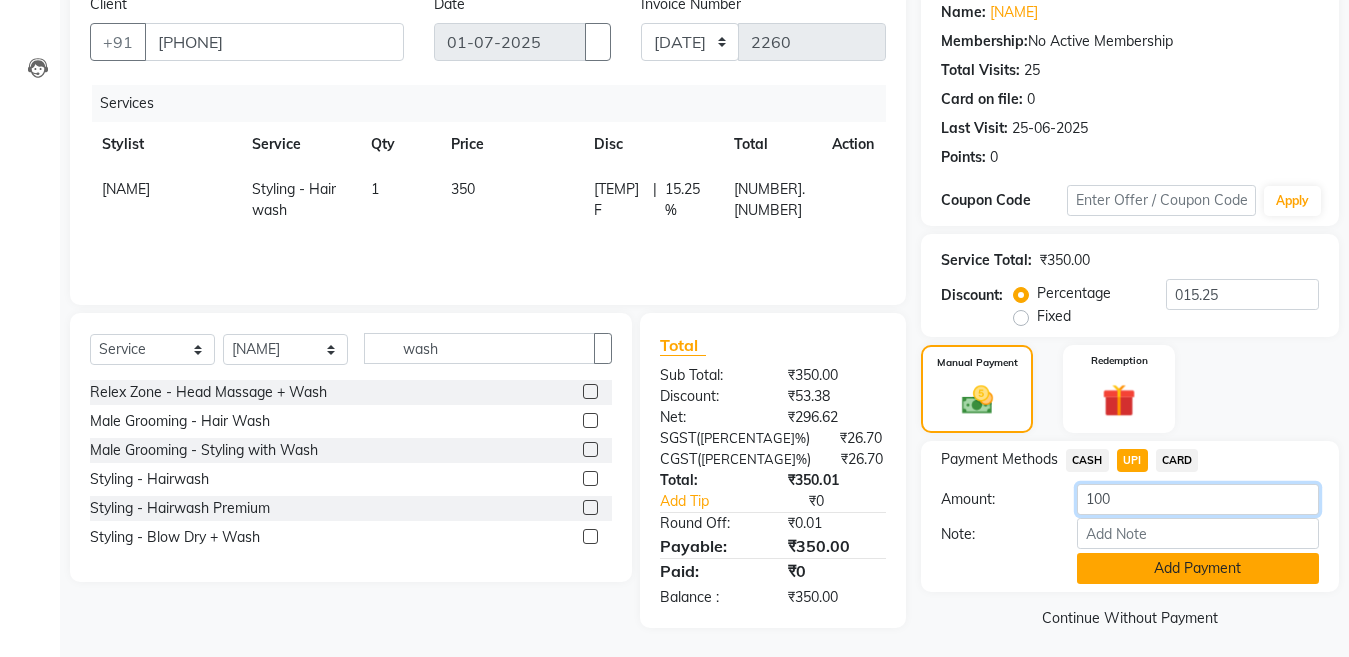 type on "100" 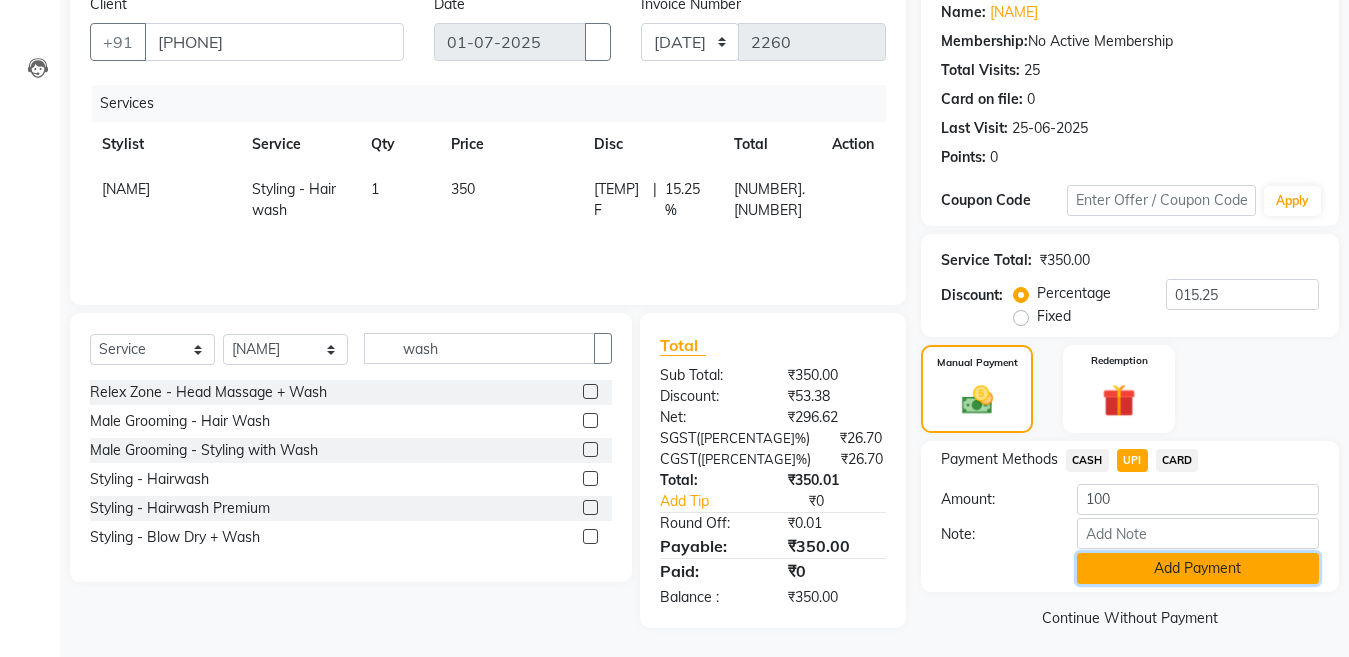 click on "Add Payment" at bounding box center [1198, 568] 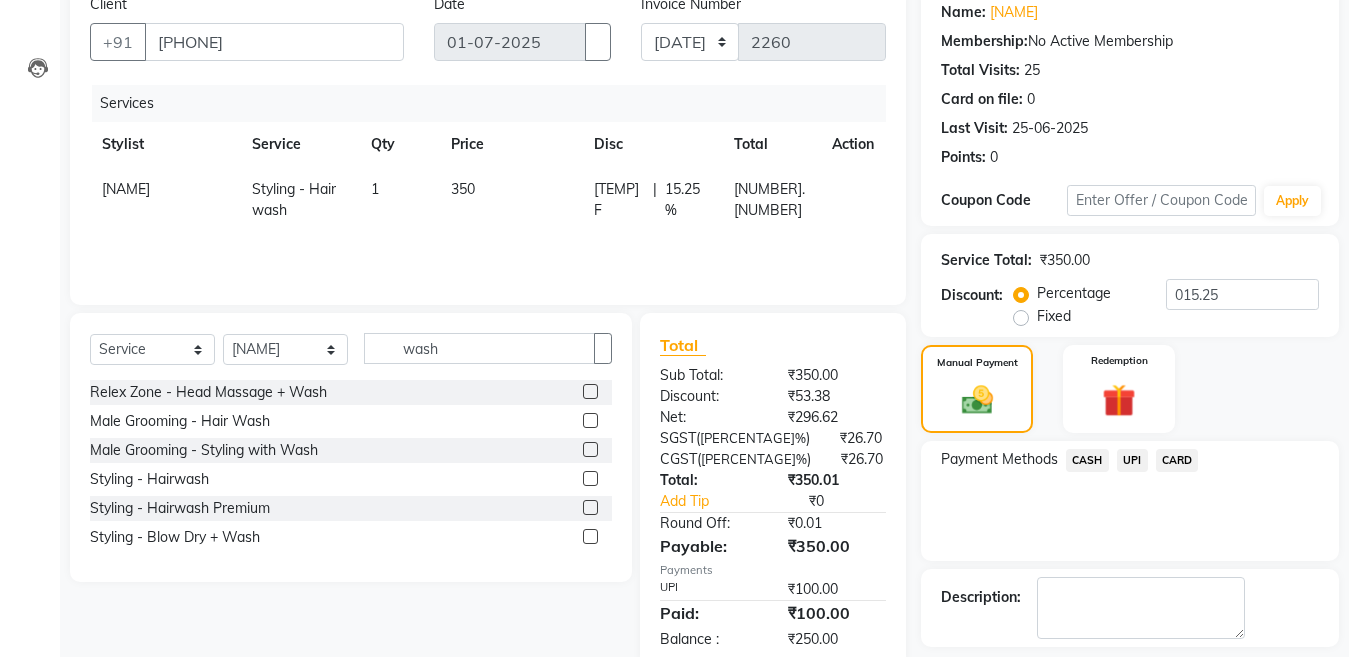 click on "CASH" at bounding box center [1087, 460] 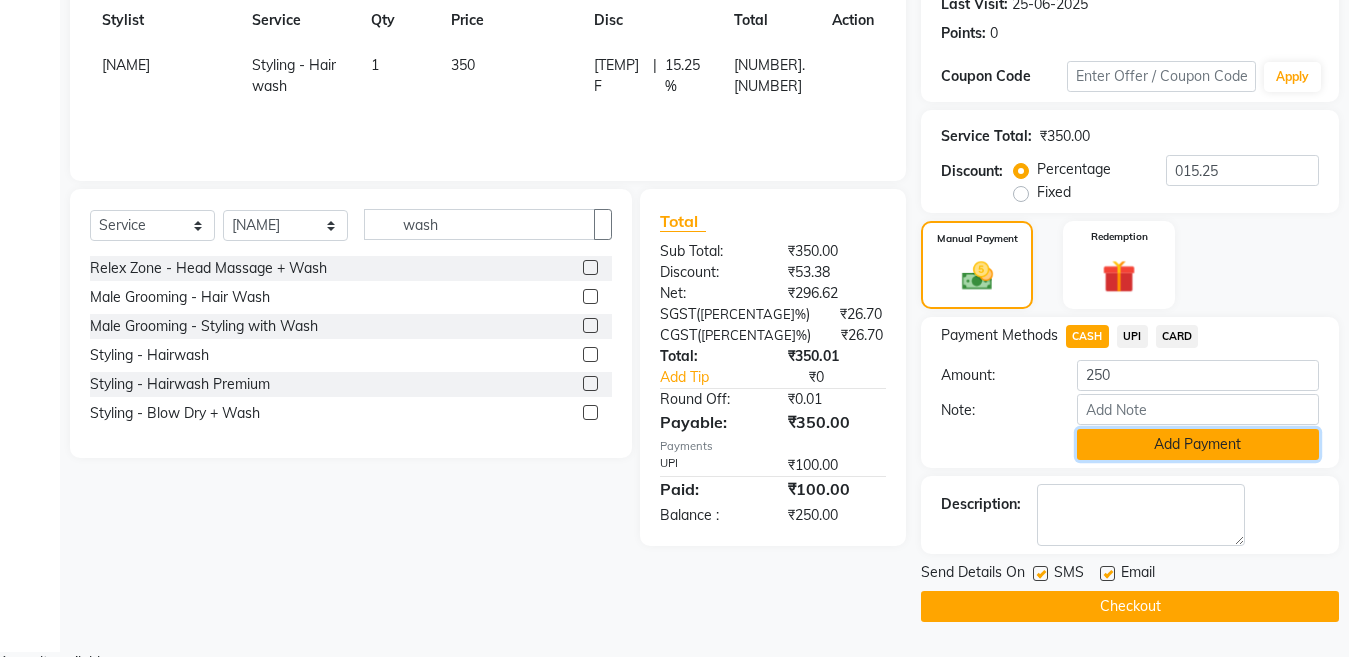 click on "Add Payment" at bounding box center [1198, 444] 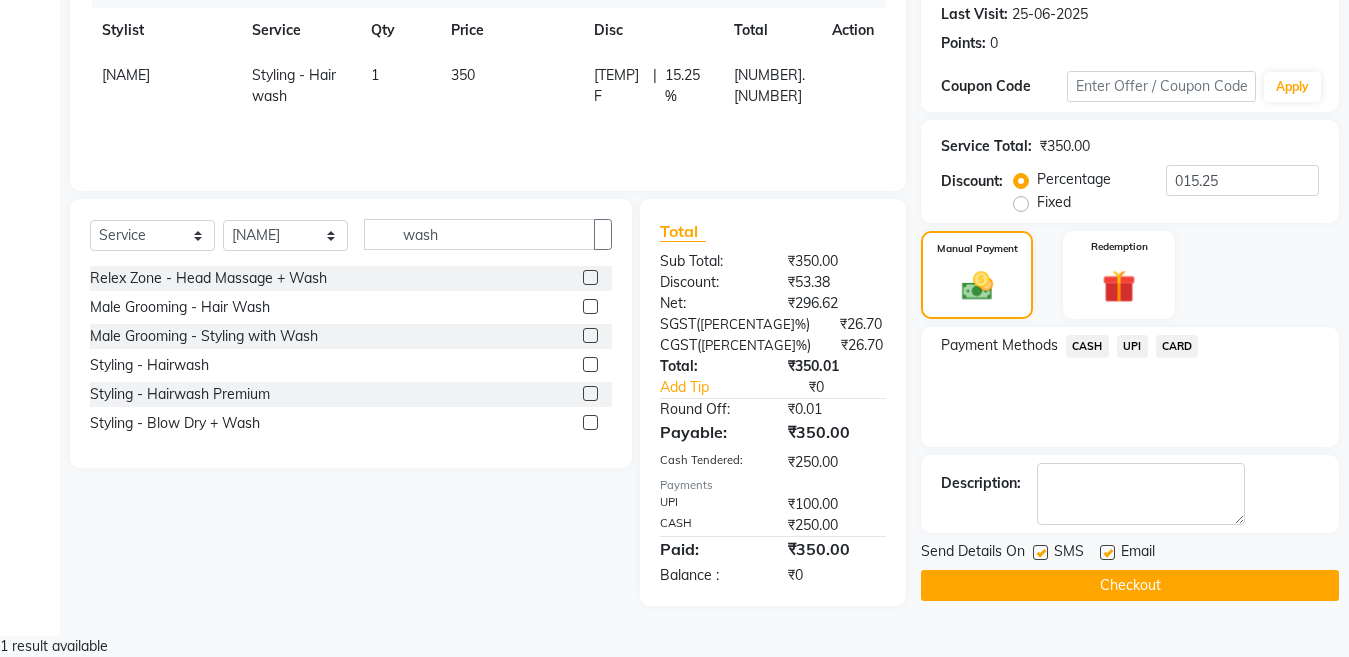 scroll, scrollTop: 259, scrollLeft: 0, axis: vertical 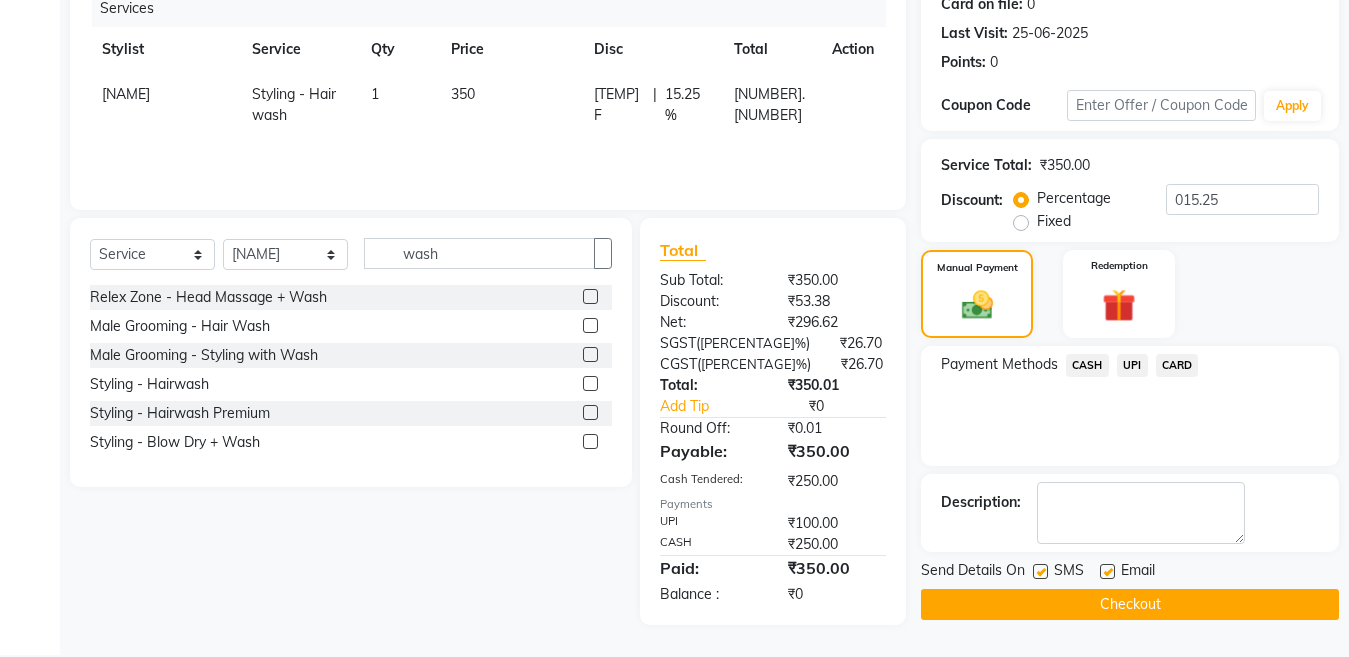 click on "SMS" at bounding box center [1066, 572] 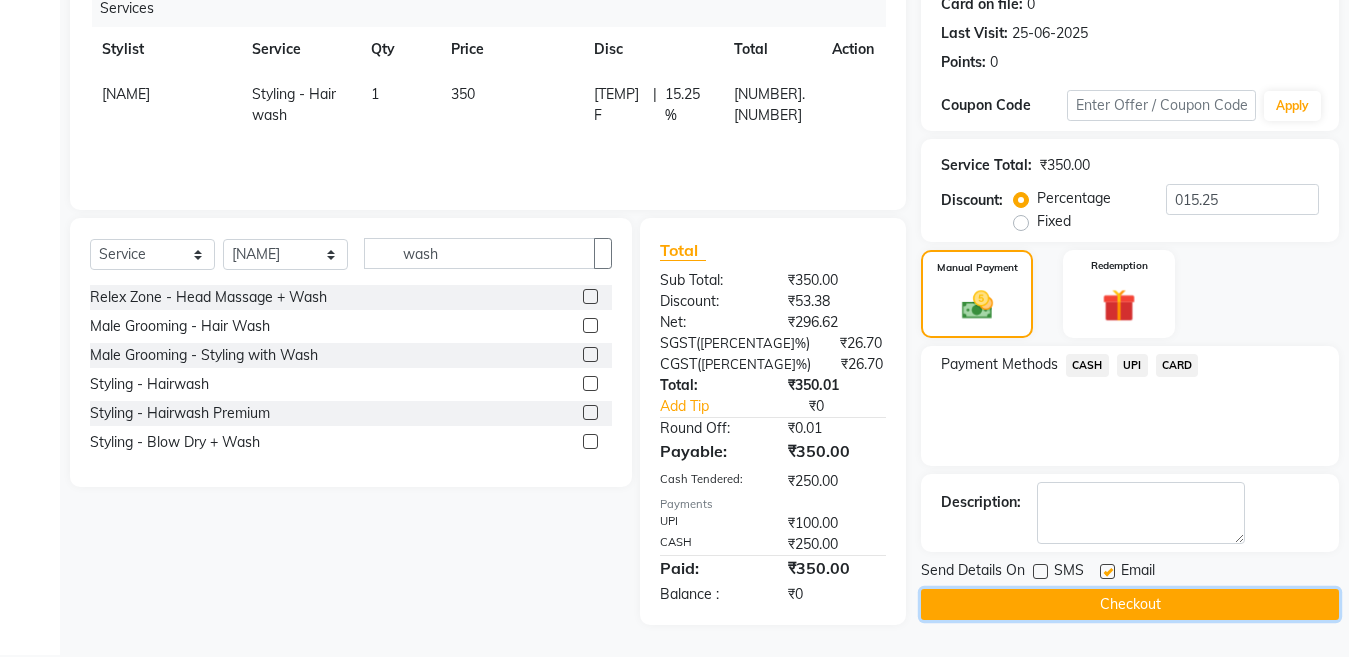 click on "Checkout" at bounding box center [1130, 604] 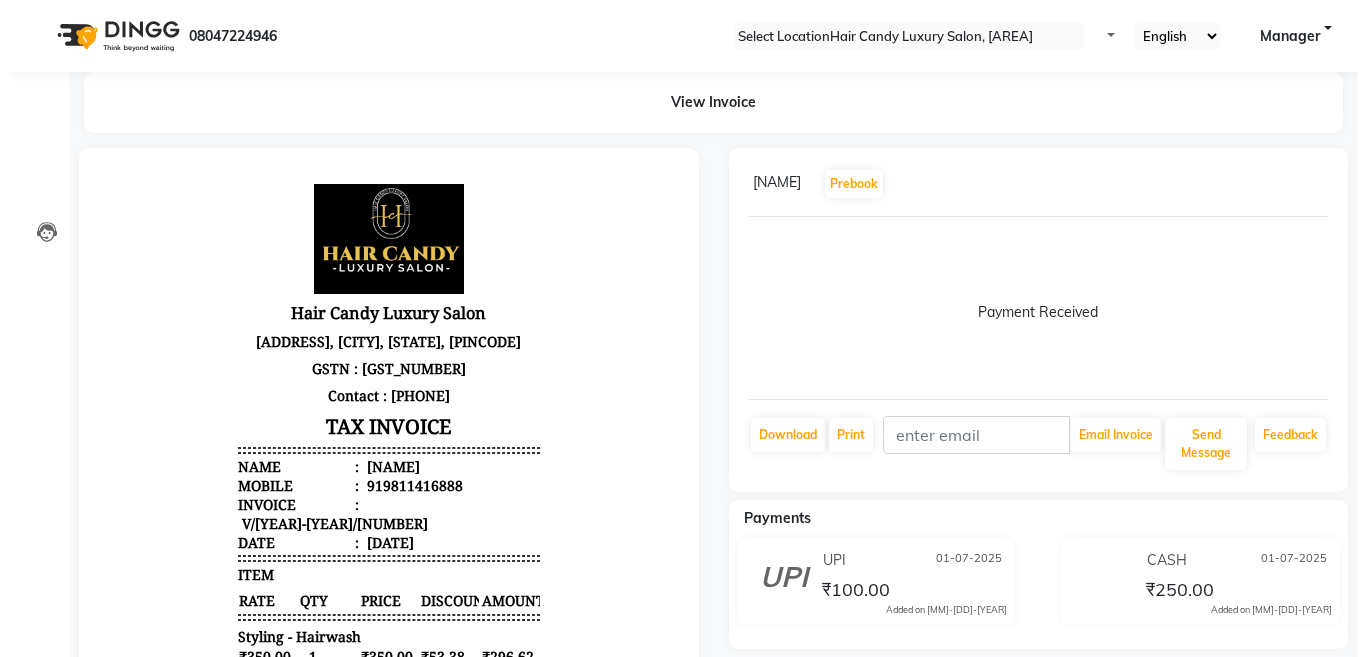 scroll, scrollTop: 0, scrollLeft: 0, axis: both 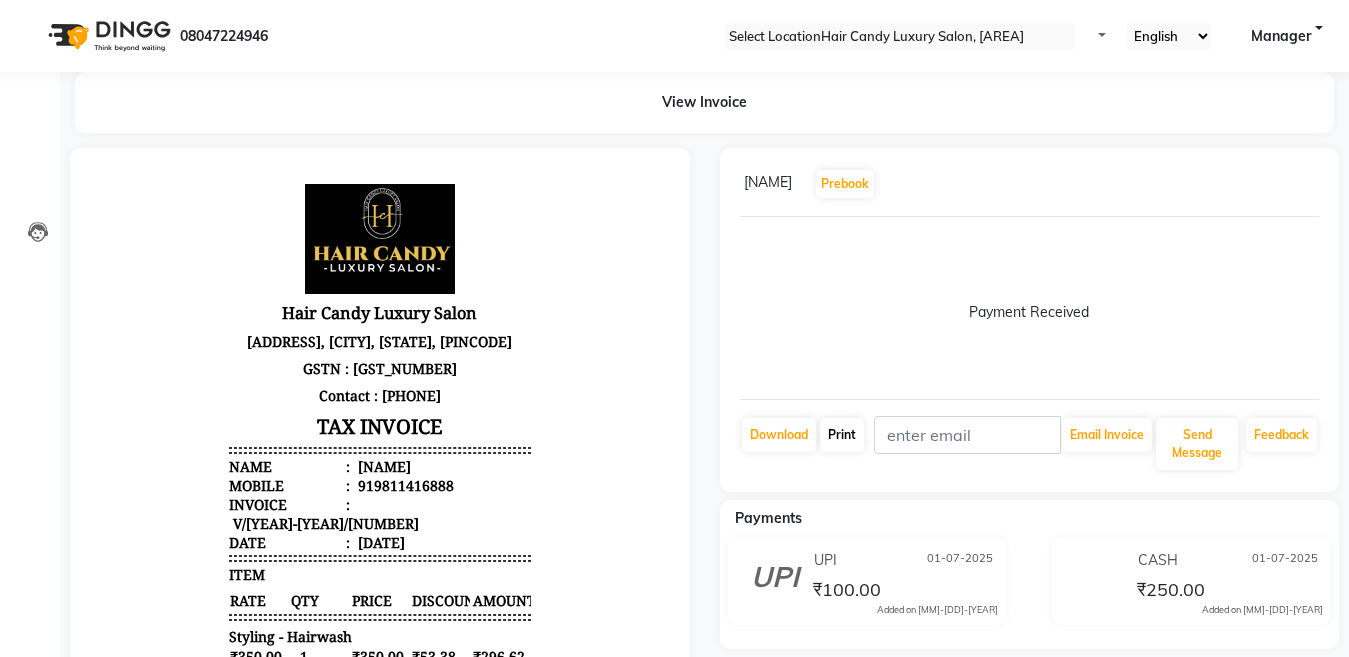 click on "Print" at bounding box center [779, 435] 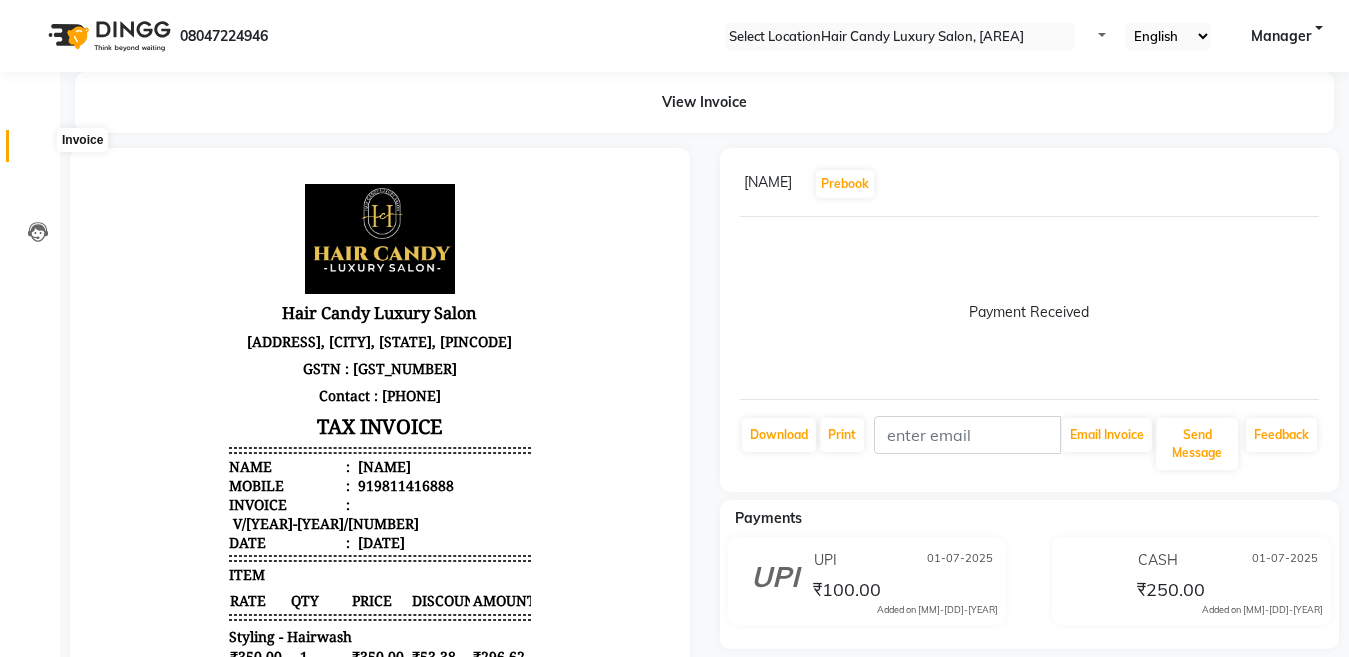 click at bounding box center [37, 151] 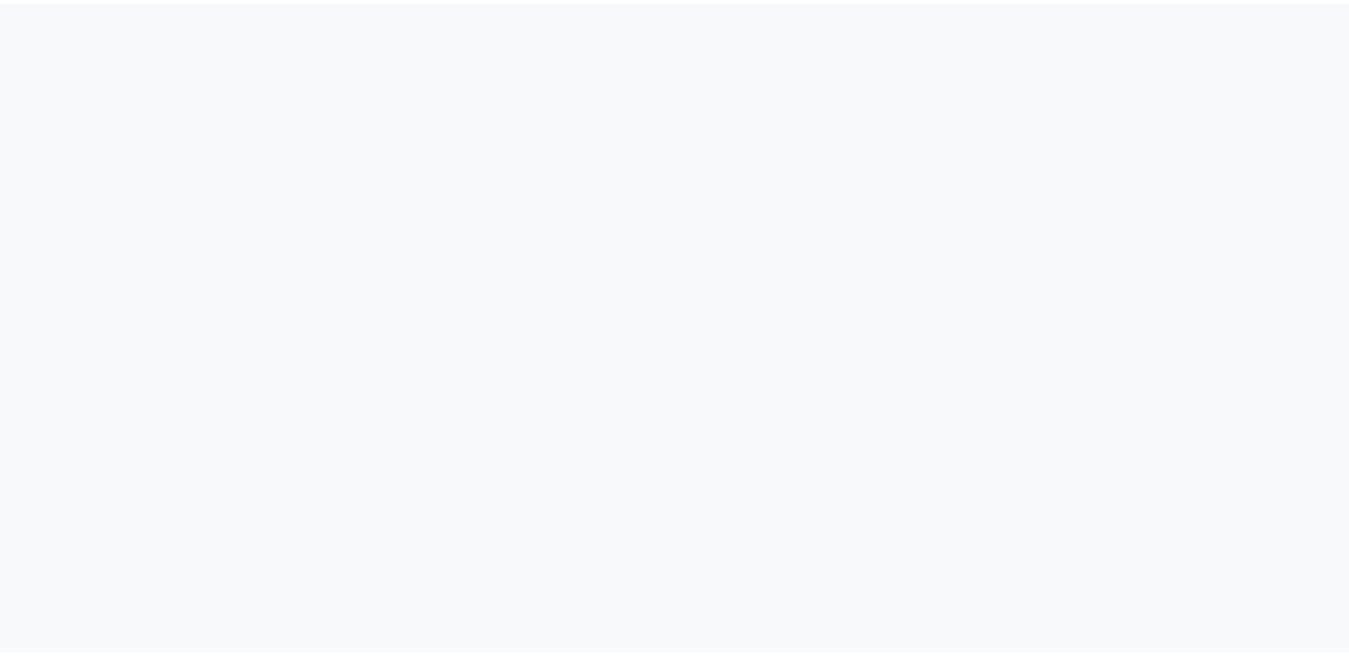 scroll, scrollTop: 0, scrollLeft: 0, axis: both 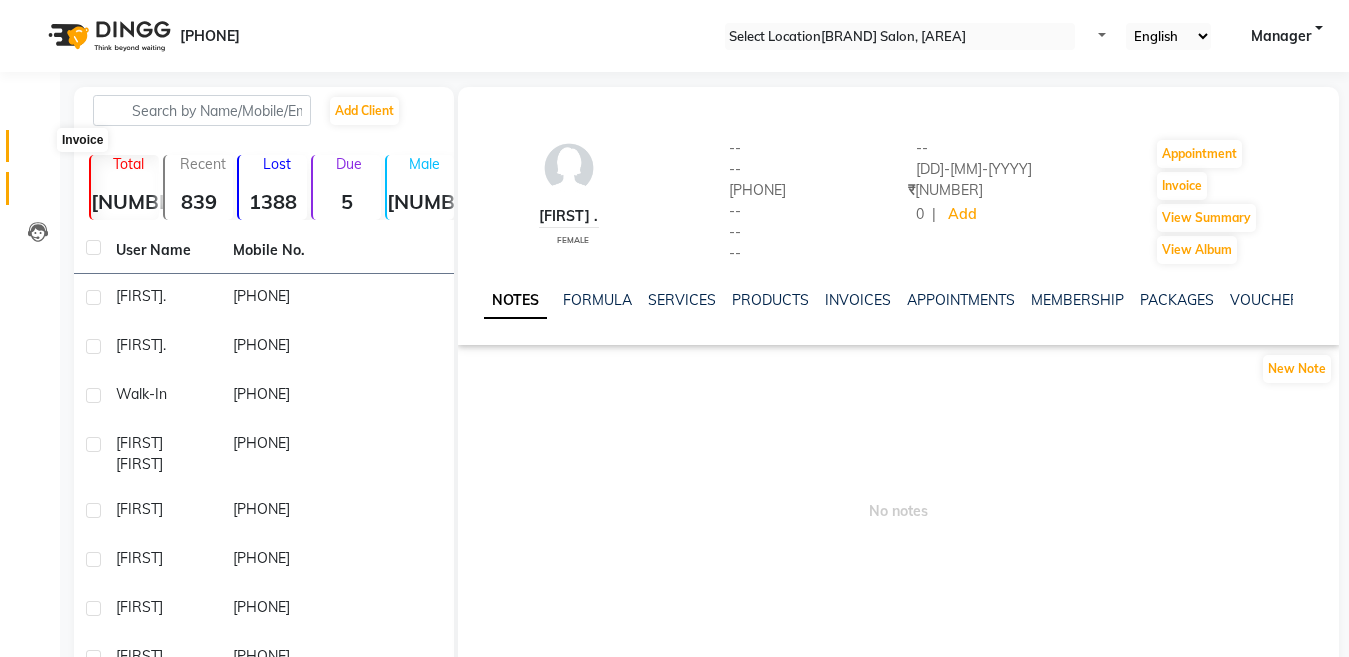 click at bounding box center (37, 151) 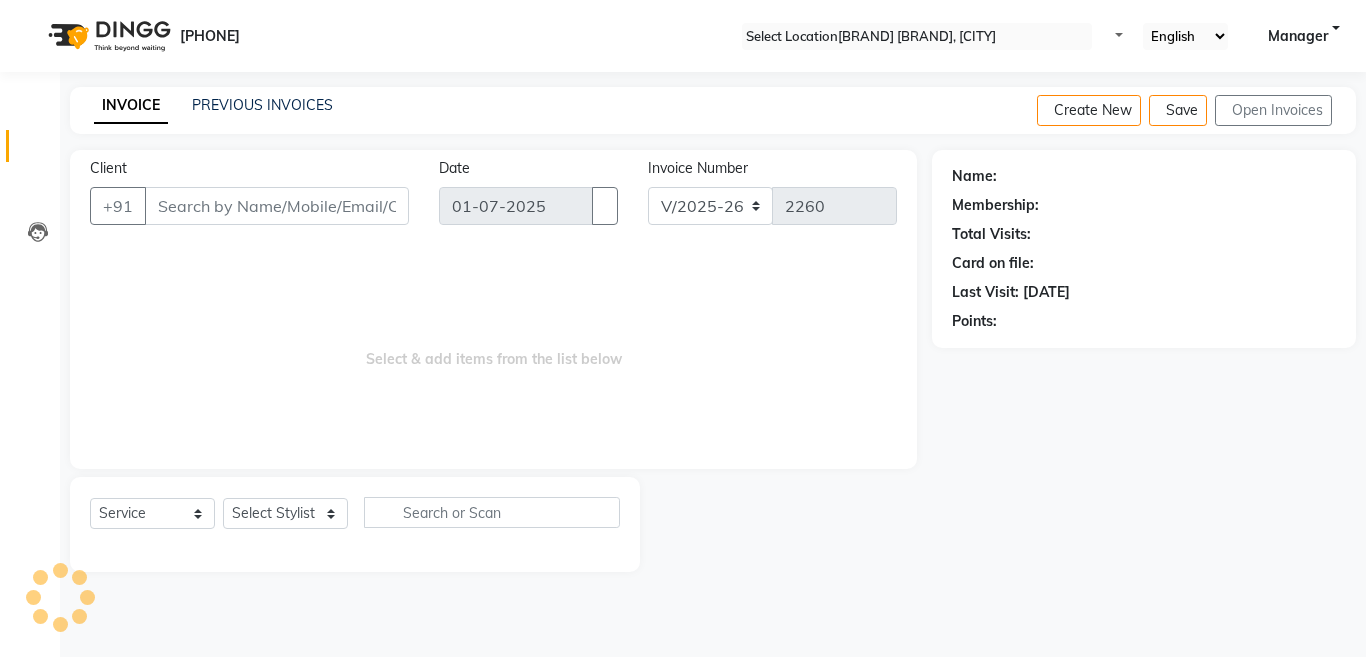 scroll, scrollTop: 0, scrollLeft: 0, axis: both 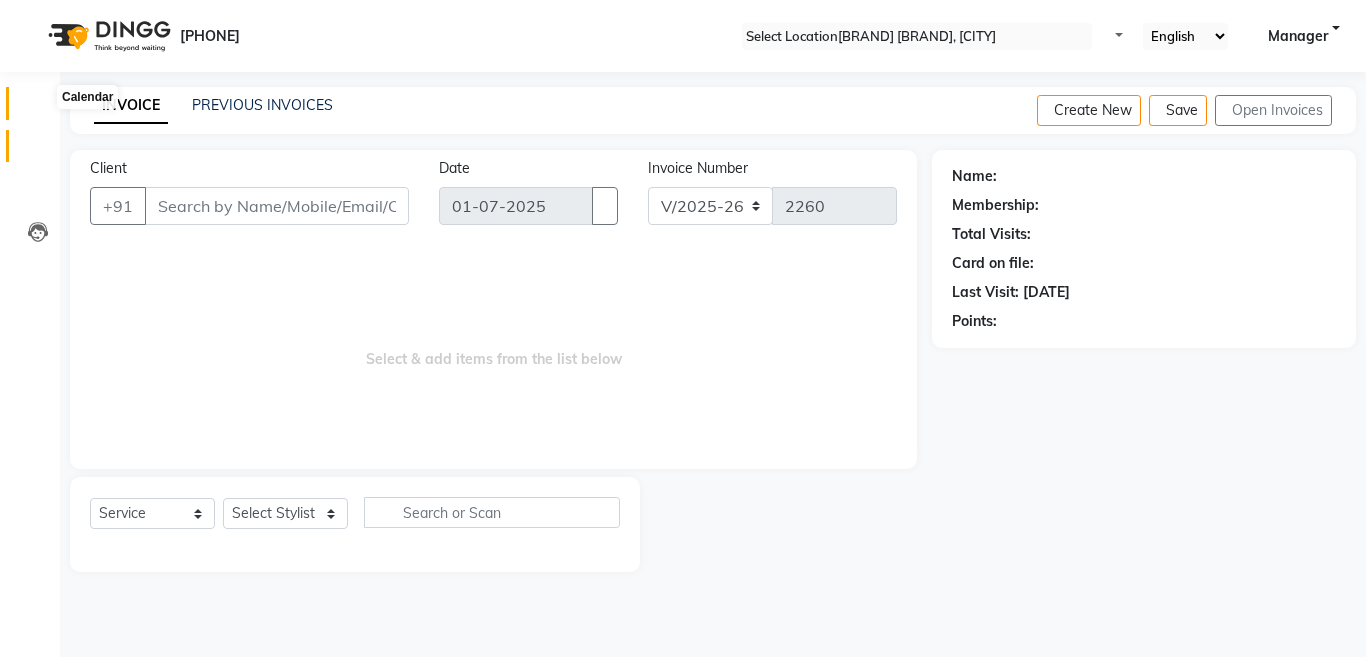 click at bounding box center (38, 108) 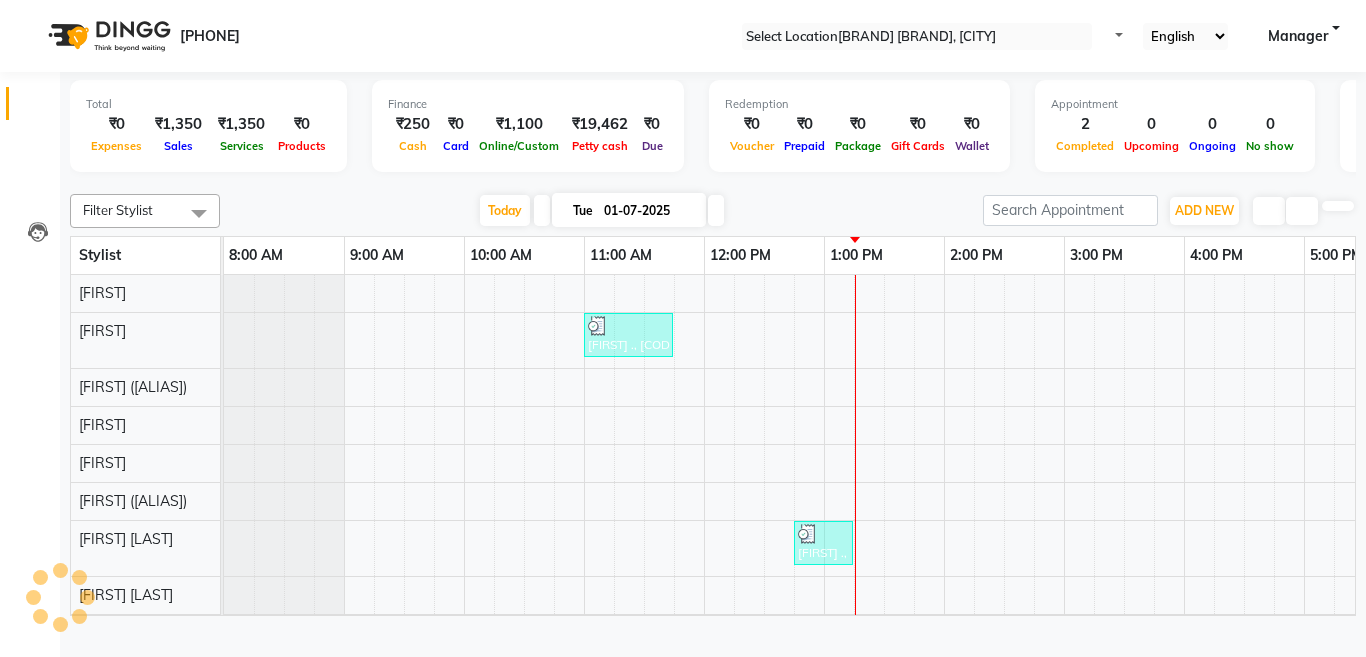 scroll, scrollTop: 0, scrollLeft: 0, axis: both 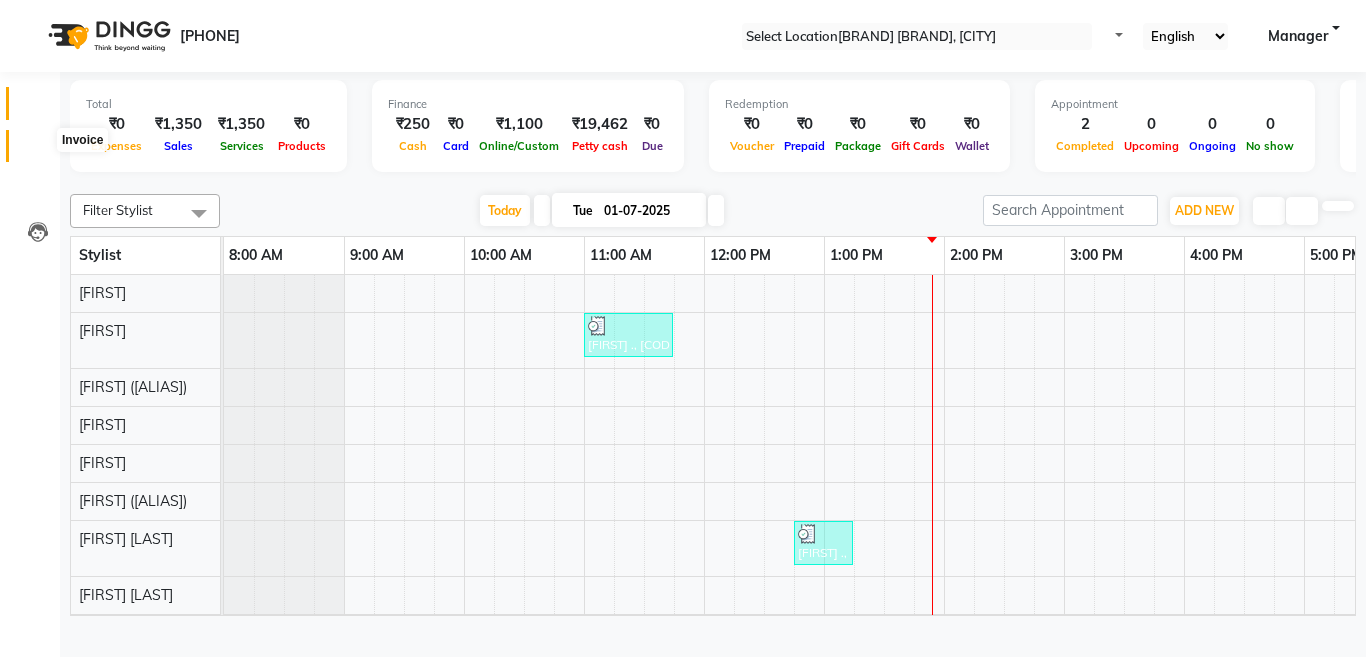 click at bounding box center (37, 151) 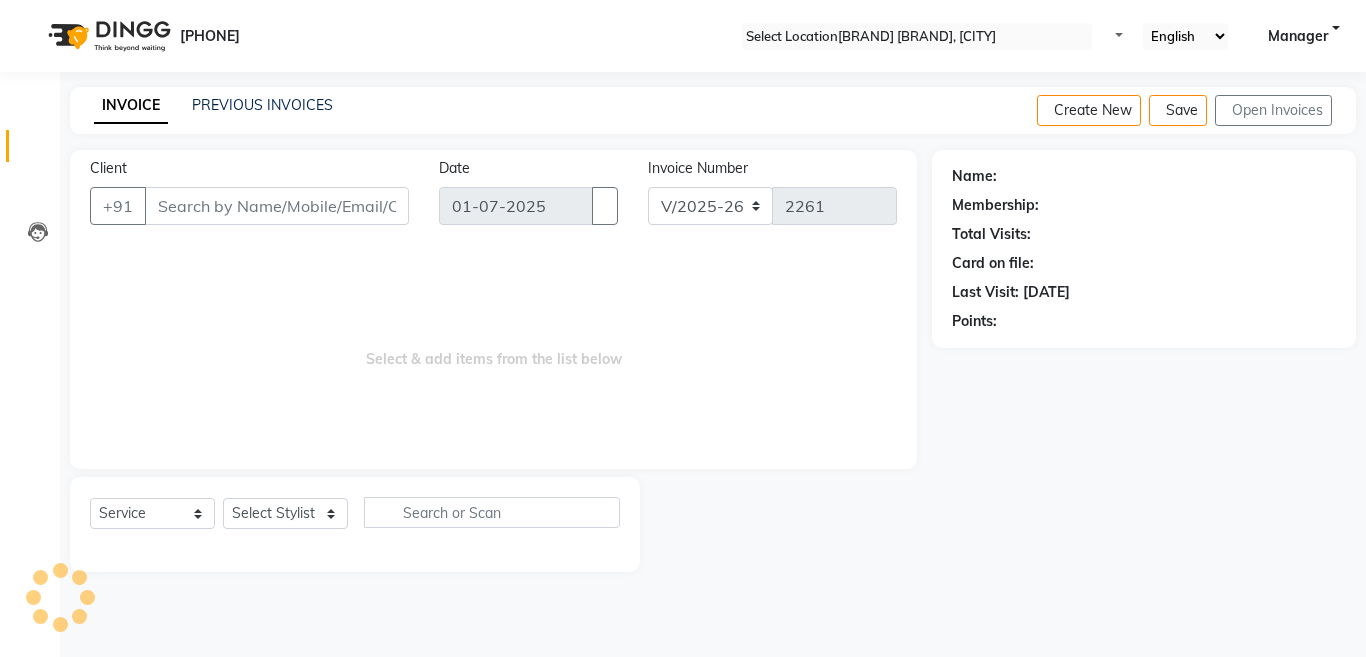 click on "Client" at bounding box center [277, 206] 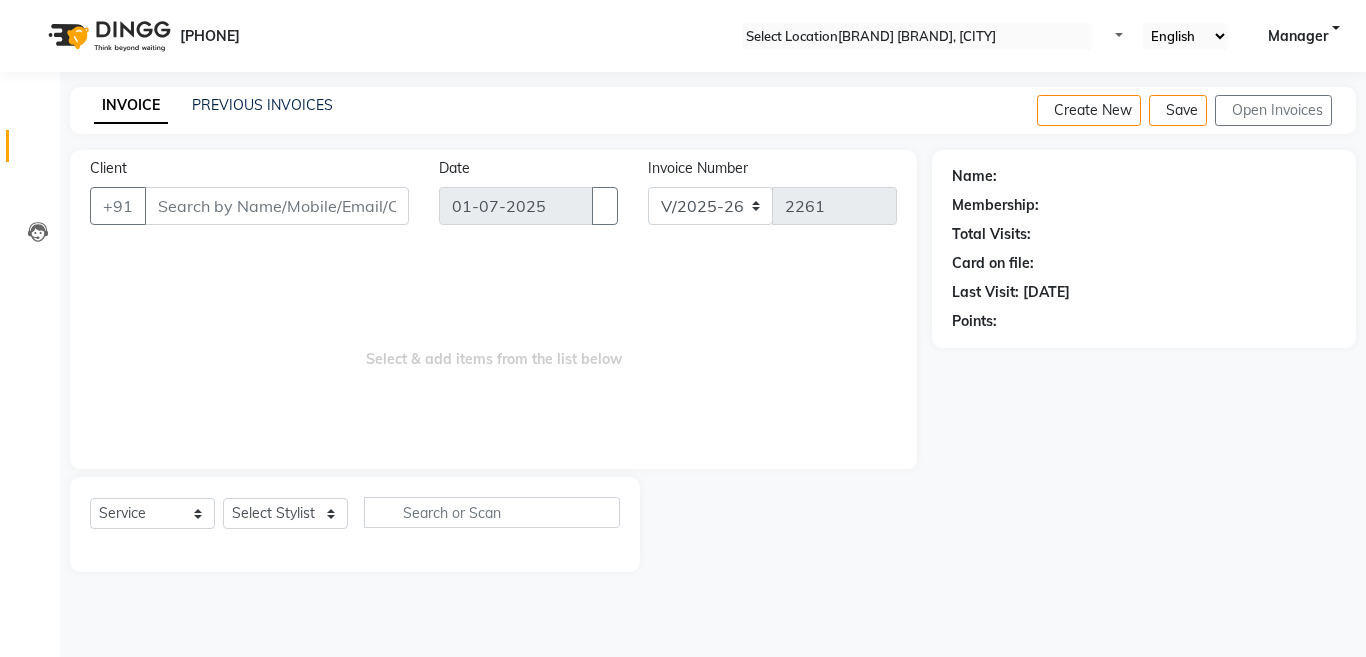 click on "Client" at bounding box center (277, 206) 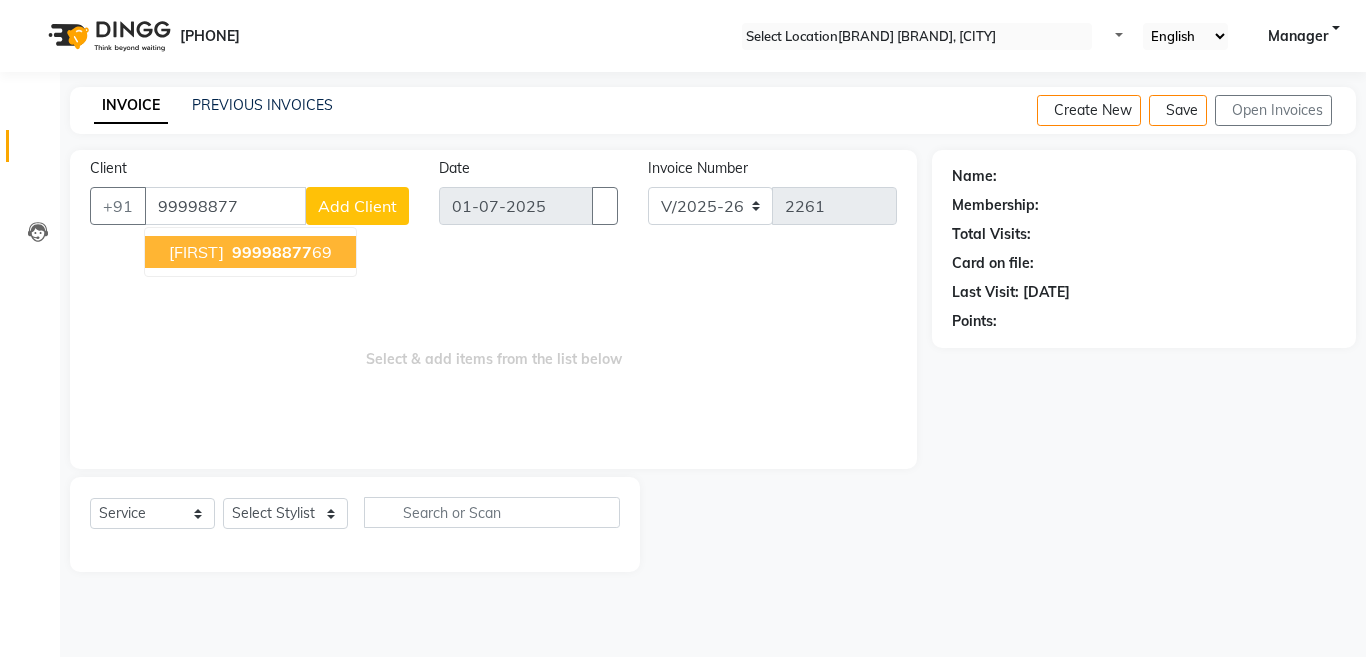 click on "[FIRST] [PHONE]" at bounding box center (250, 252) 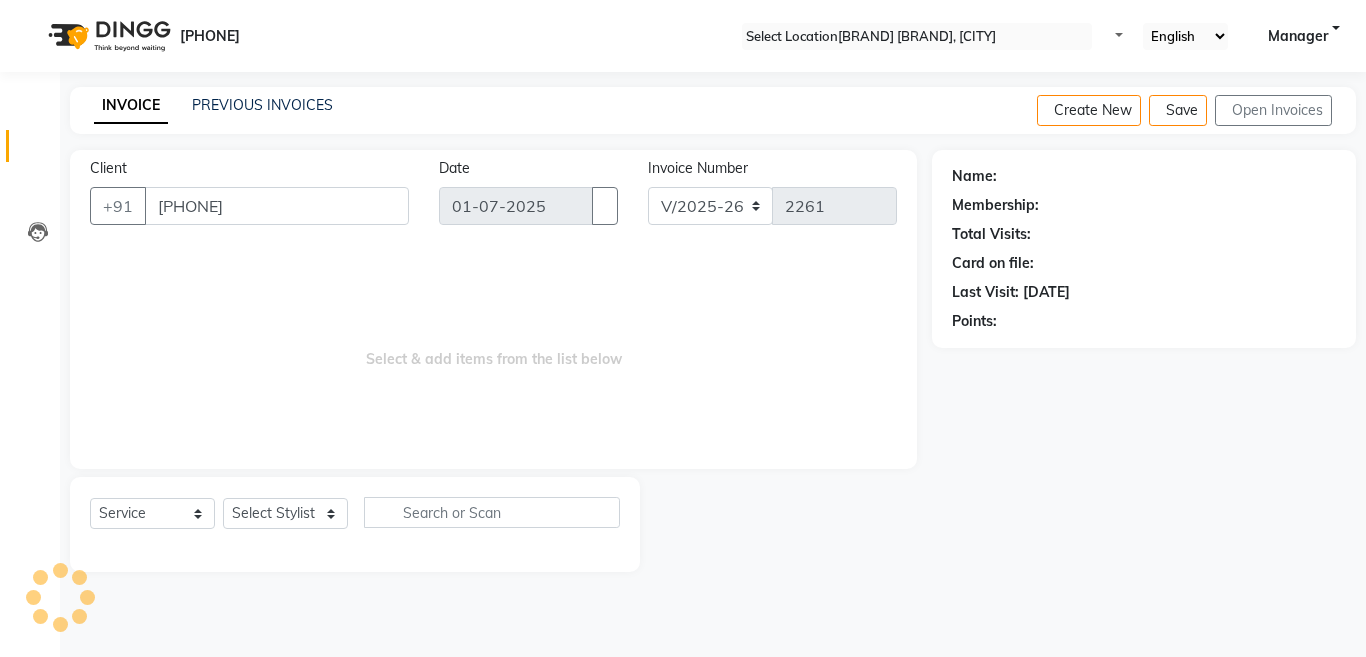 type on "[PHONE]" 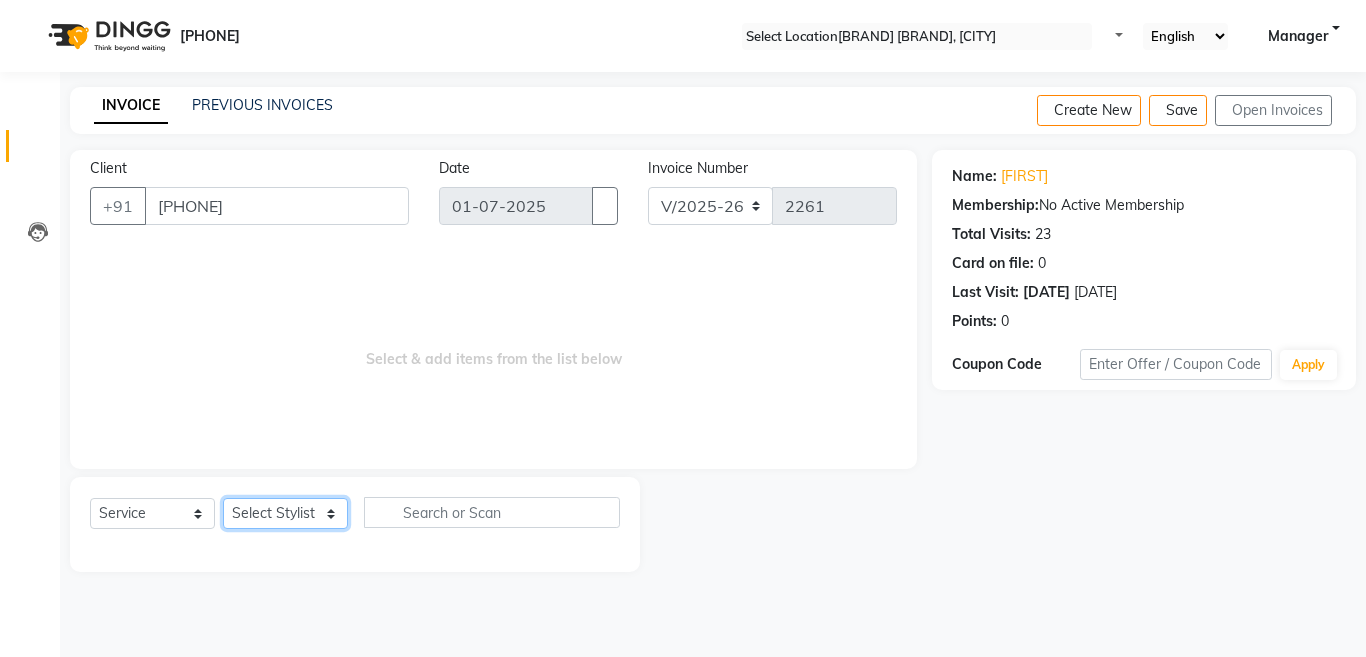 click on "Select Stylist [FIRST] [FIRST] [FIRST] [FIRST] [FIRST] [FIRST] [FIRST] [FIRST] [FIRST] [FIRST] [FIRST] [FIRST] [FIRST] [FIRST] [FIRST] [FIRST] [FIRST] [FIRST] [FIRST] [FIRST] [FIRST]" at bounding box center [285, 513] 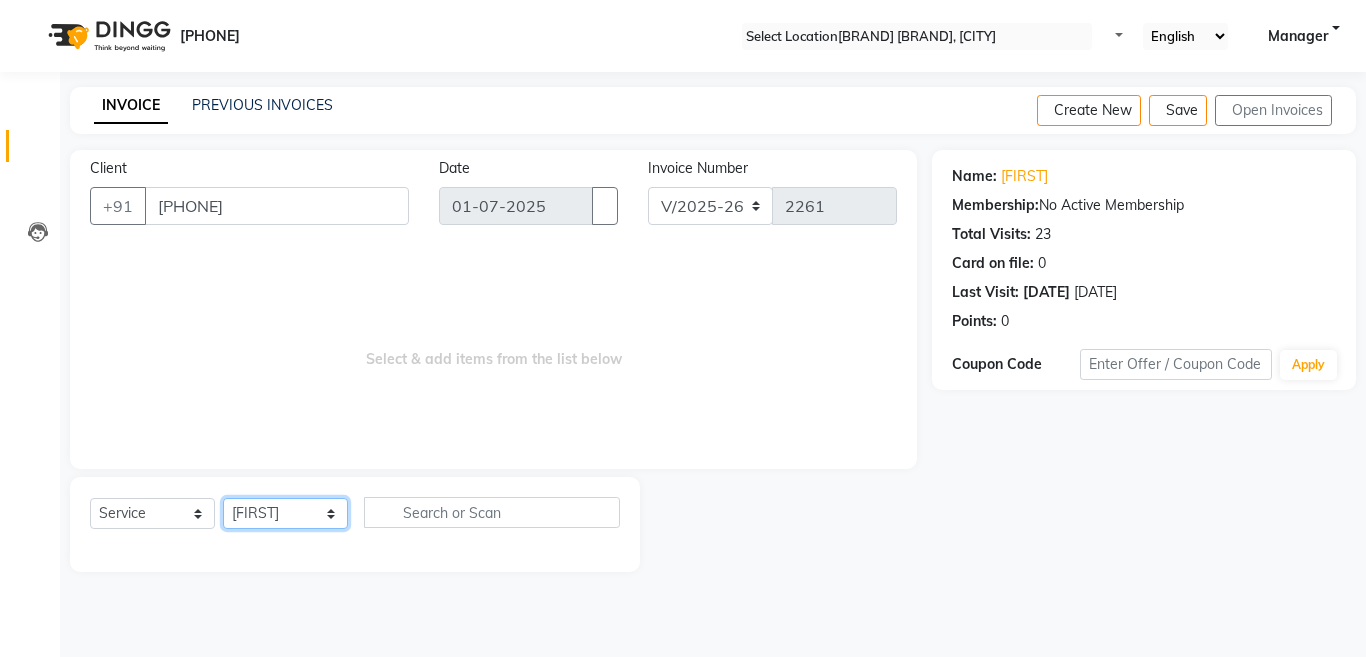 click on "Select Stylist [FIRST] [FIRST] [FIRST] [FIRST] [FIRST] [FIRST] [FIRST] [FIRST] [FIRST] [FIRST] [FIRST] [FIRST] [FIRST] [FIRST] [FIRST] [FIRST] [FIRST] [FIRST] [FIRST] [FIRST] [FIRST]" at bounding box center [285, 513] 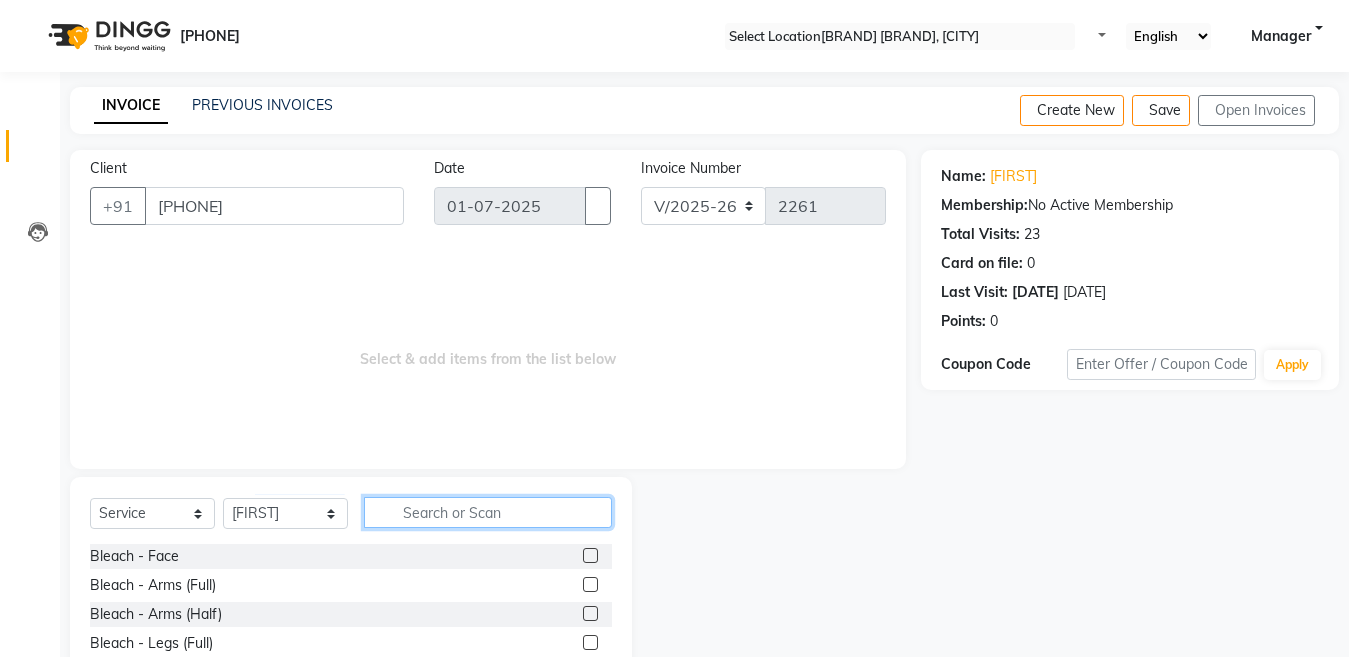 click at bounding box center (488, 512) 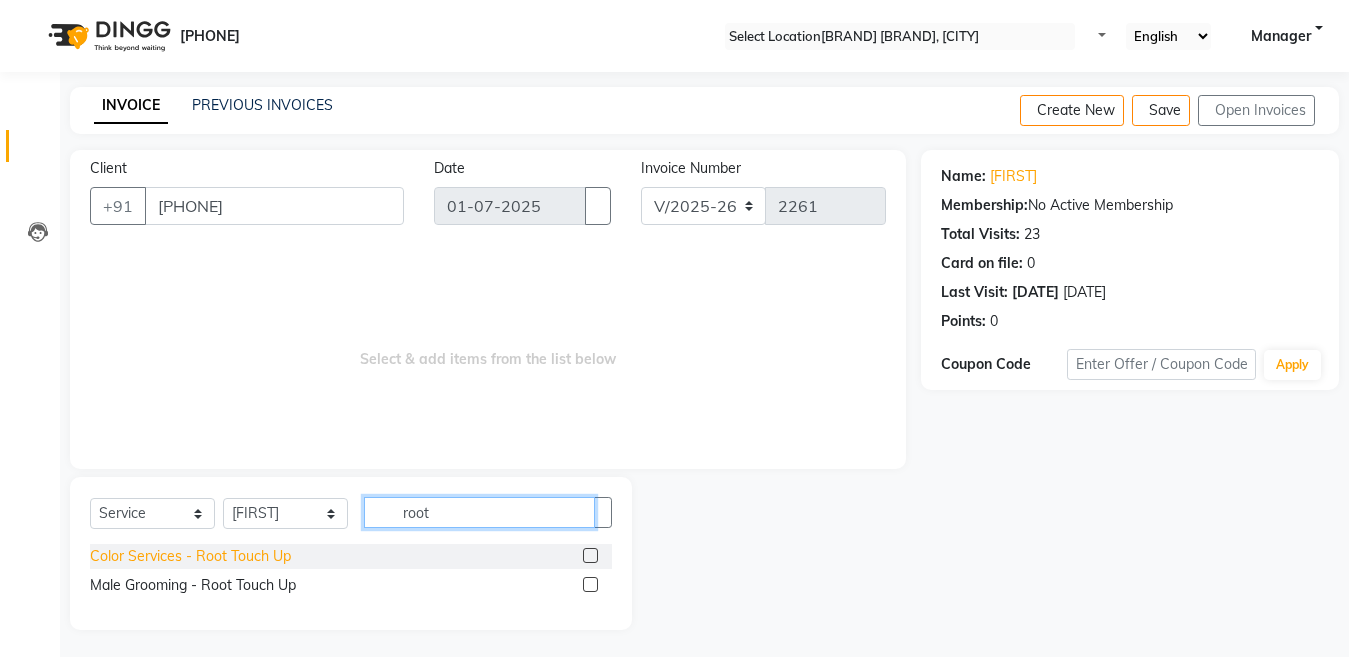 type on "root" 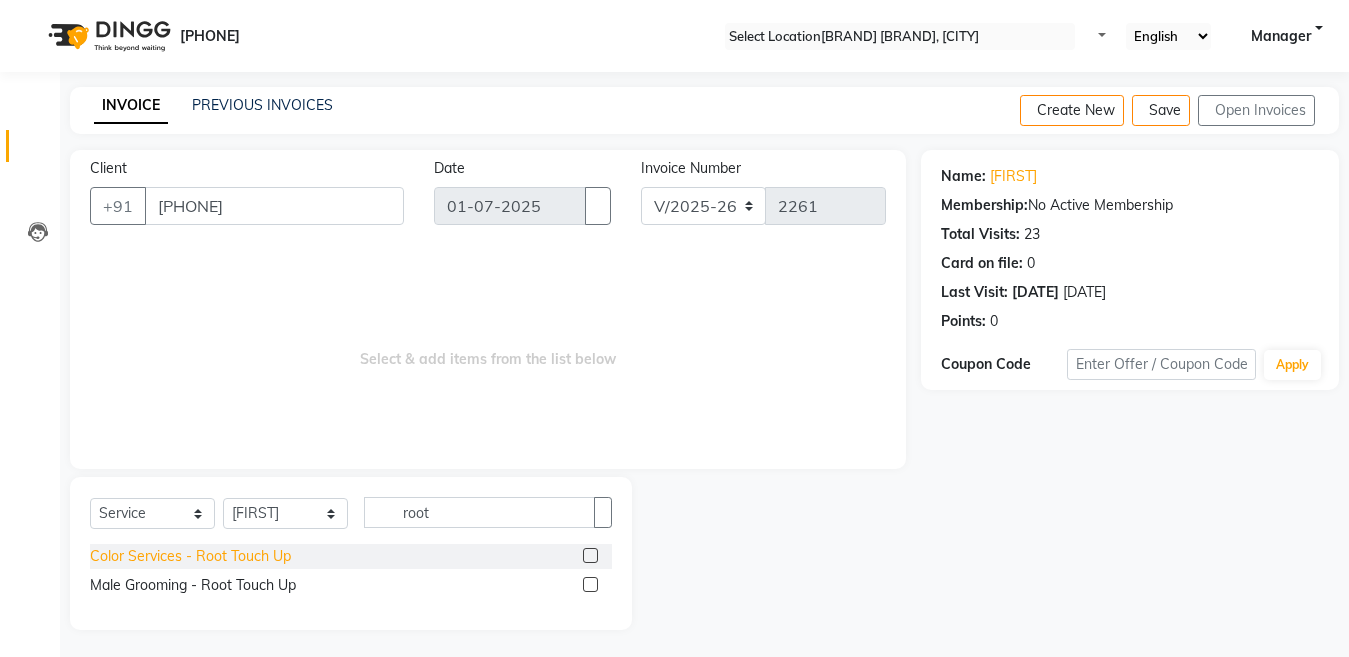 click on "Color Services - Root Touch Up" at bounding box center (190, 556) 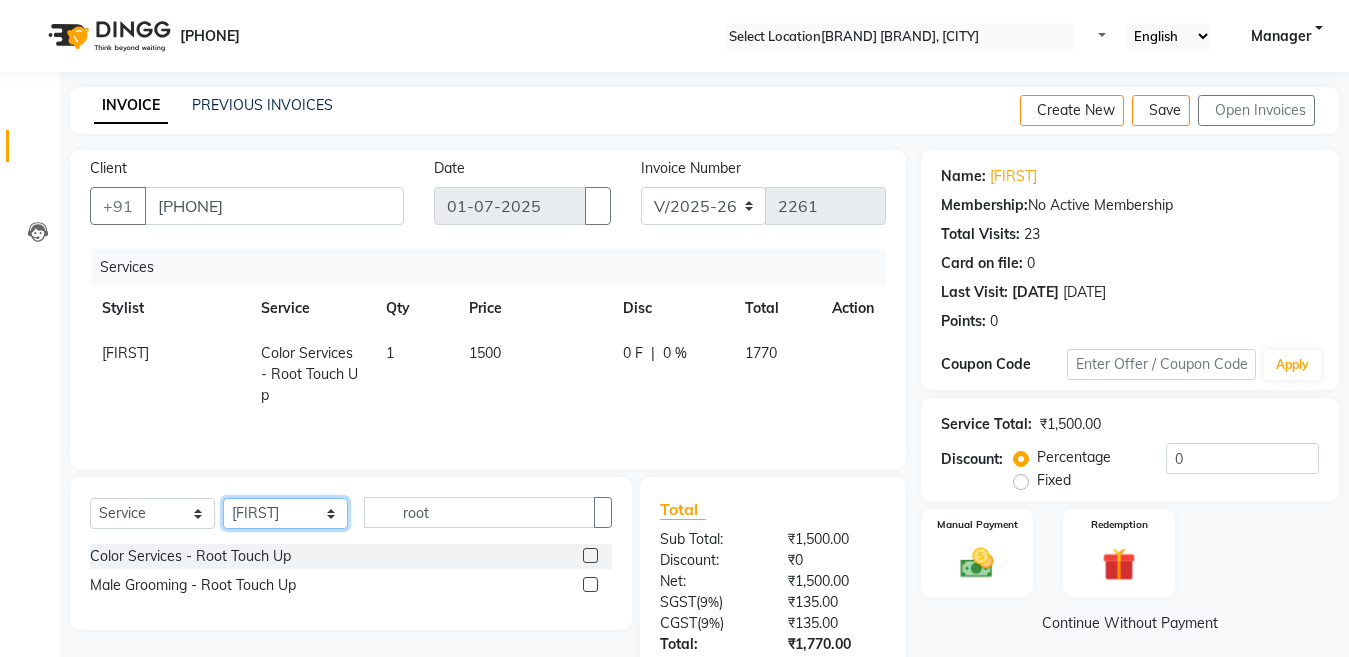 click on "Select Stylist [FIRST] [FIRST] [FIRST] [FIRST] [FIRST] [FIRST] [FIRST] [FIRST] [FIRST] [FIRST] [FIRST] [FIRST] [FIRST] [FIRST] [FIRST] [FIRST] [FIRST] [FIRST] [FIRST] [FIRST] [FIRST]" at bounding box center (285, 513) 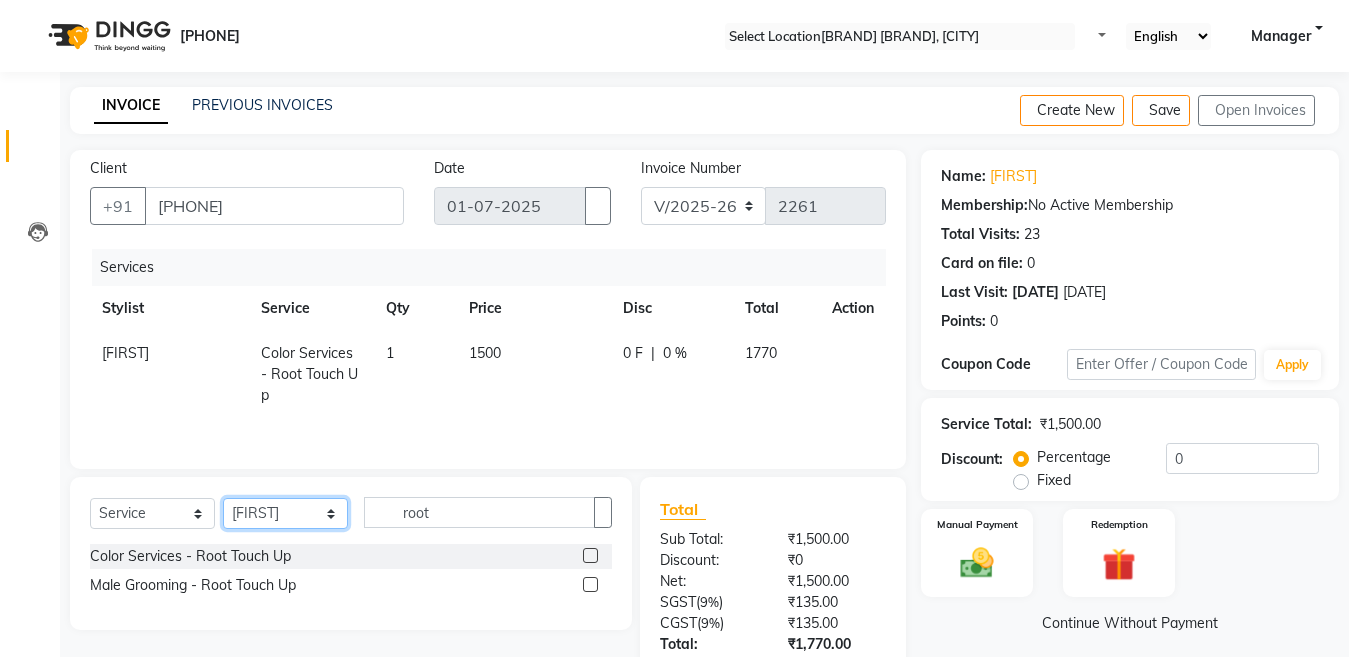 select on "28756" 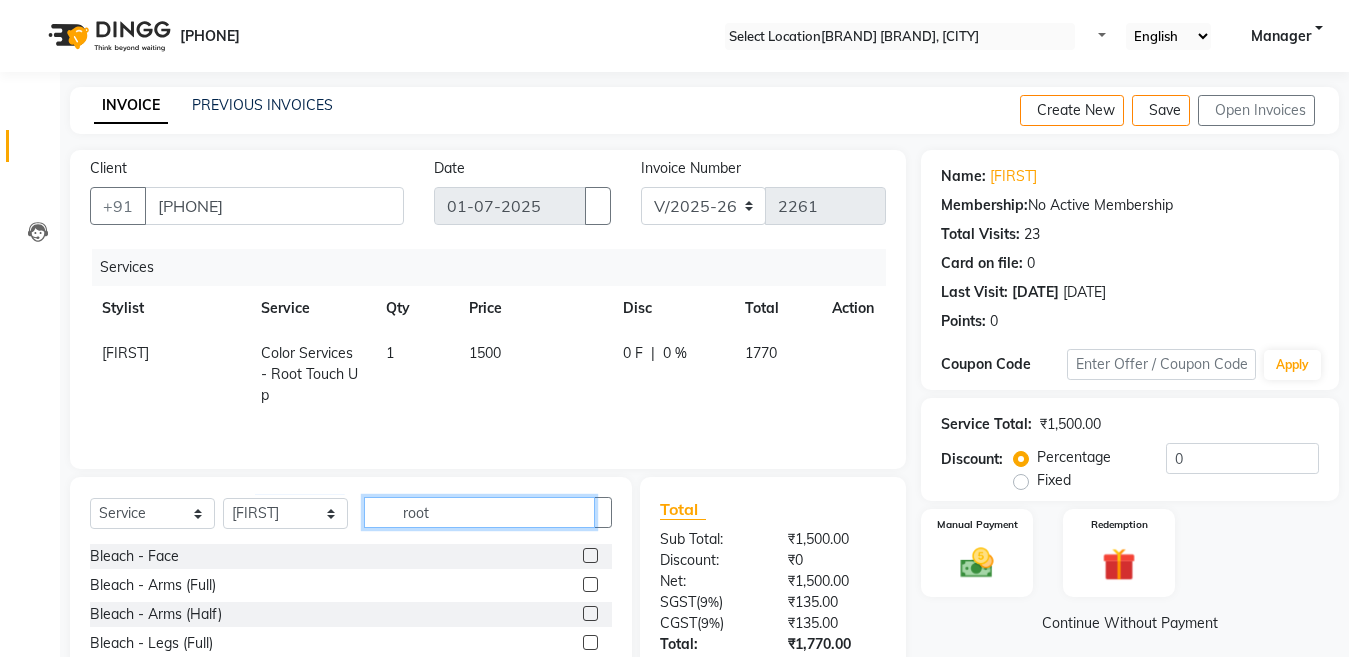 click on "root" at bounding box center [479, 512] 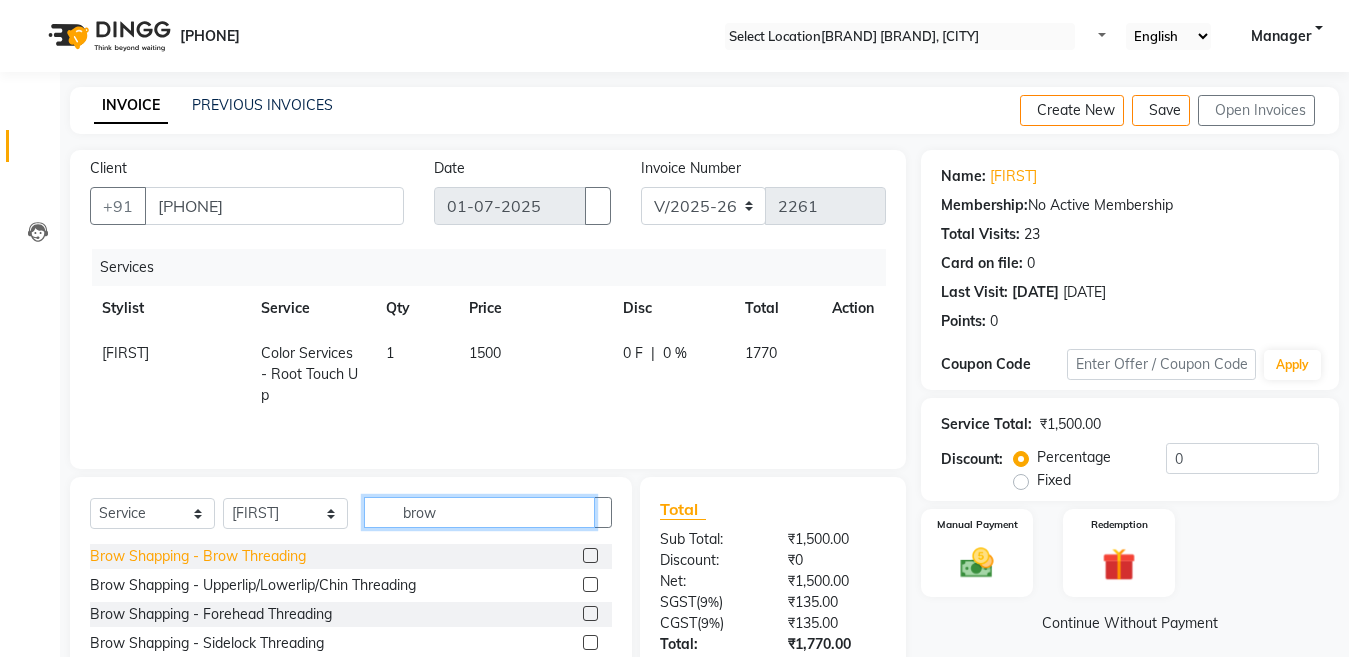 type on "brow" 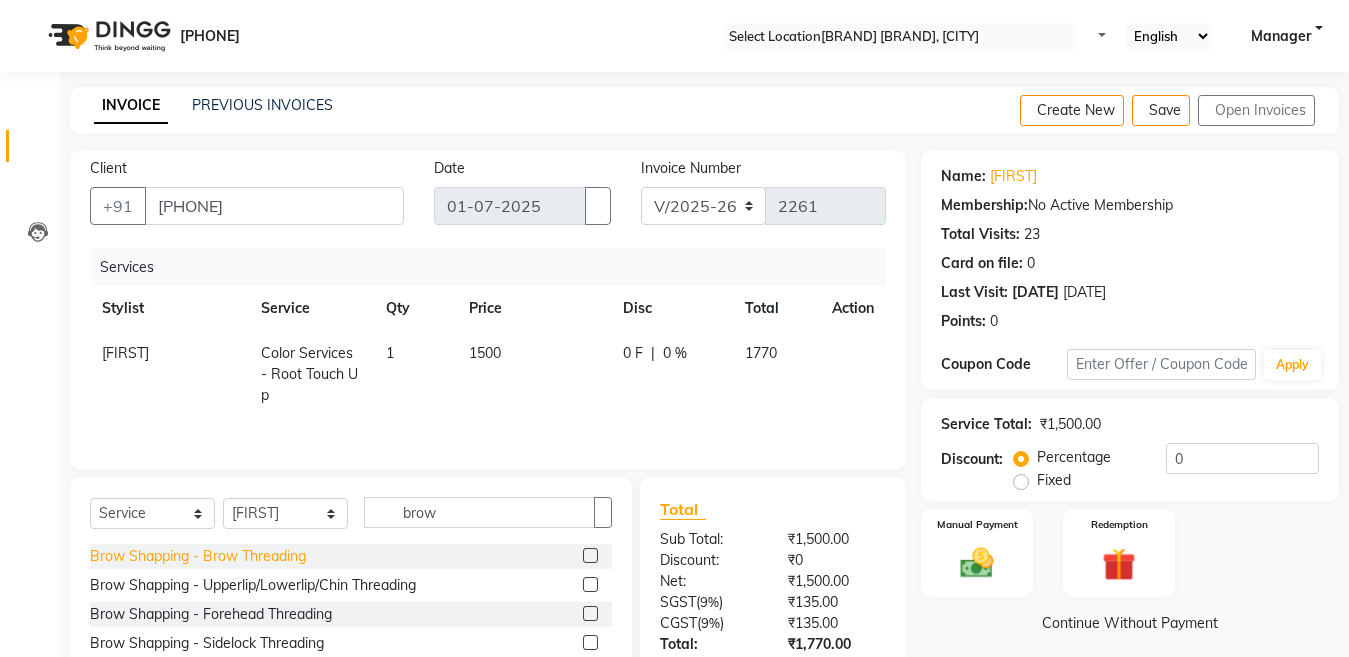 click on "Brow Shapping - Brow Threading" at bounding box center (198, 556) 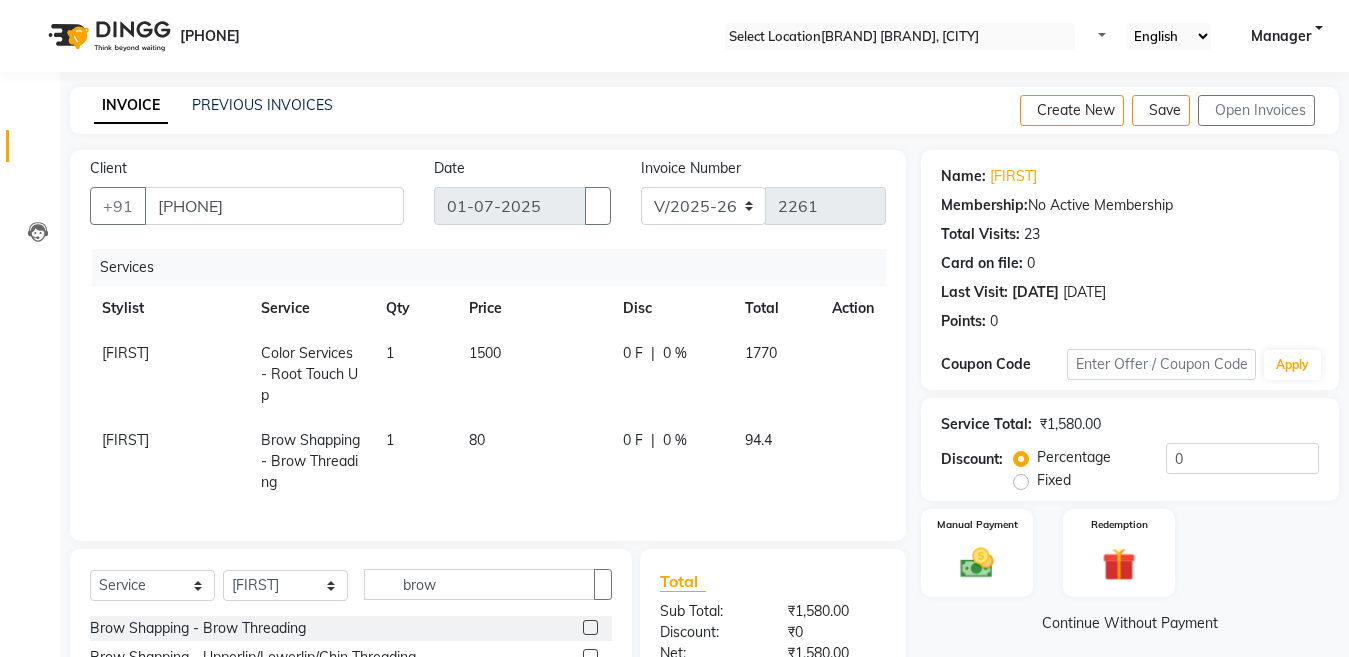 drag, startPoint x: 1346, startPoint y: 431, endPoint x: 1320, endPoint y: 555, distance: 126.69649 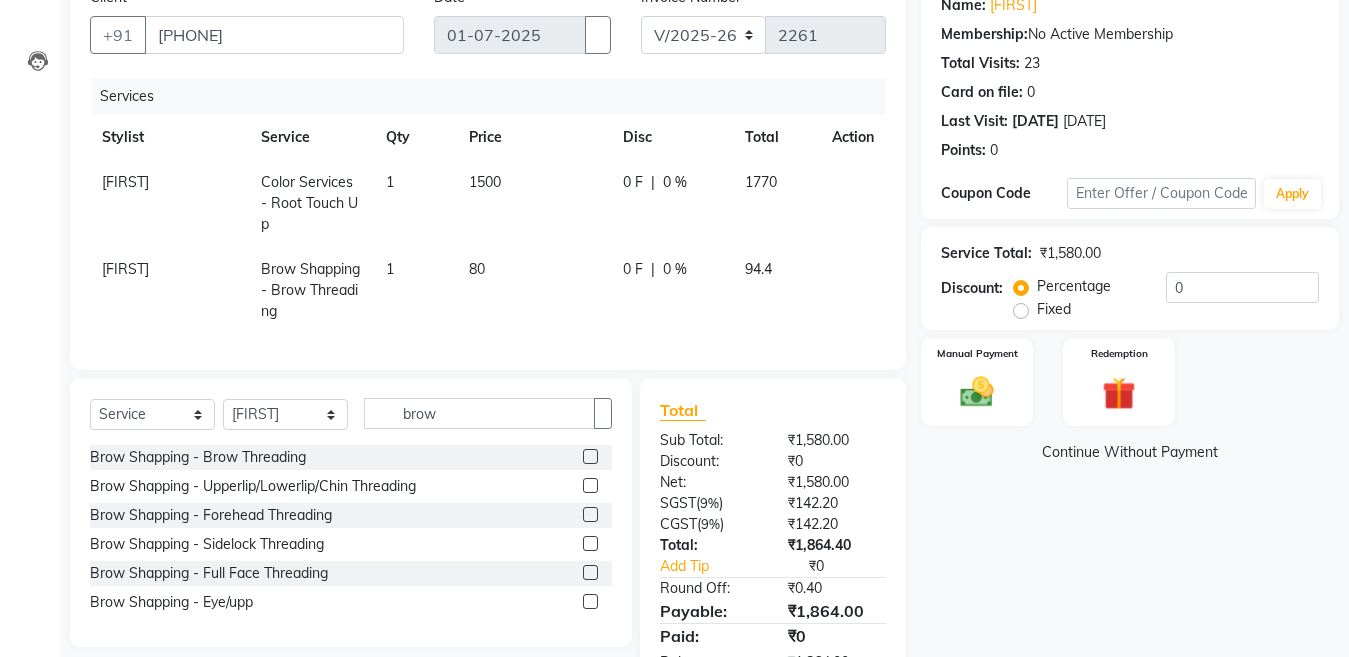 scroll, scrollTop: 151, scrollLeft: 0, axis: vertical 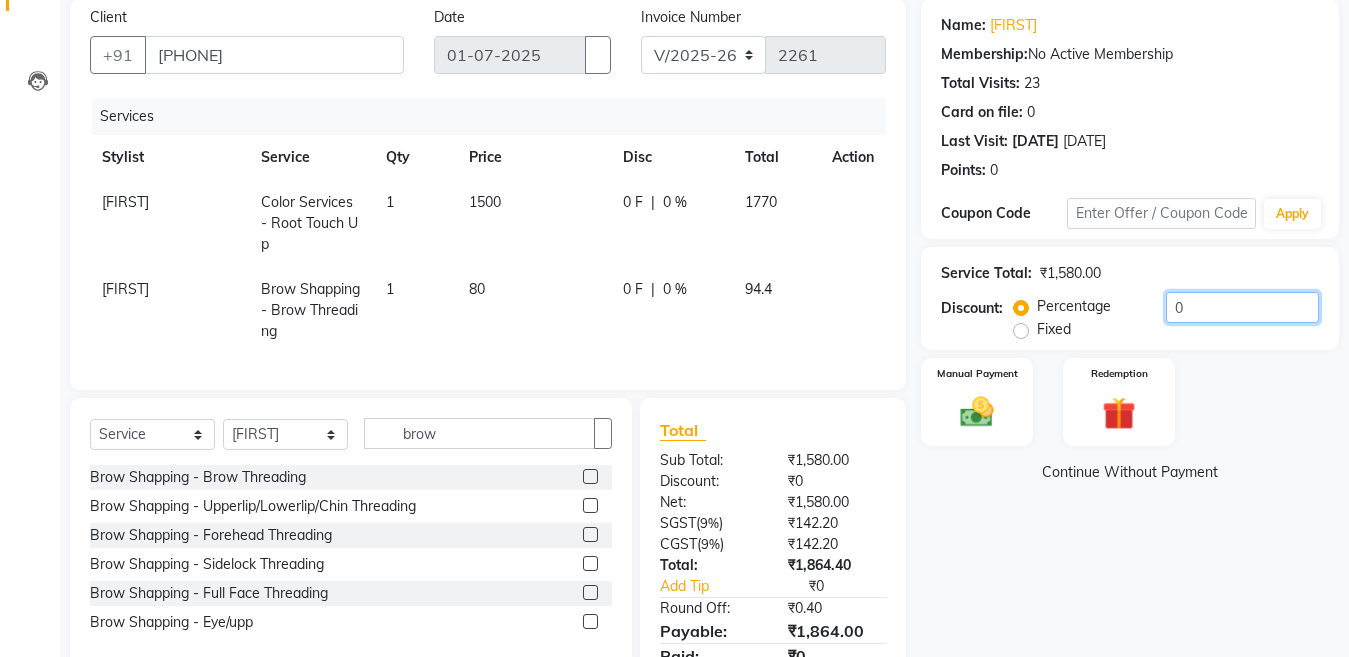 click on "0" at bounding box center (1242, 307) 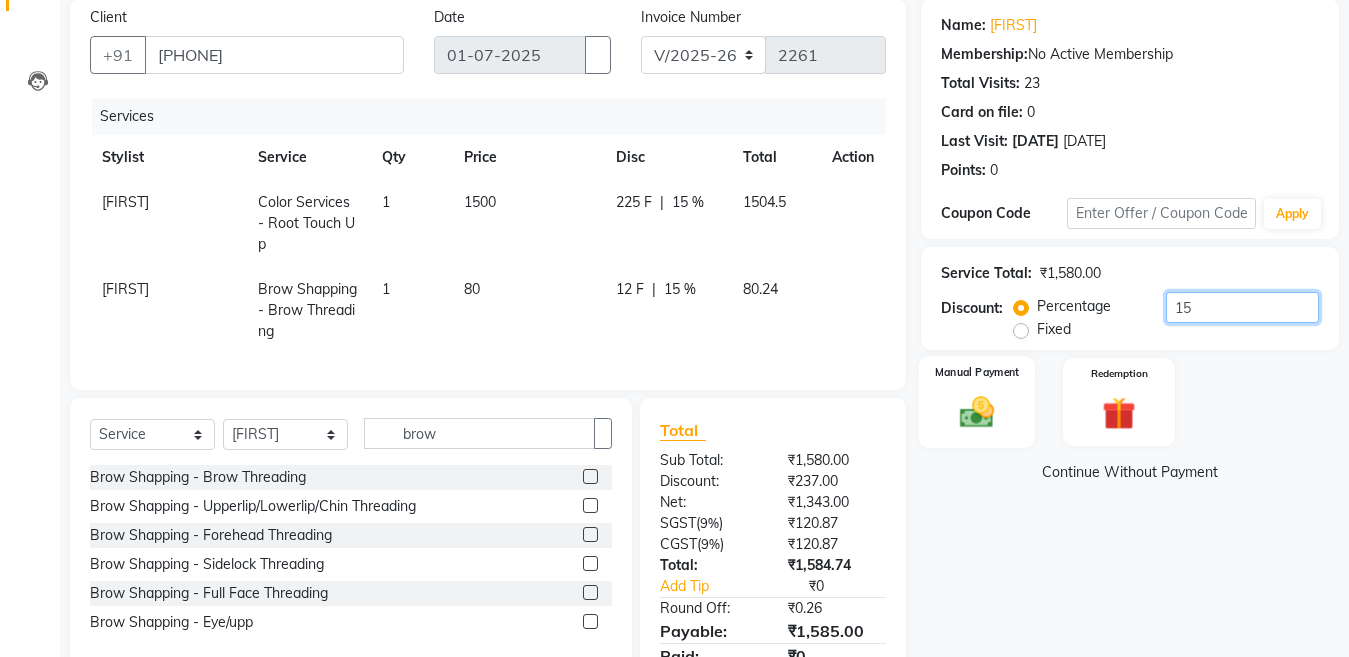 type on "15" 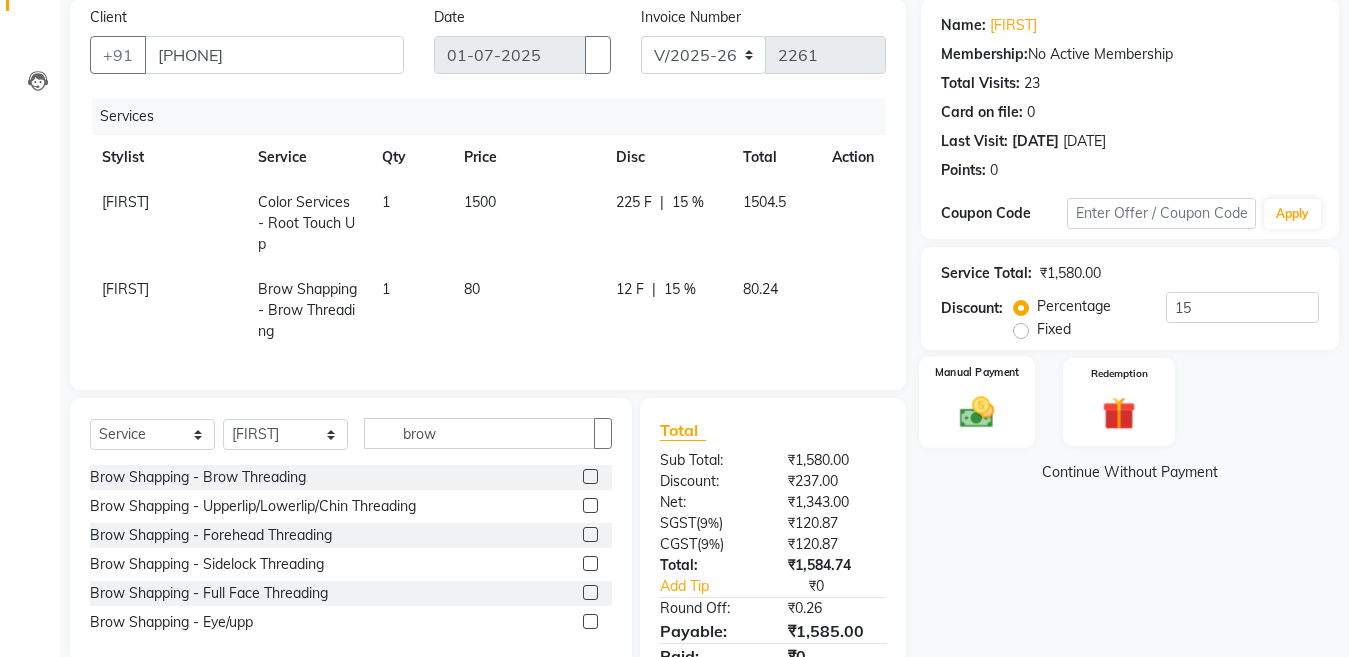 click at bounding box center (977, 412) 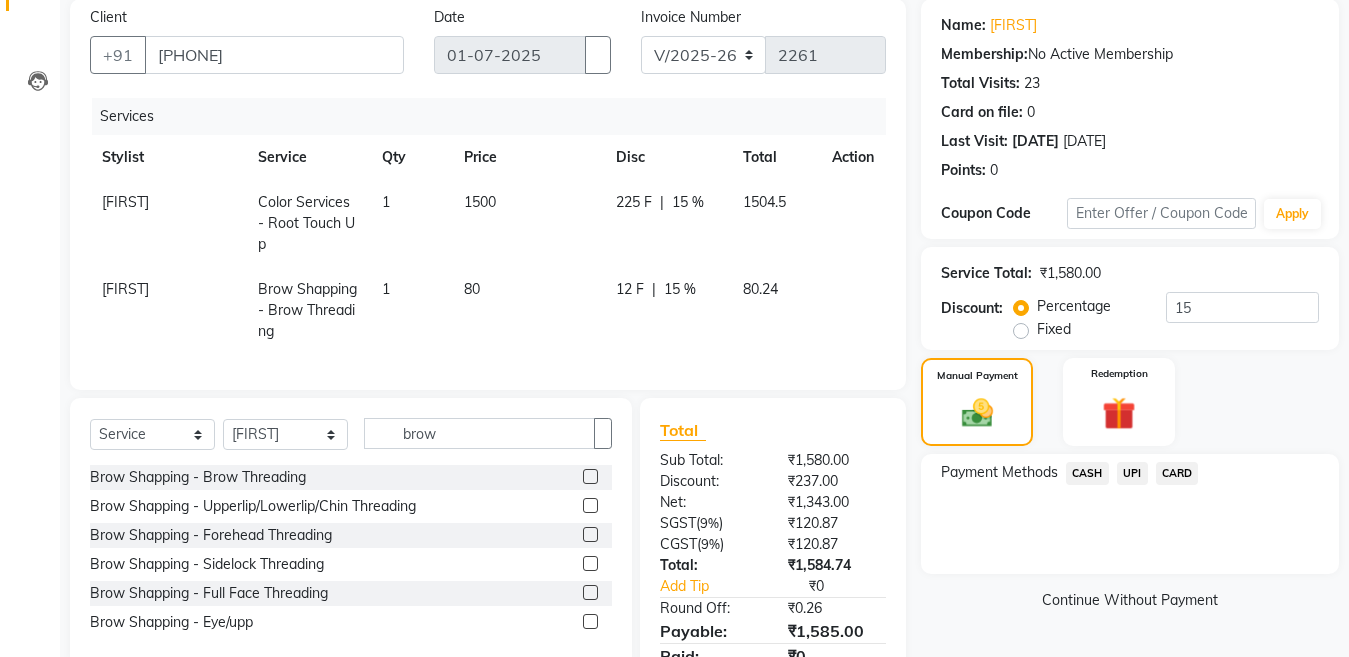 scroll, scrollTop: 253, scrollLeft: 0, axis: vertical 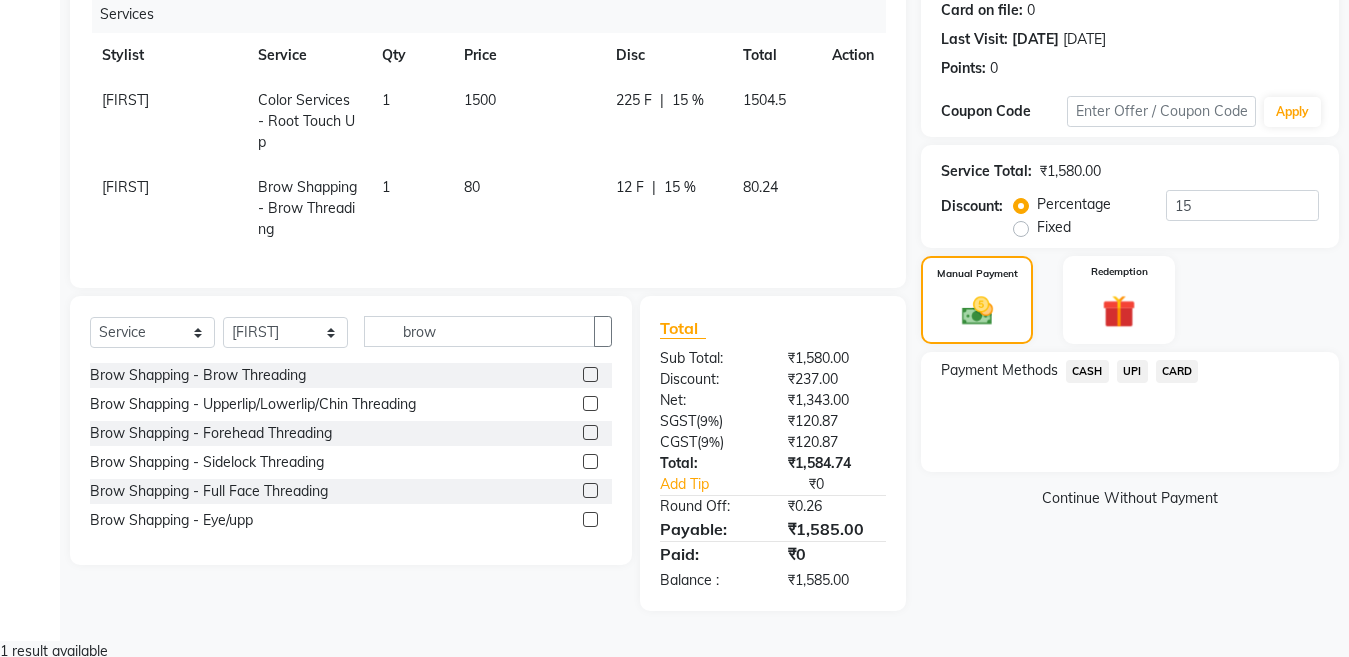 click on "CASH" at bounding box center (1087, 371) 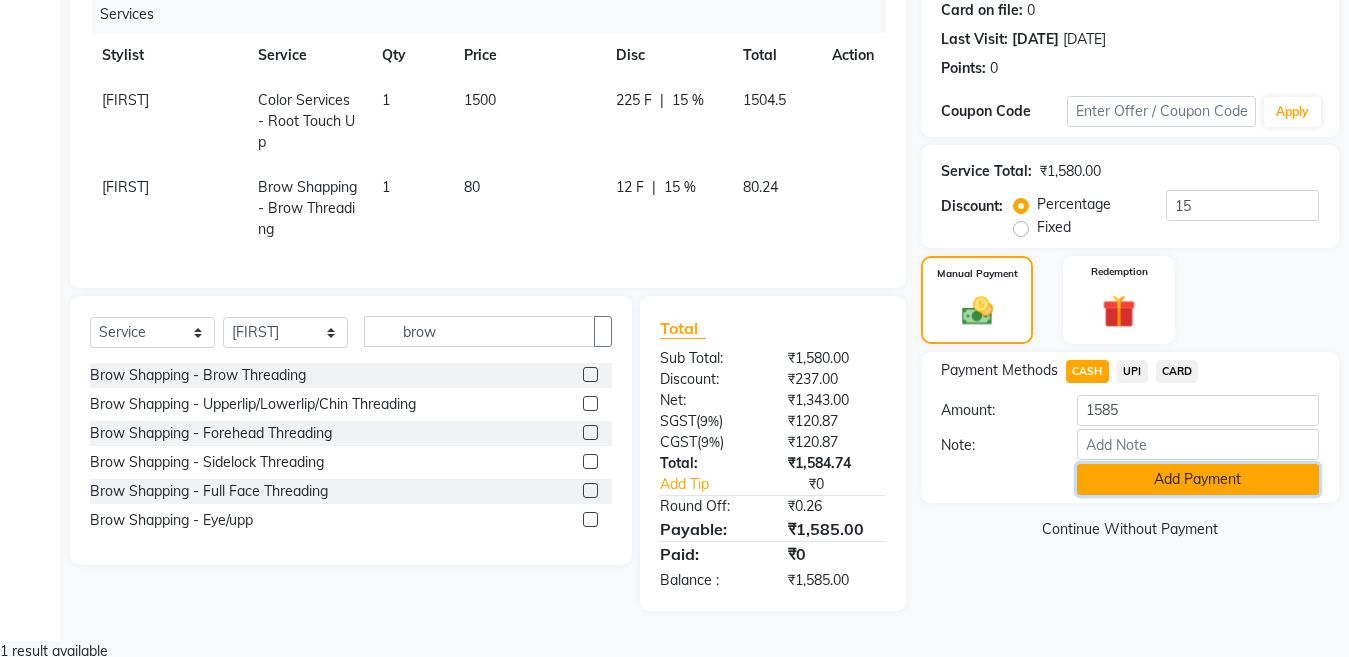 click on "Add Payment" at bounding box center [1198, 479] 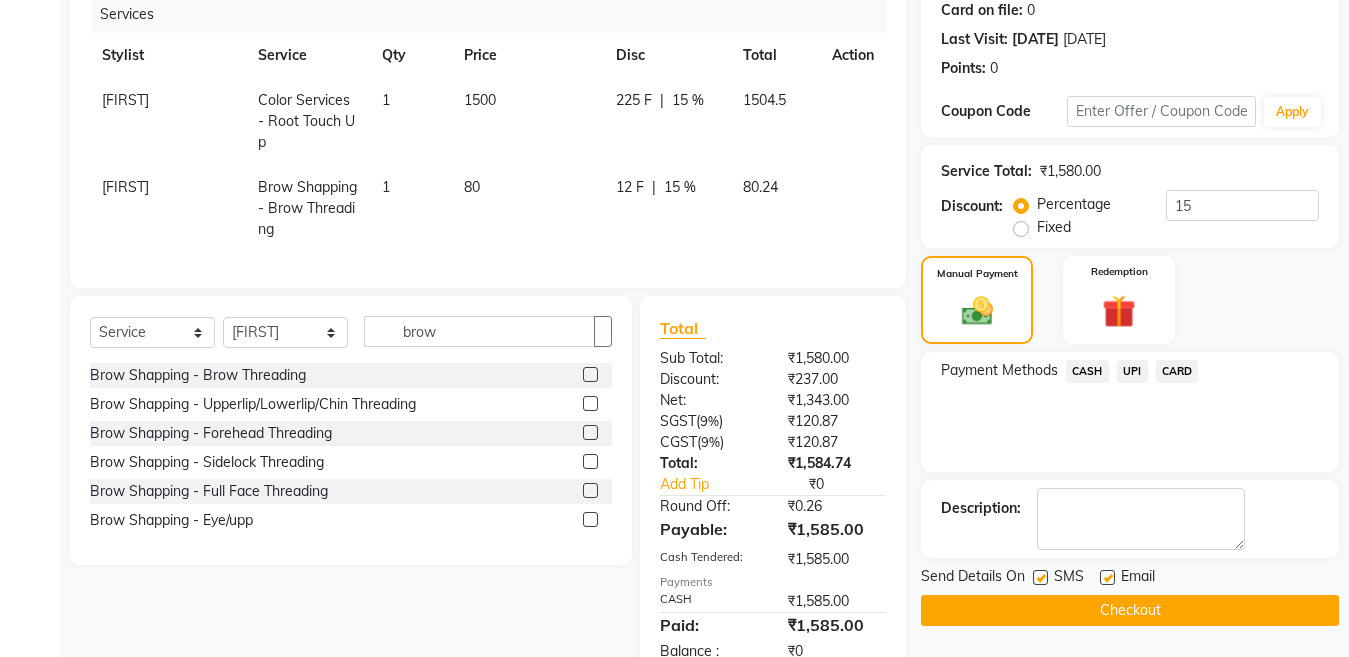 scroll, scrollTop: 324, scrollLeft: 0, axis: vertical 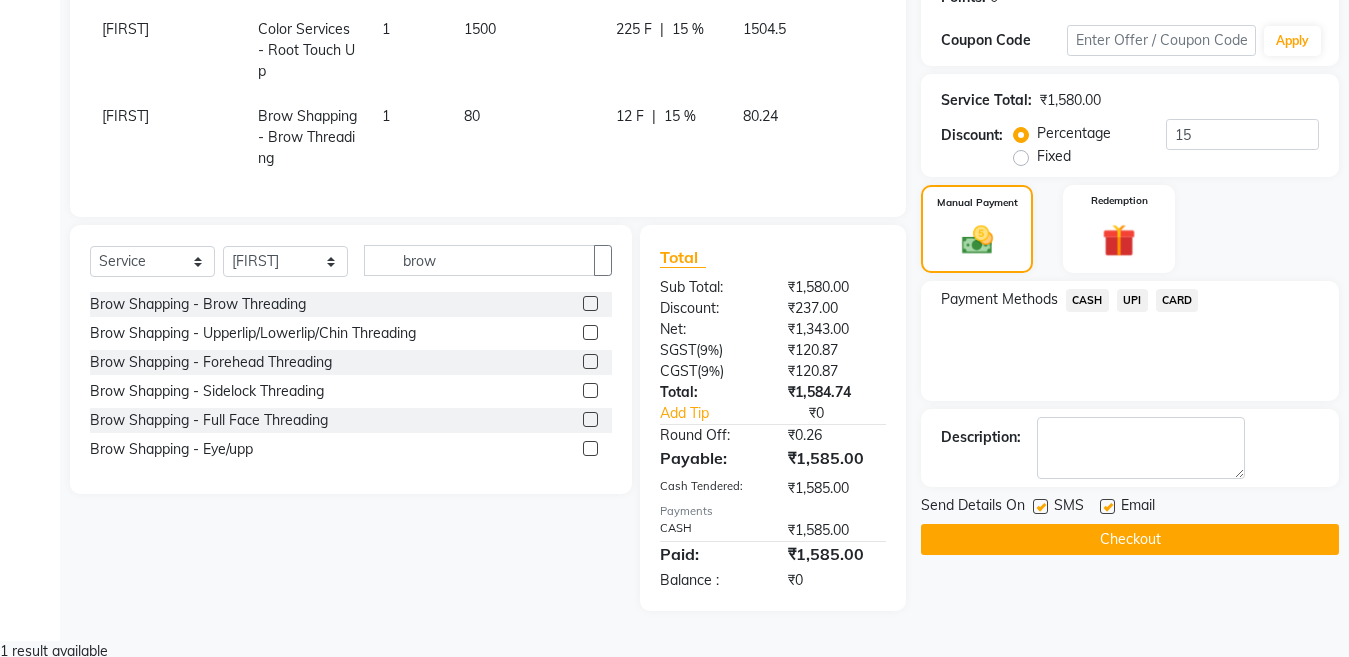 click at bounding box center (1040, 506) 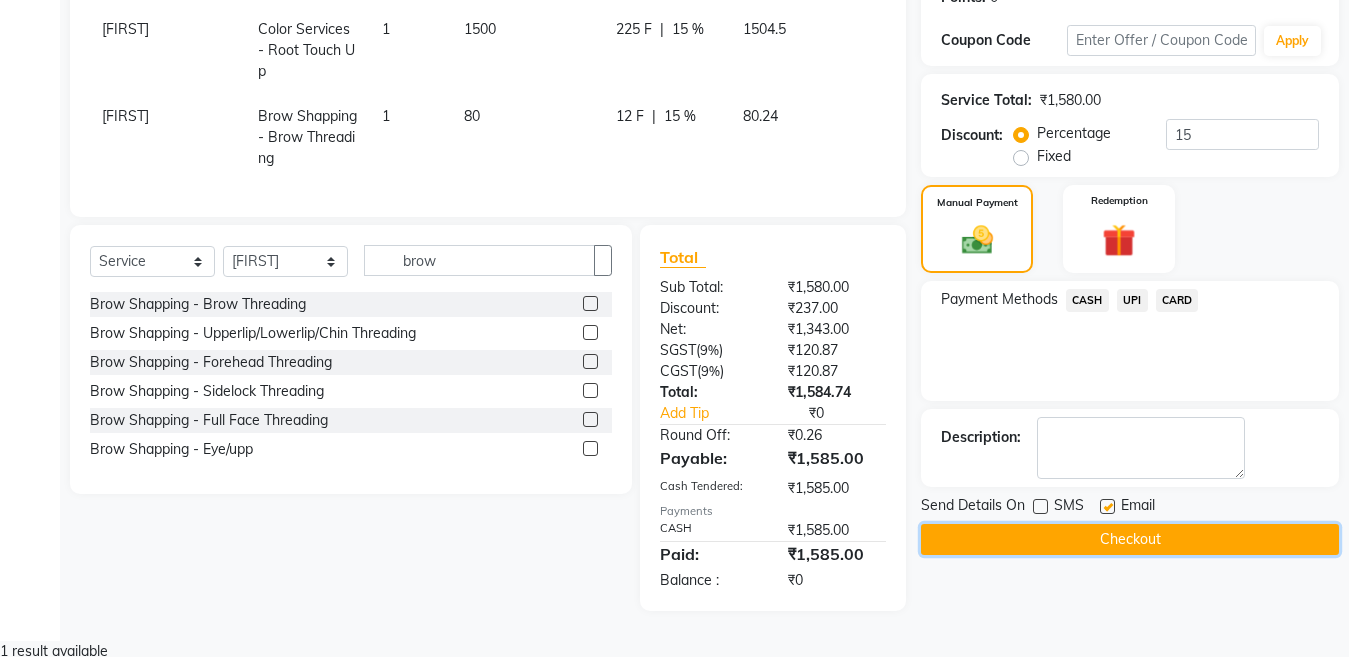 click on "Checkout" at bounding box center [1130, 539] 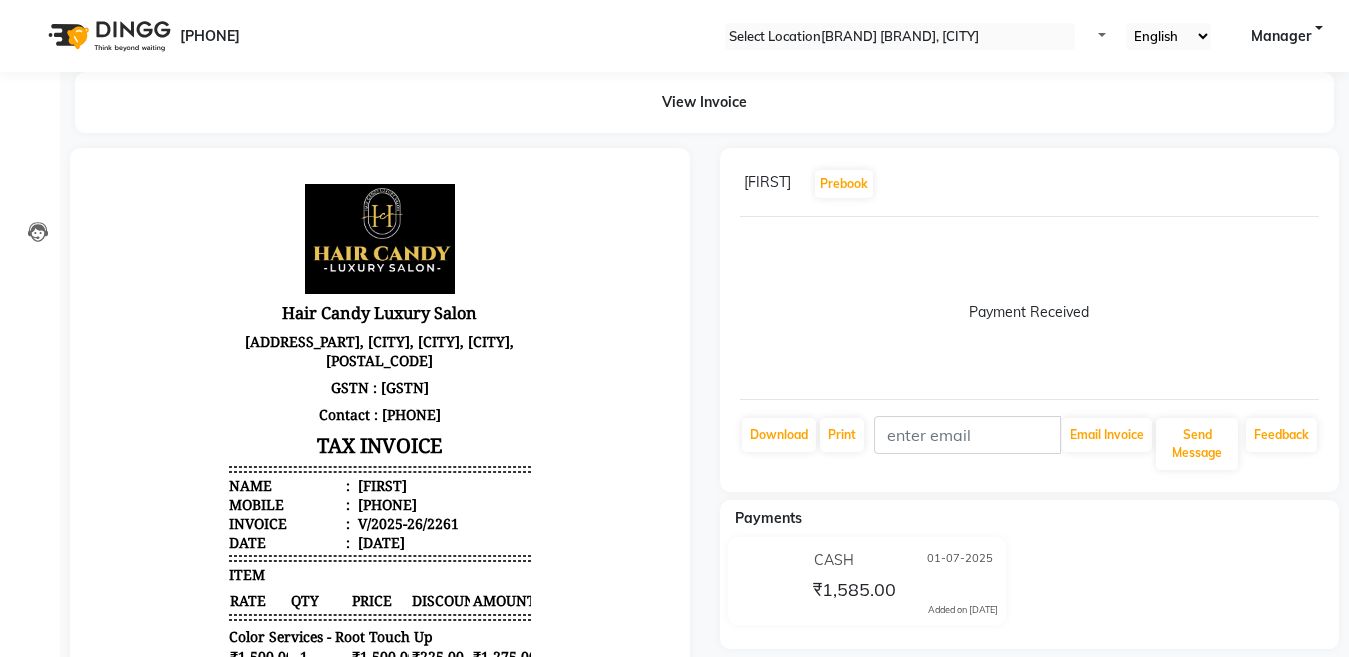 scroll, scrollTop: 0, scrollLeft: 0, axis: both 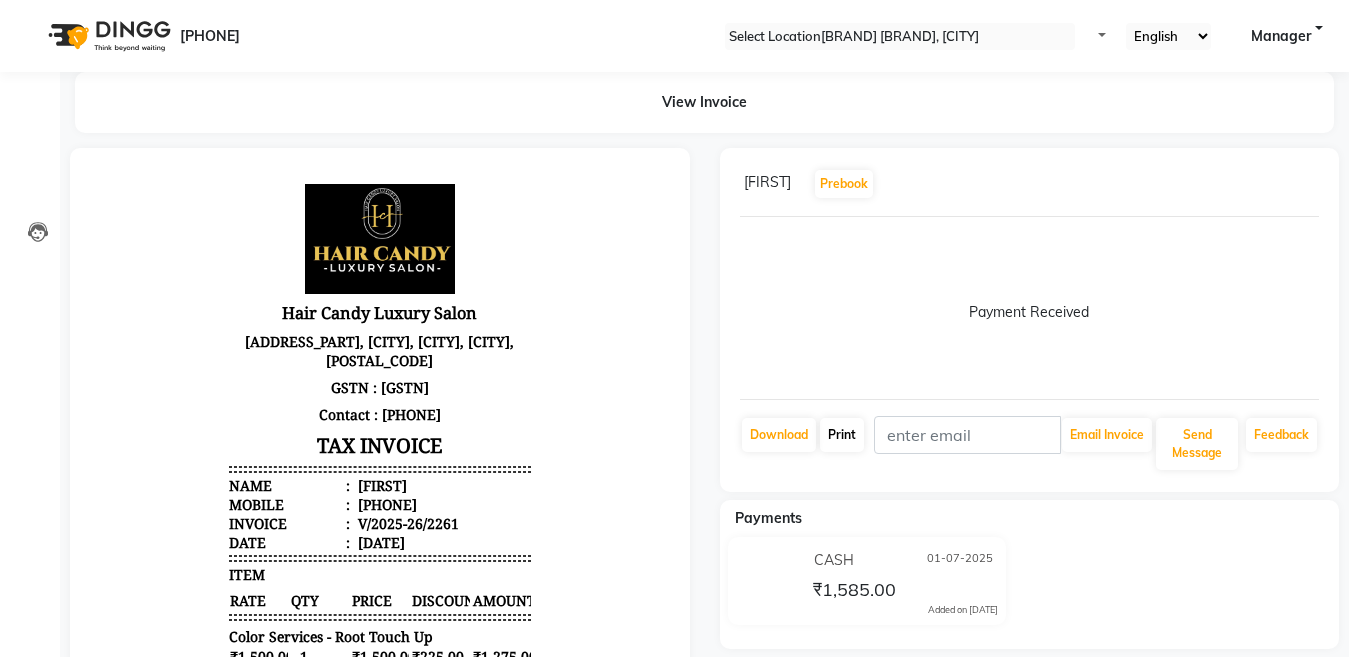 click on "Print" at bounding box center [779, 435] 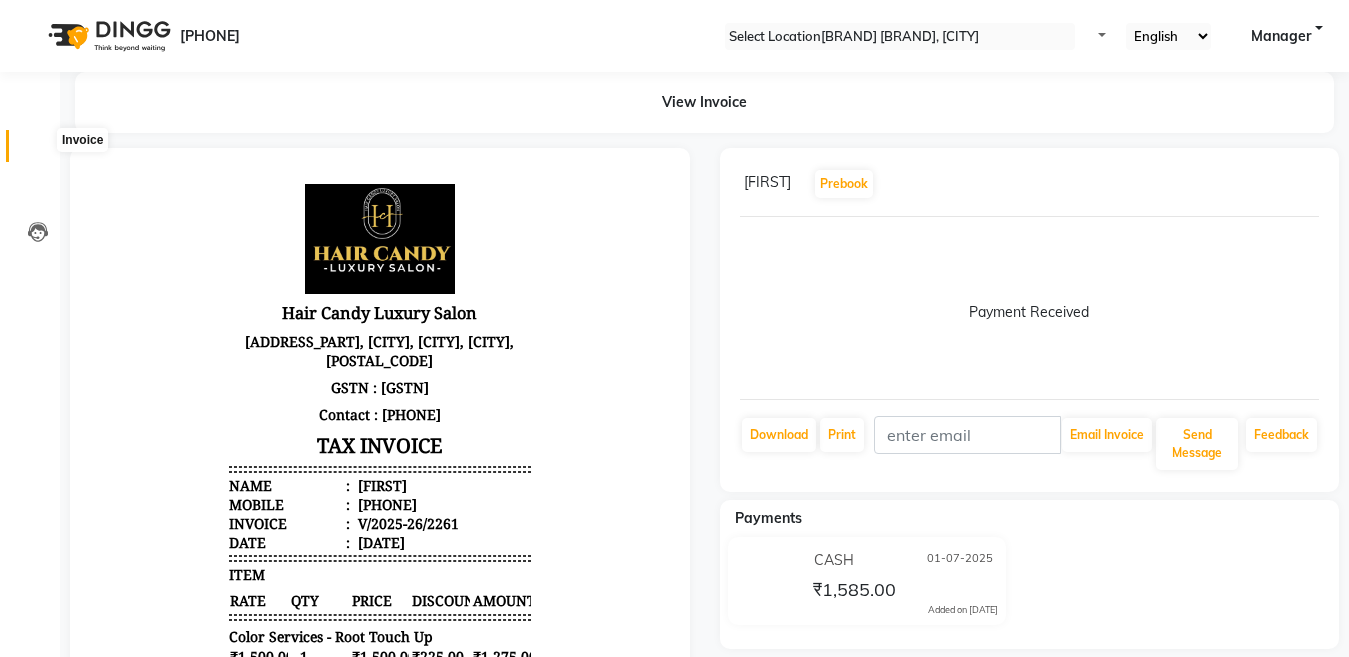 click at bounding box center [38, 151] 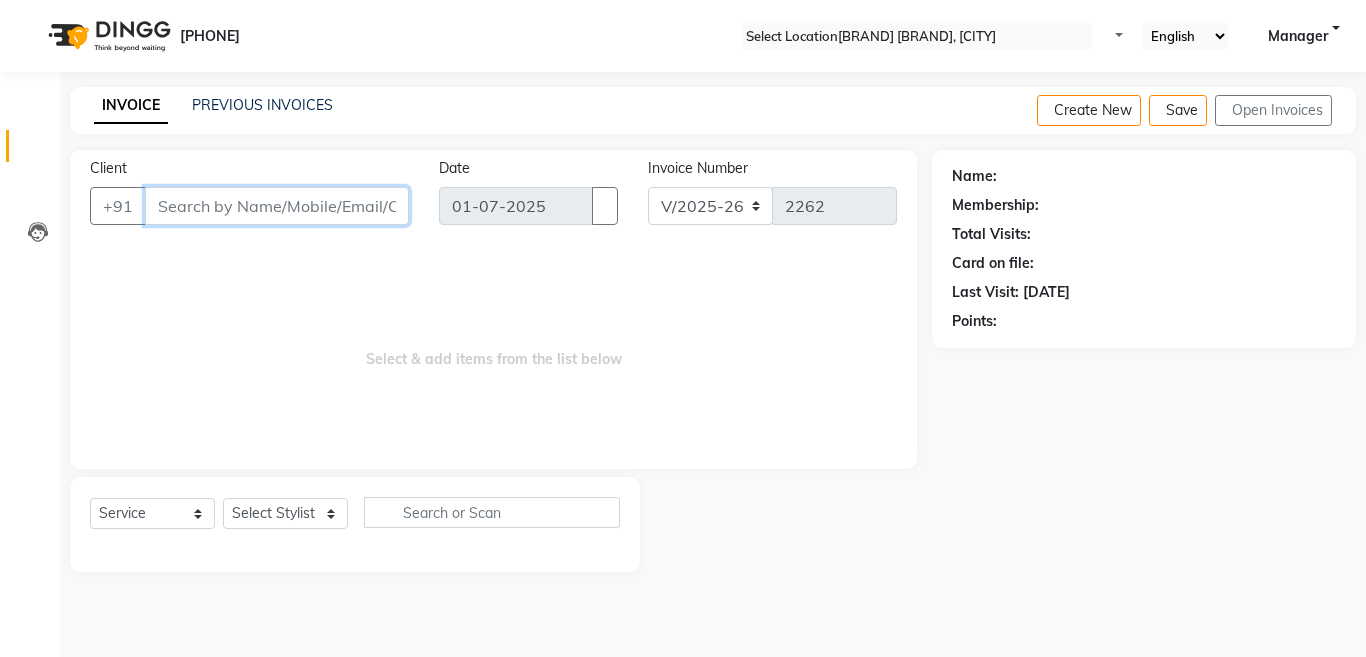 click on "Client" at bounding box center (277, 206) 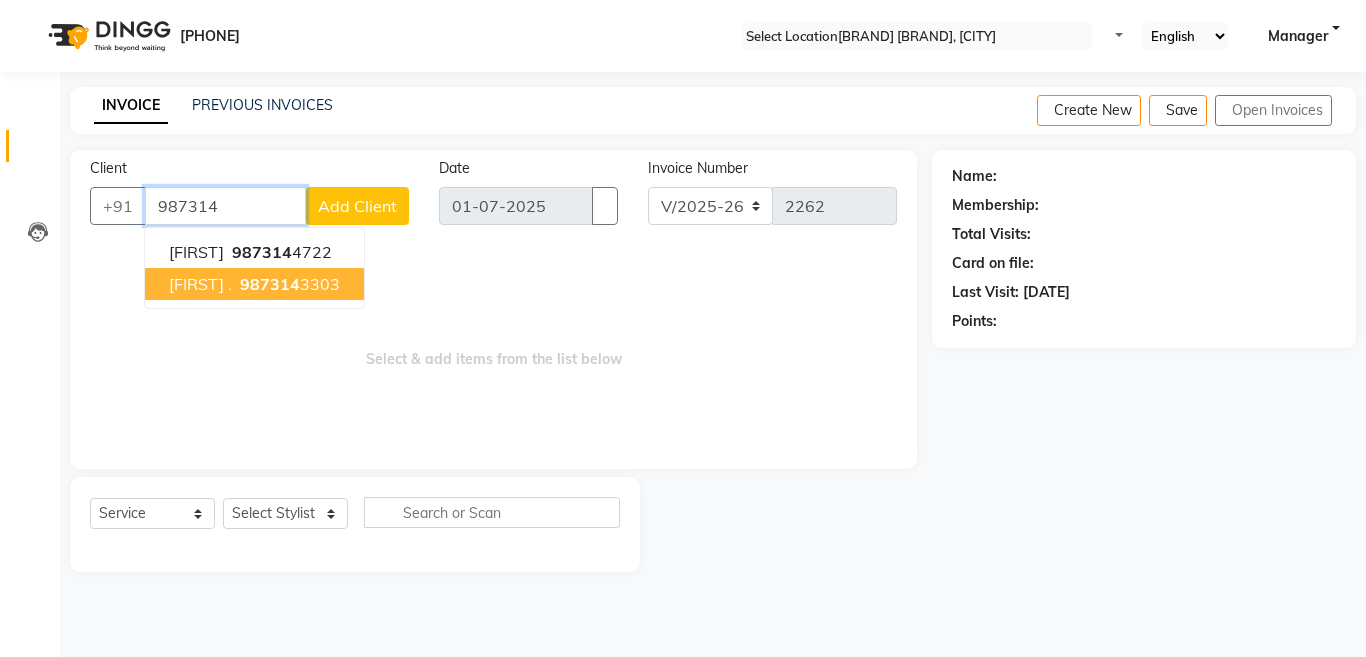 click on "[PHONE]" at bounding box center (288, 284) 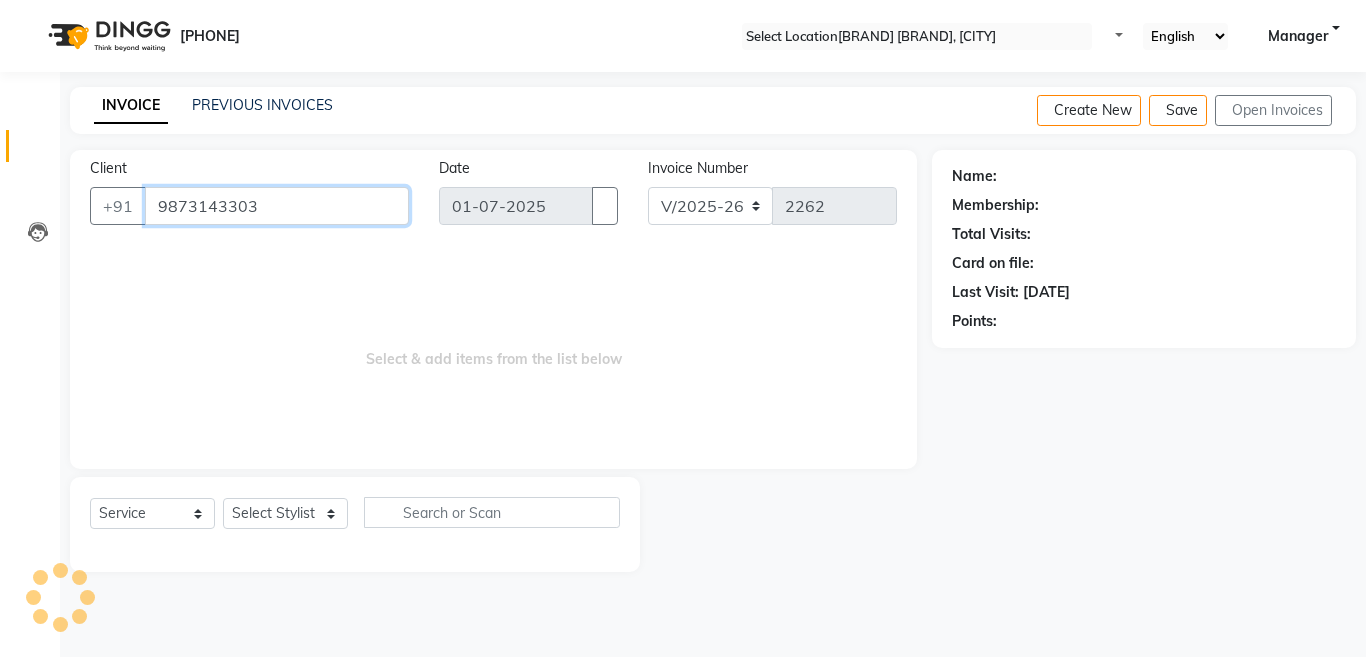type on "9873143303" 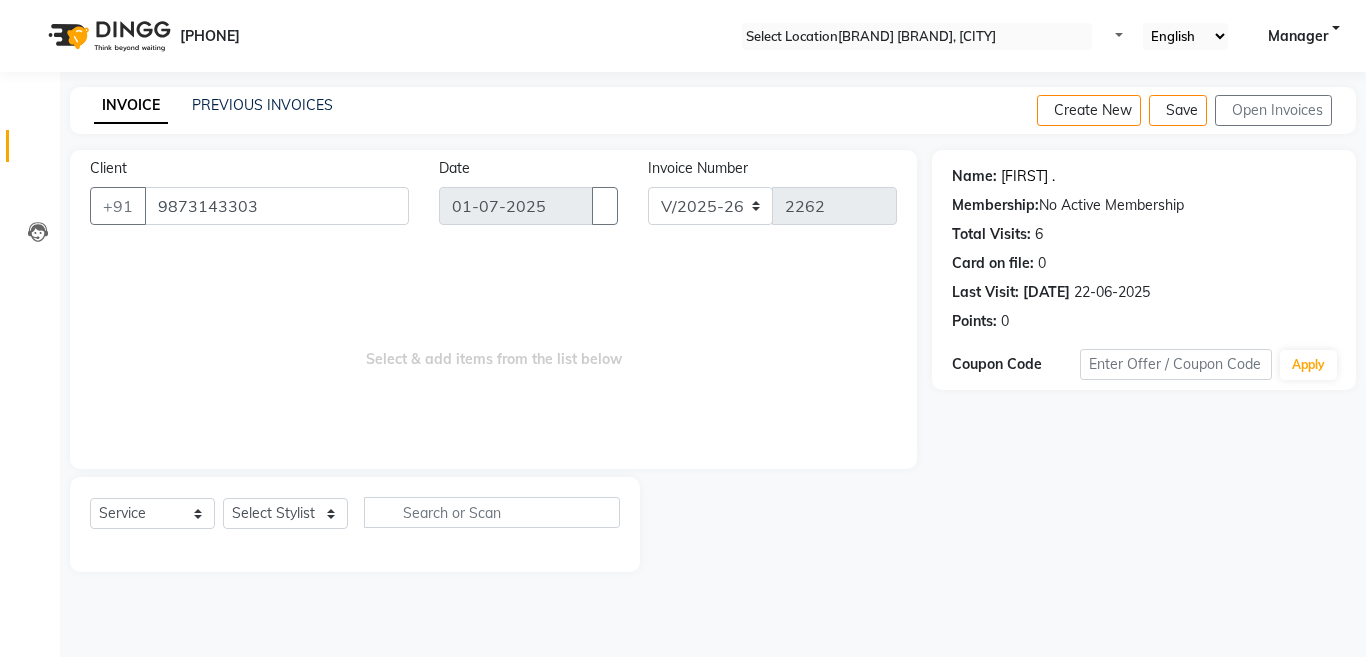 click on "[FIRST] ." at bounding box center [1028, 176] 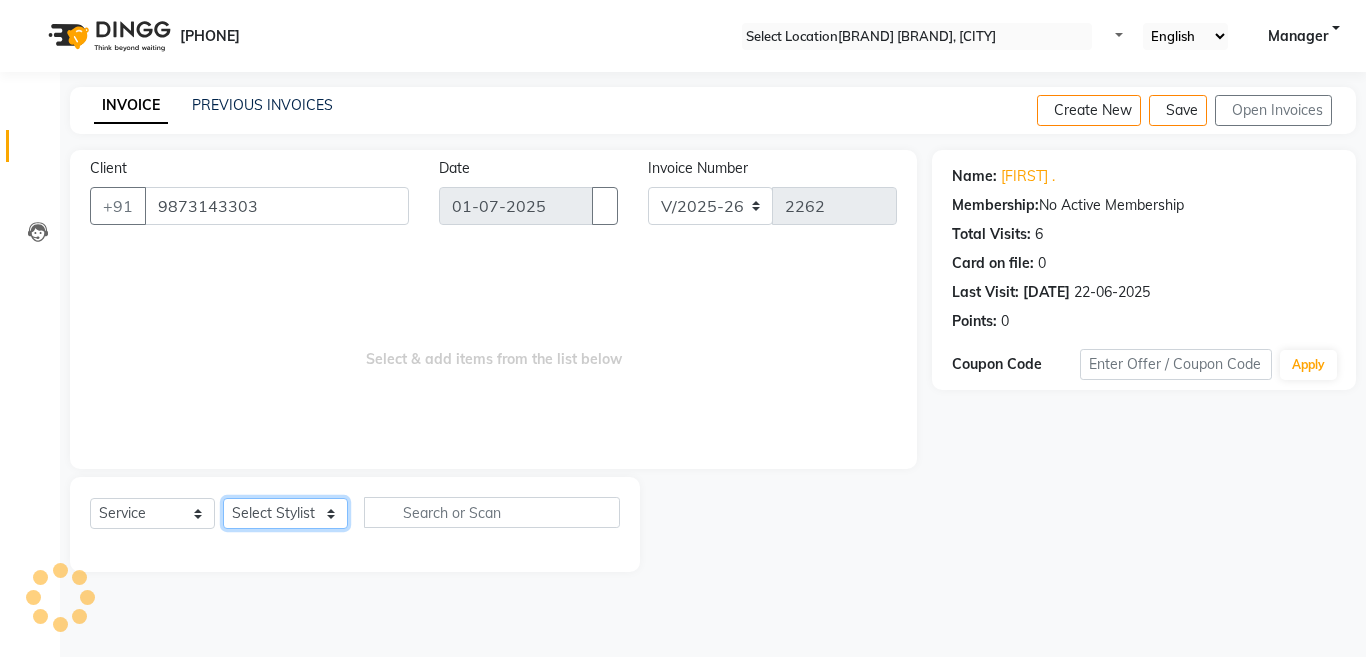 click on "Select Stylist [FIRST] [FIRST] [FIRST] [FIRST] [FIRST] [FIRST] [FIRST] [FIRST] [FIRST] [FIRST] [FIRST] [FIRST] [FIRST] [FIRST] [FIRST] [FIRST] [FIRST] [FIRST] [FIRST] [FIRST] [FIRST]" at bounding box center (285, 513) 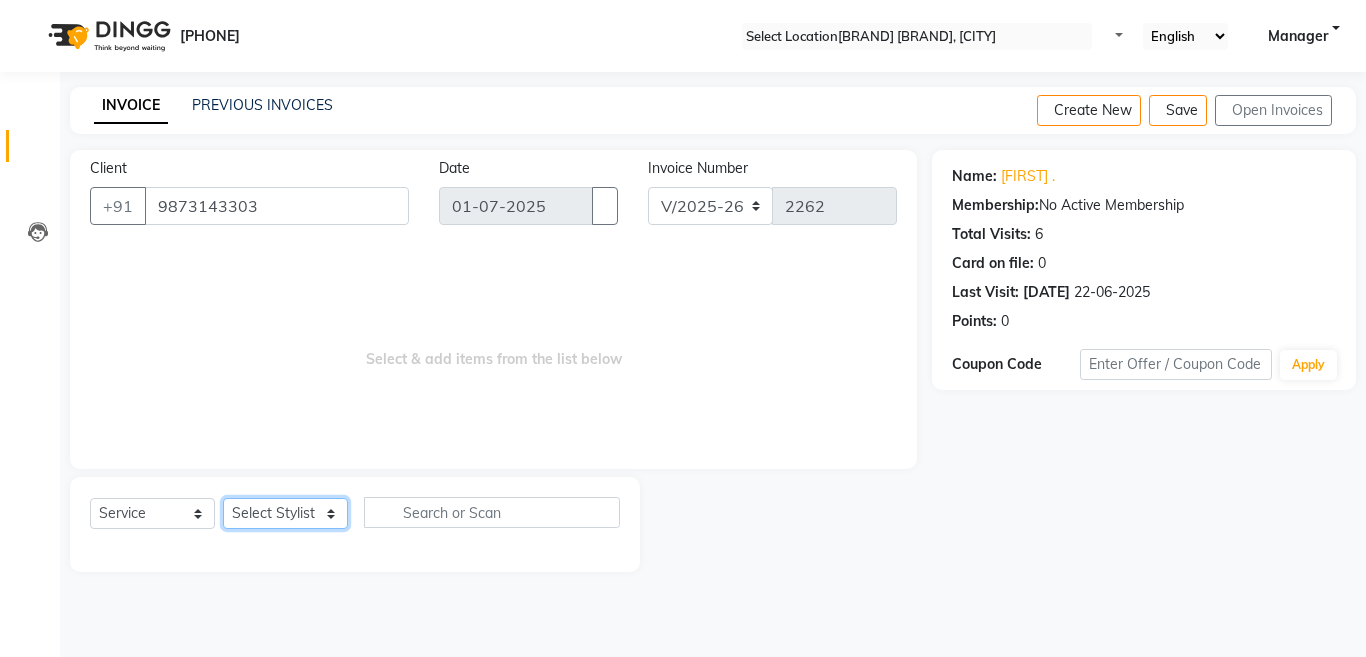 select on "50831" 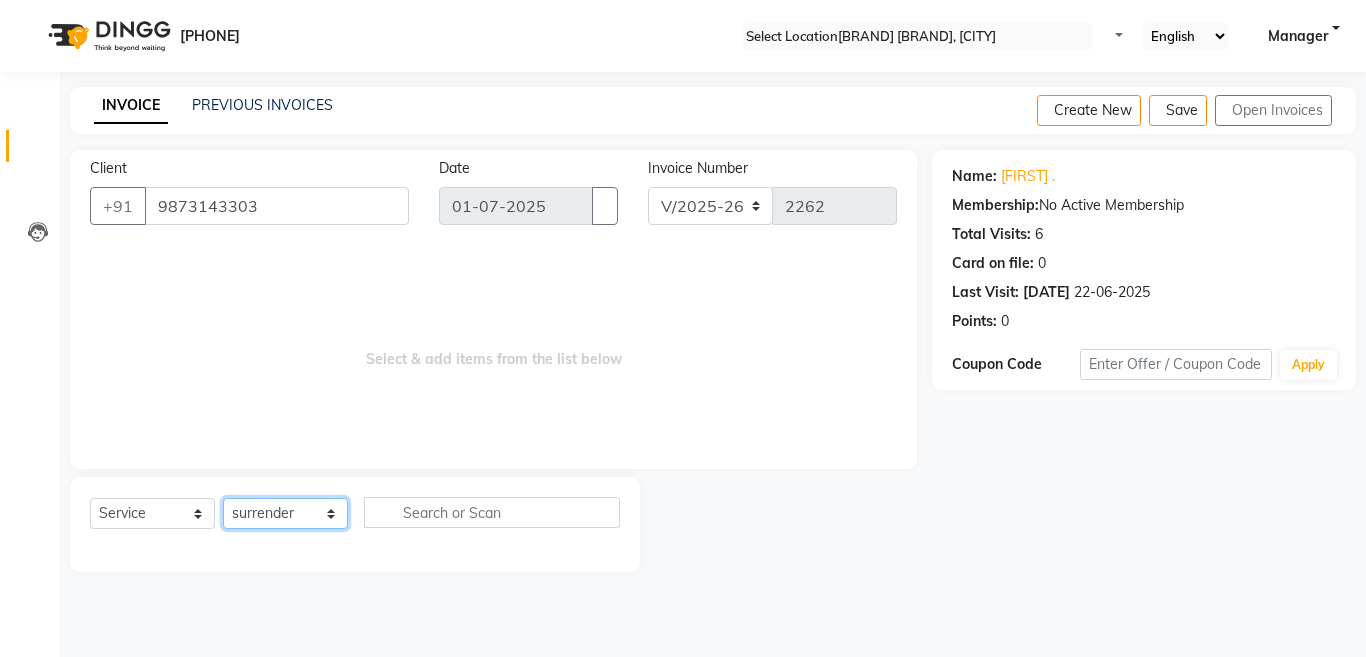 click on "Select Stylist [FIRST] [FIRST] [FIRST] [FIRST] [FIRST] [FIRST] [FIRST] [FIRST] [FIRST] [FIRST] [FIRST] [FIRST] [FIRST] [FIRST] [FIRST] [FIRST] [FIRST] [FIRST] [FIRST] [FIRST] [FIRST]" at bounding box center [285, 513] 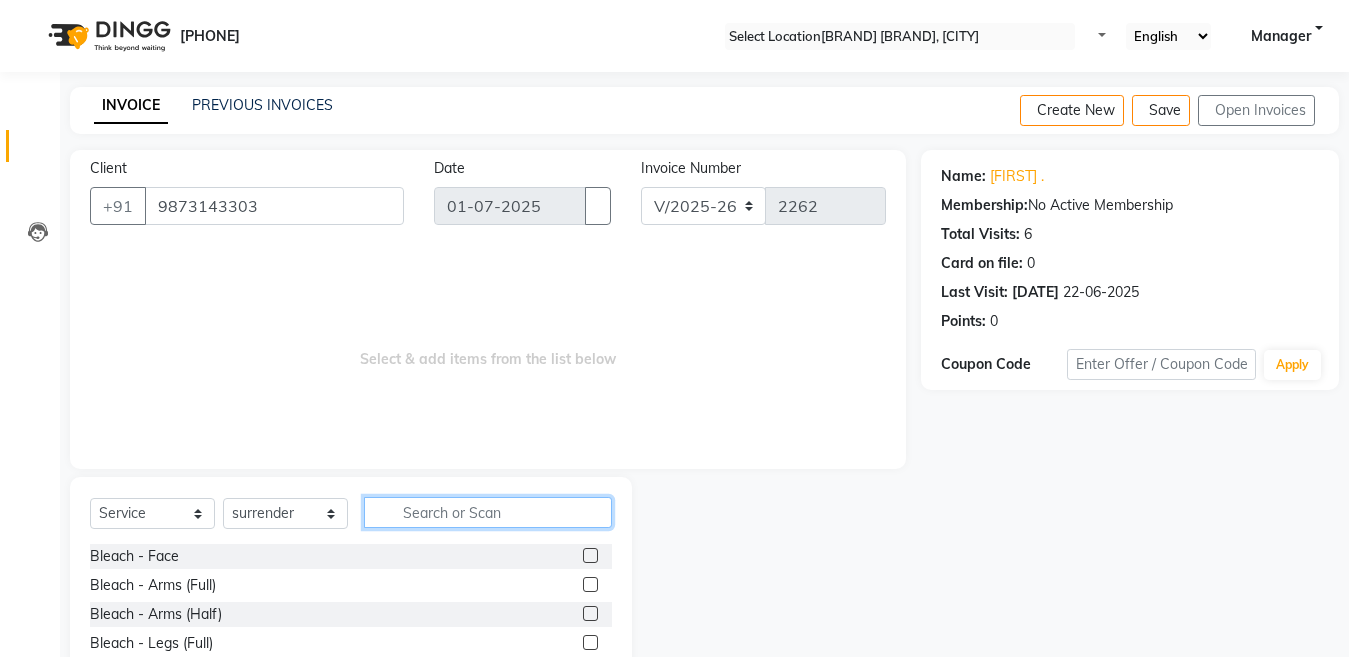 click at bounding box center [488, 512] 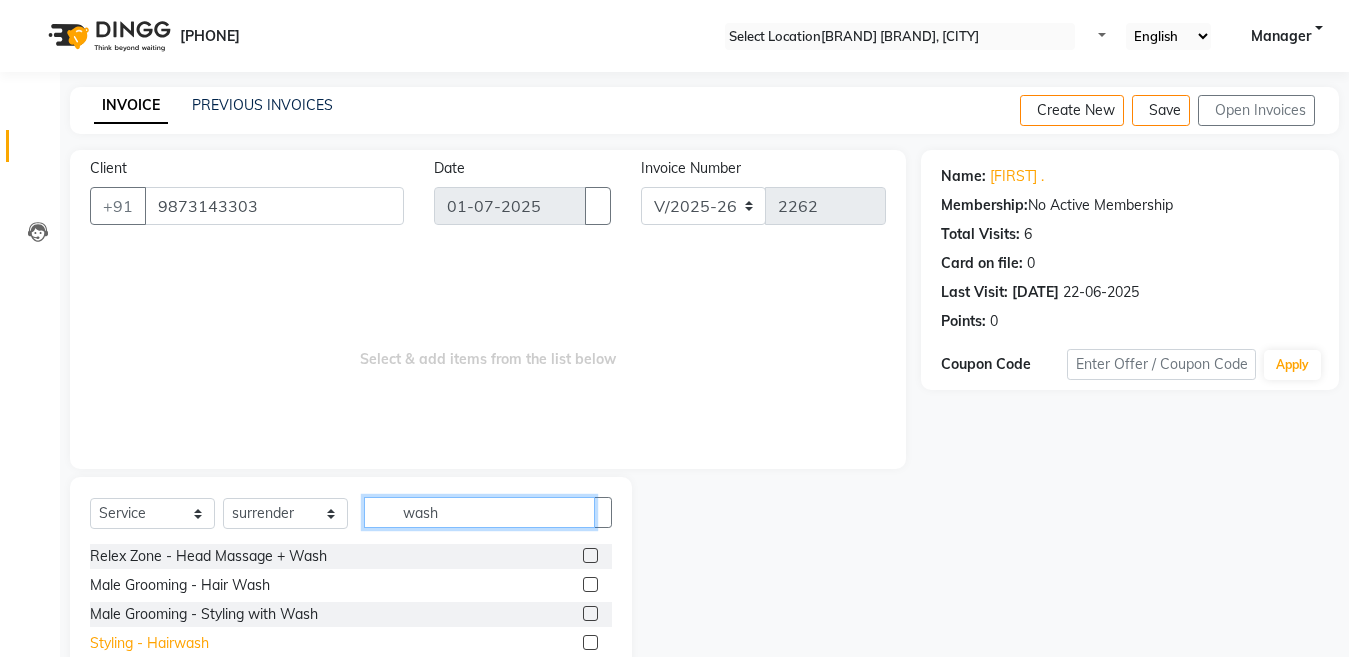 type on "wash" 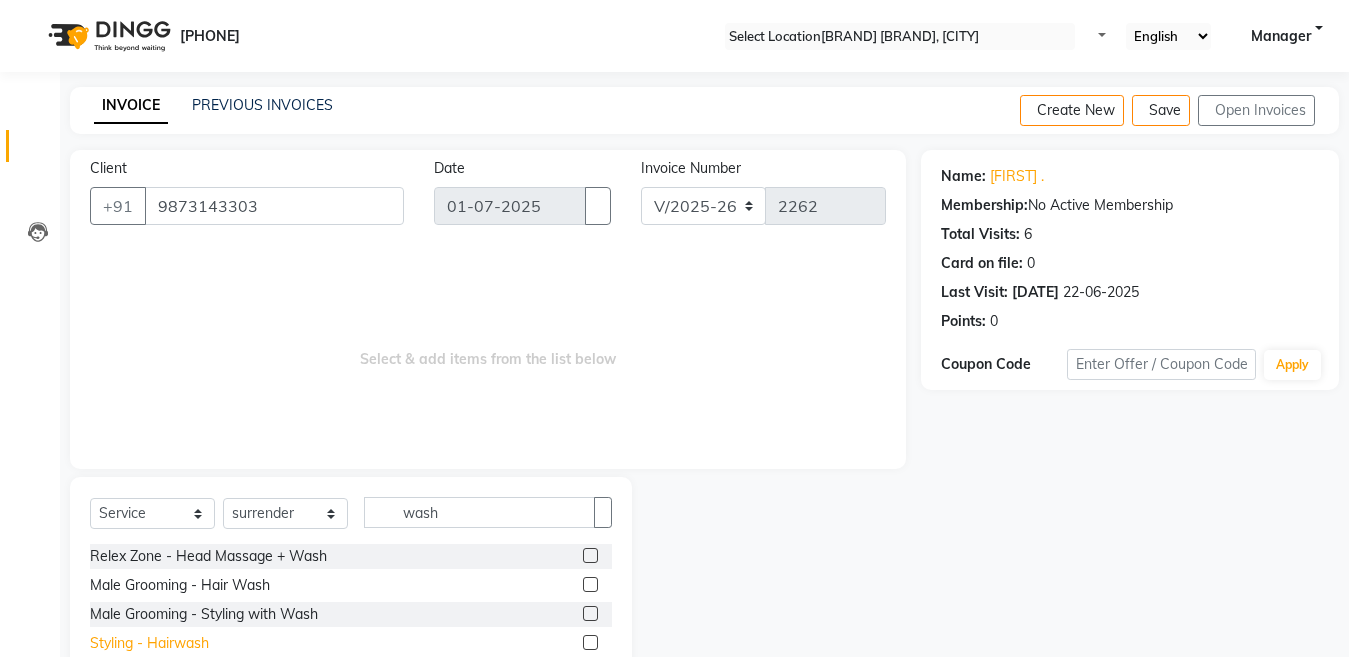 click on "Styling - Hairwash" at bounding box center (208, 556) 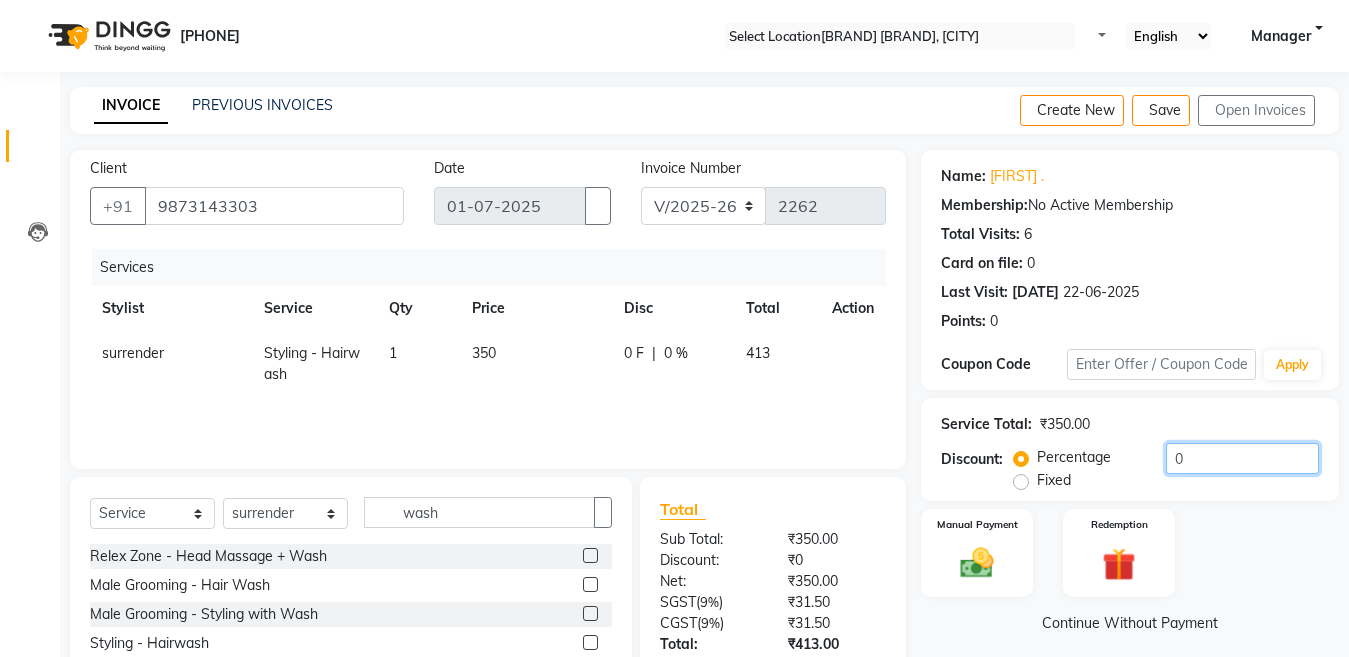 click on "0" at bounding box center [1242, 458] 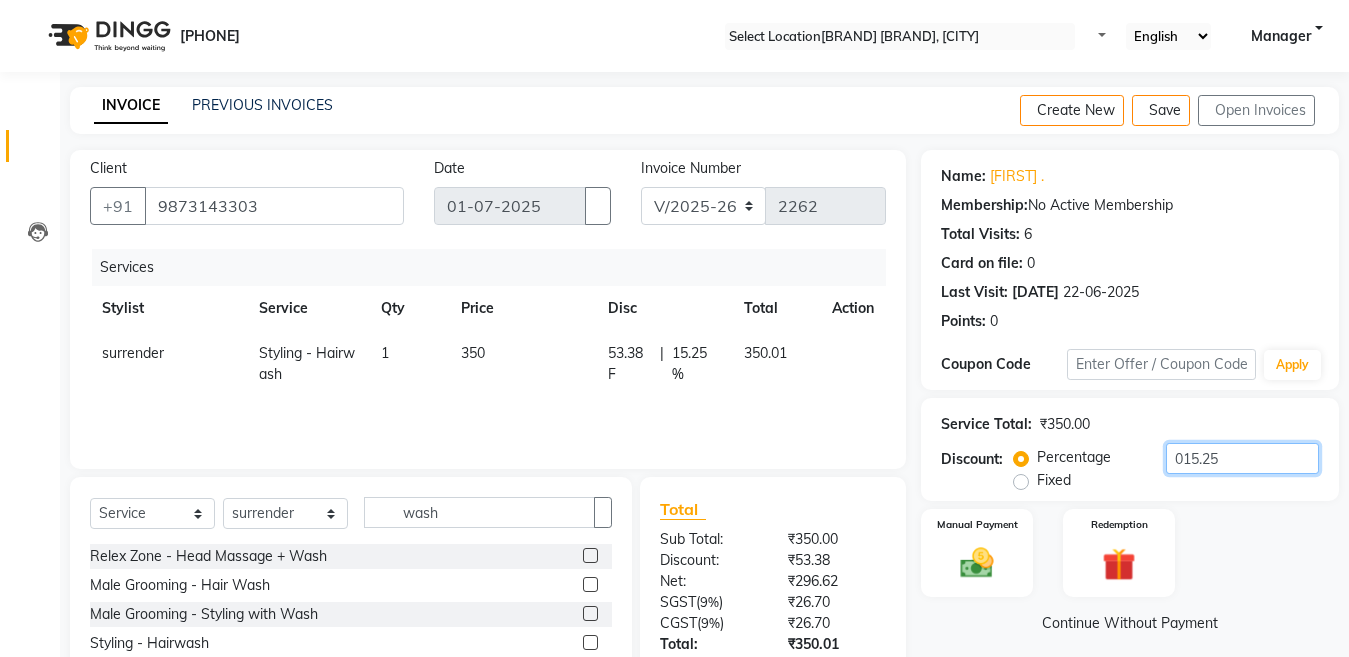 scroll, scrollTop: 164, scrollLeft: 0, axis: vertical 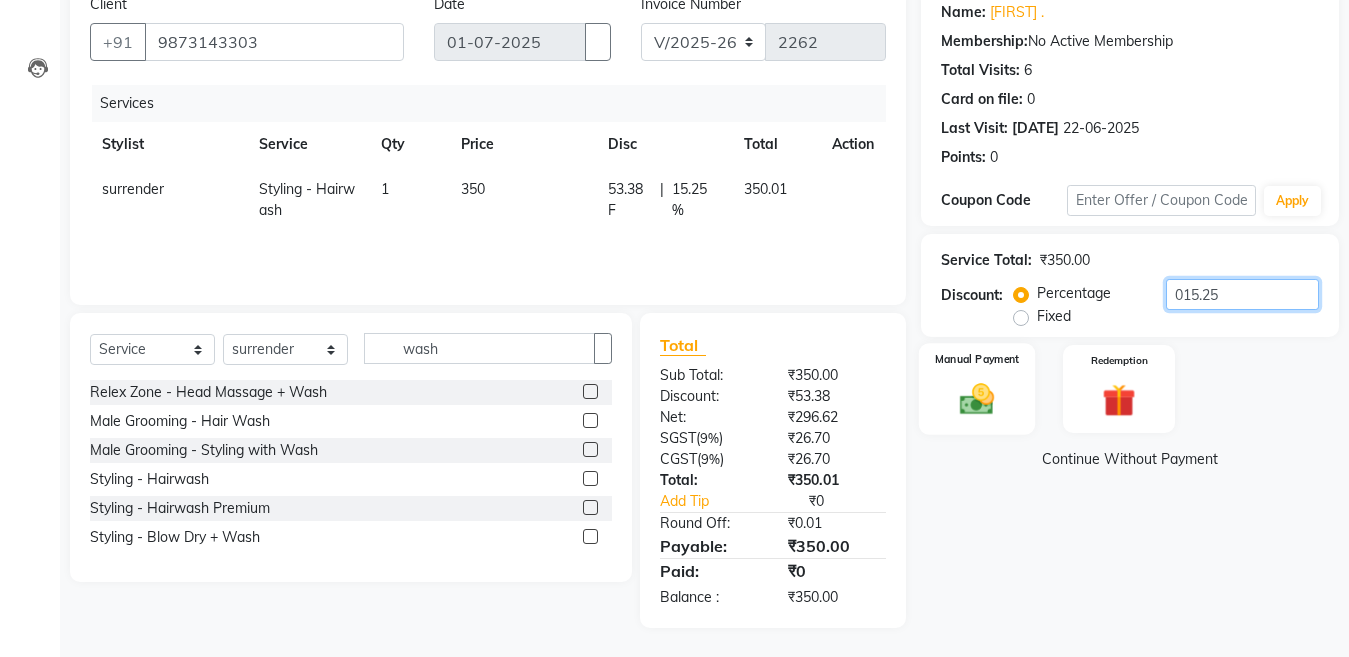 type on "015.25" 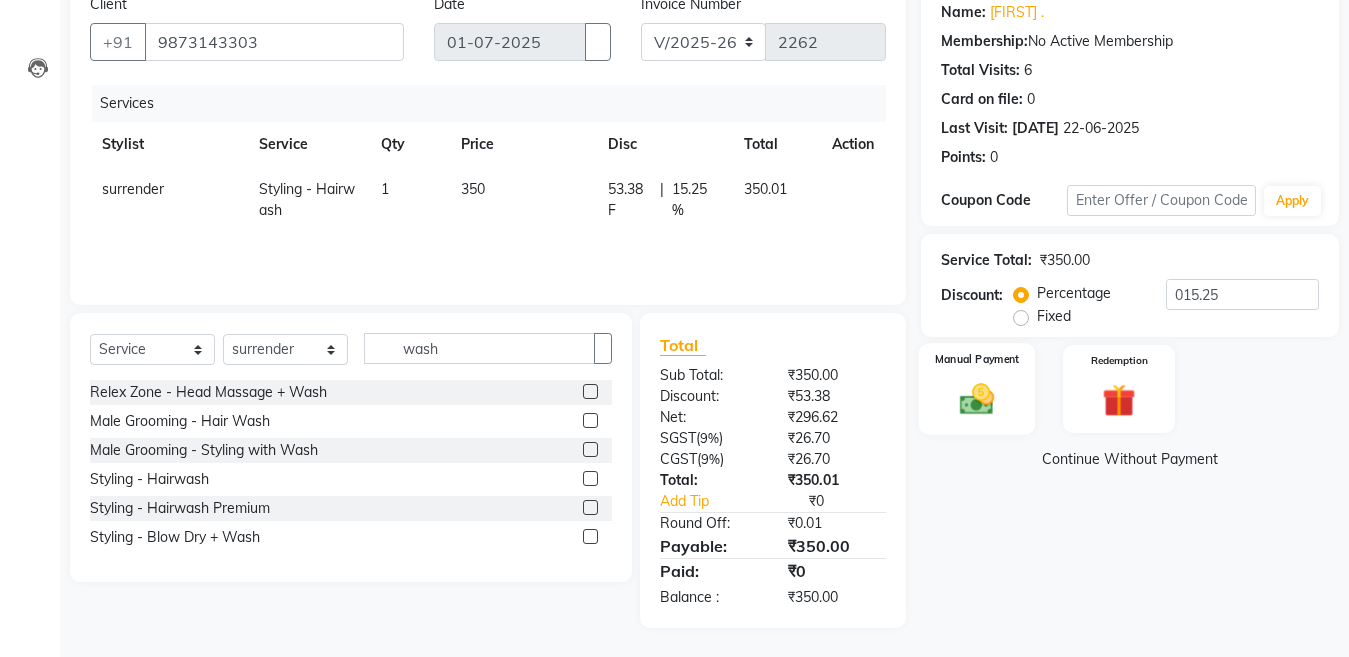 click at bounding box center [977, 399] 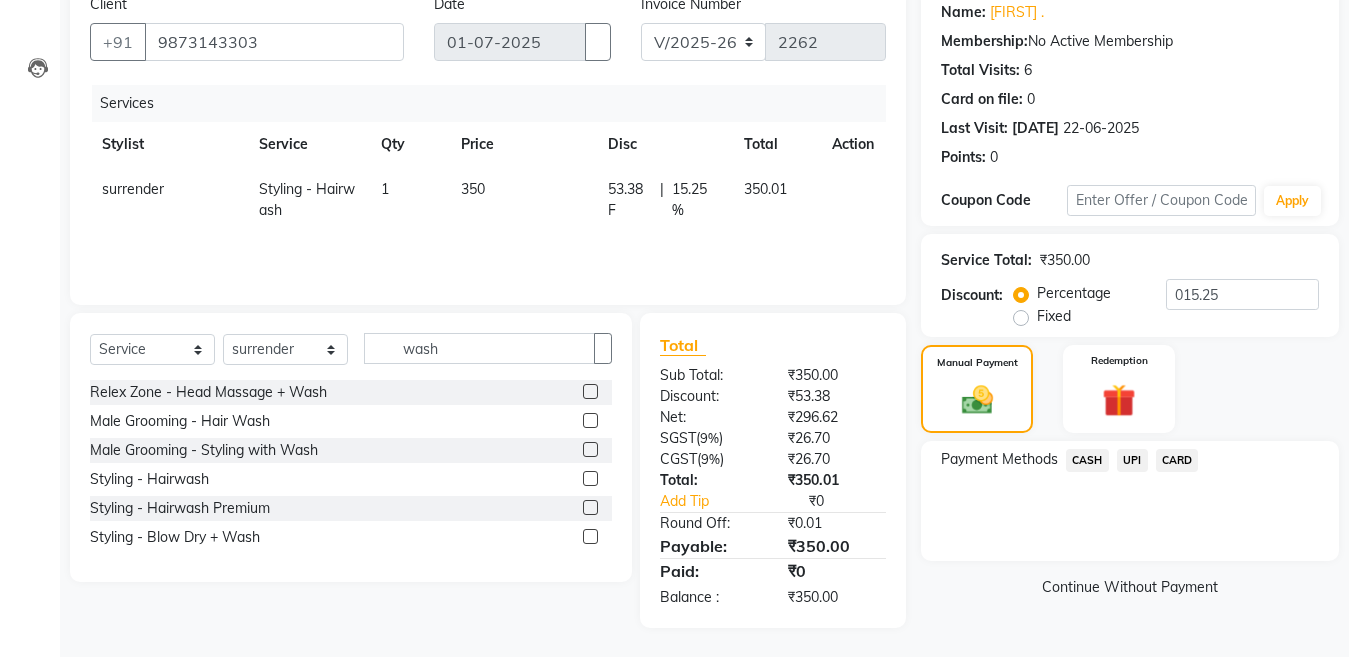 drag, startPoint x: 1341, startPoint y: 415, endPoint x: 1341, endPoint y: 513, distance: 98 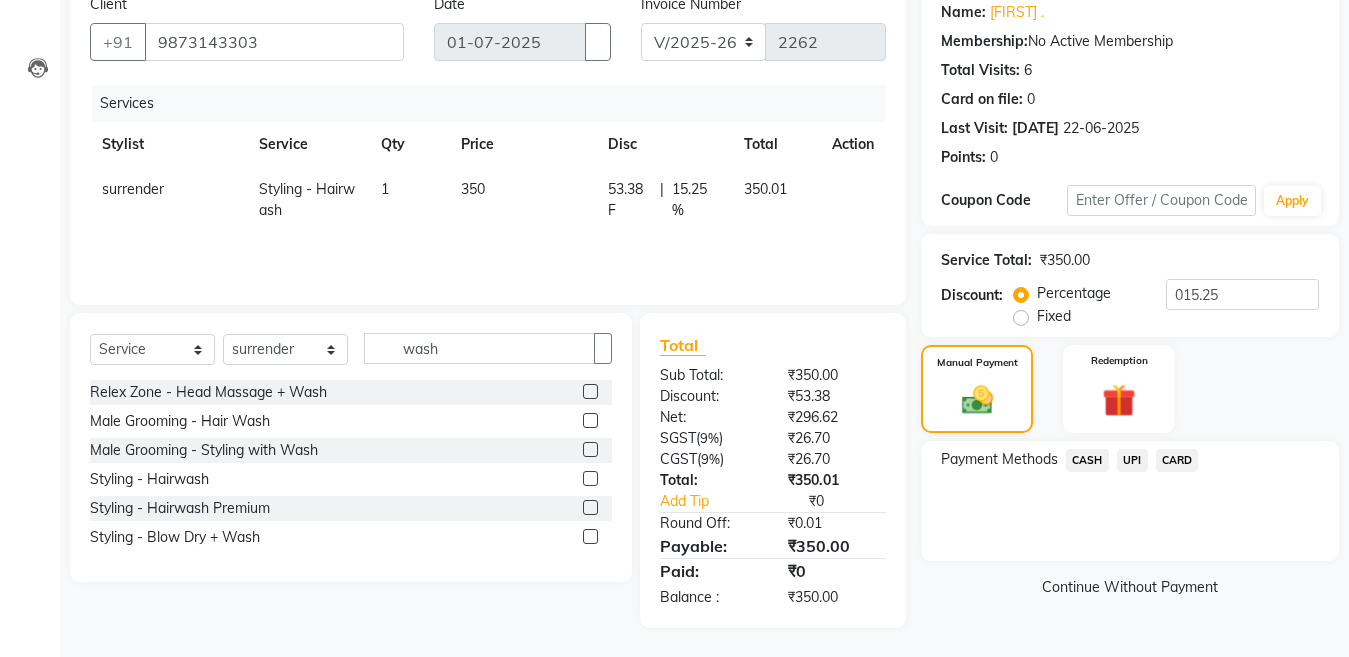 click on "Payment Methods  CASH   UPI   CARD" at bounding box center (1130, 501) 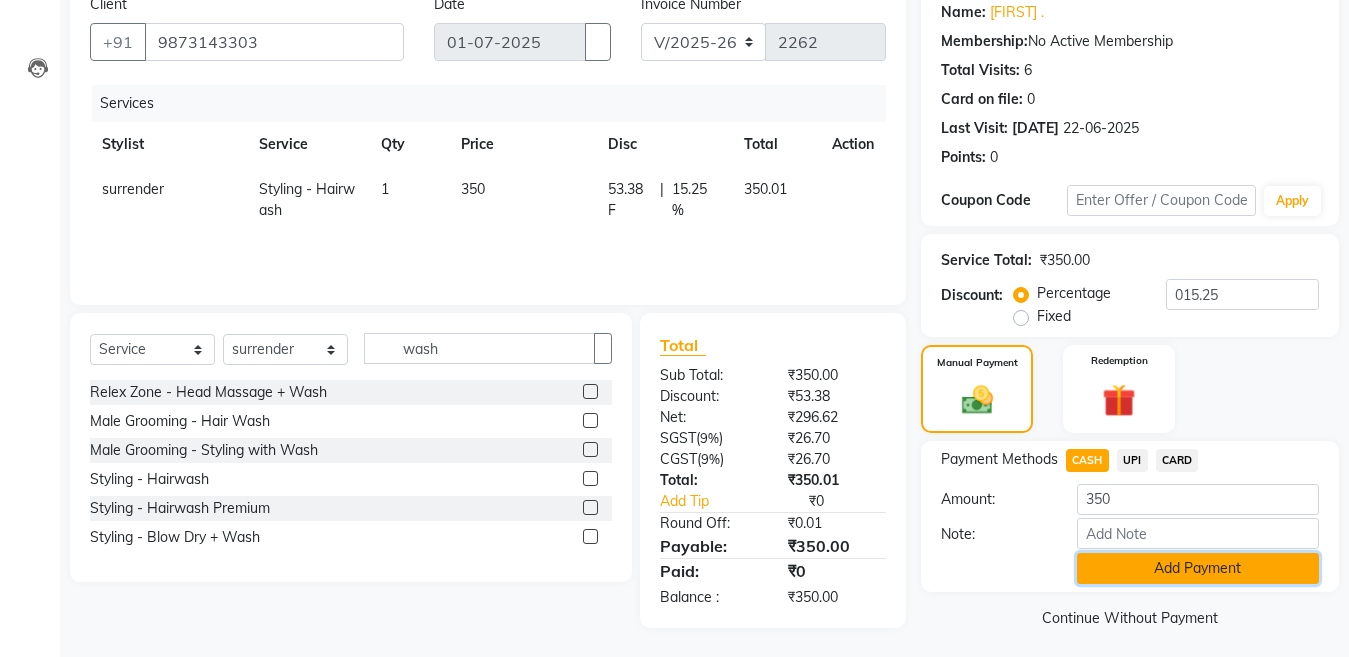 click on "Add Payment" at bounding box center [1198, 568] 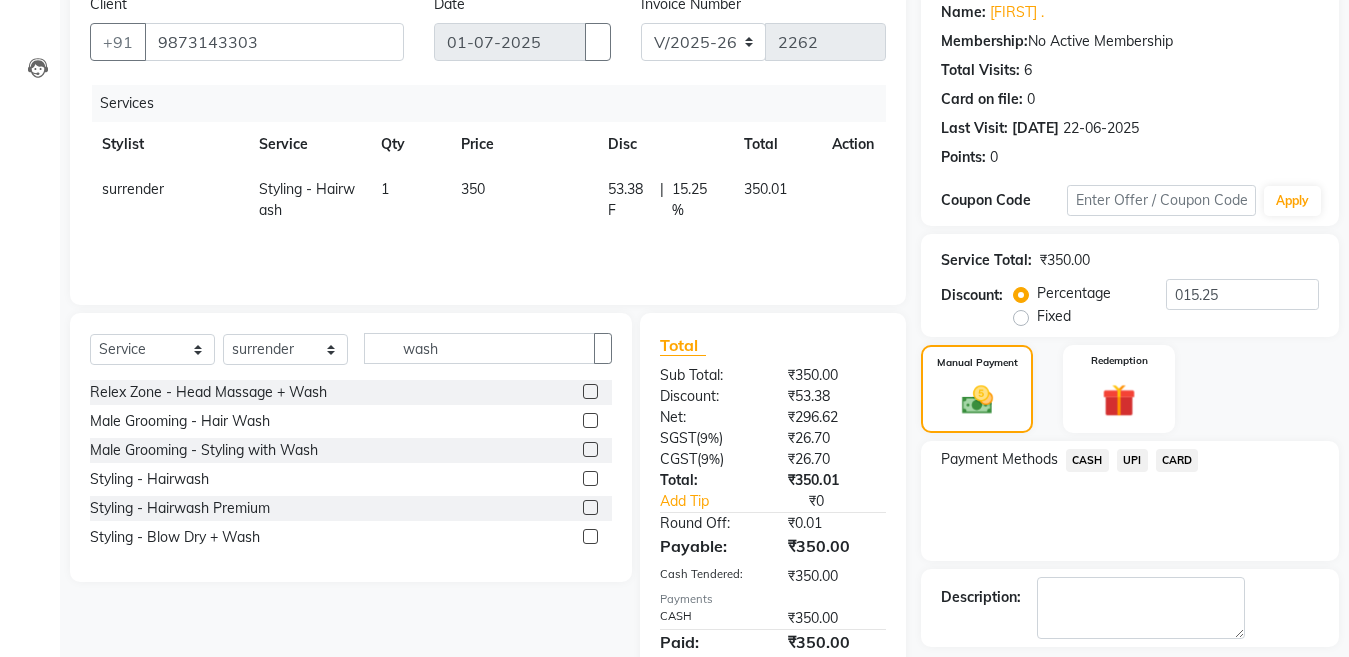 scroll, scrollTop: 259, scrollLeft: 0, axis: vertical 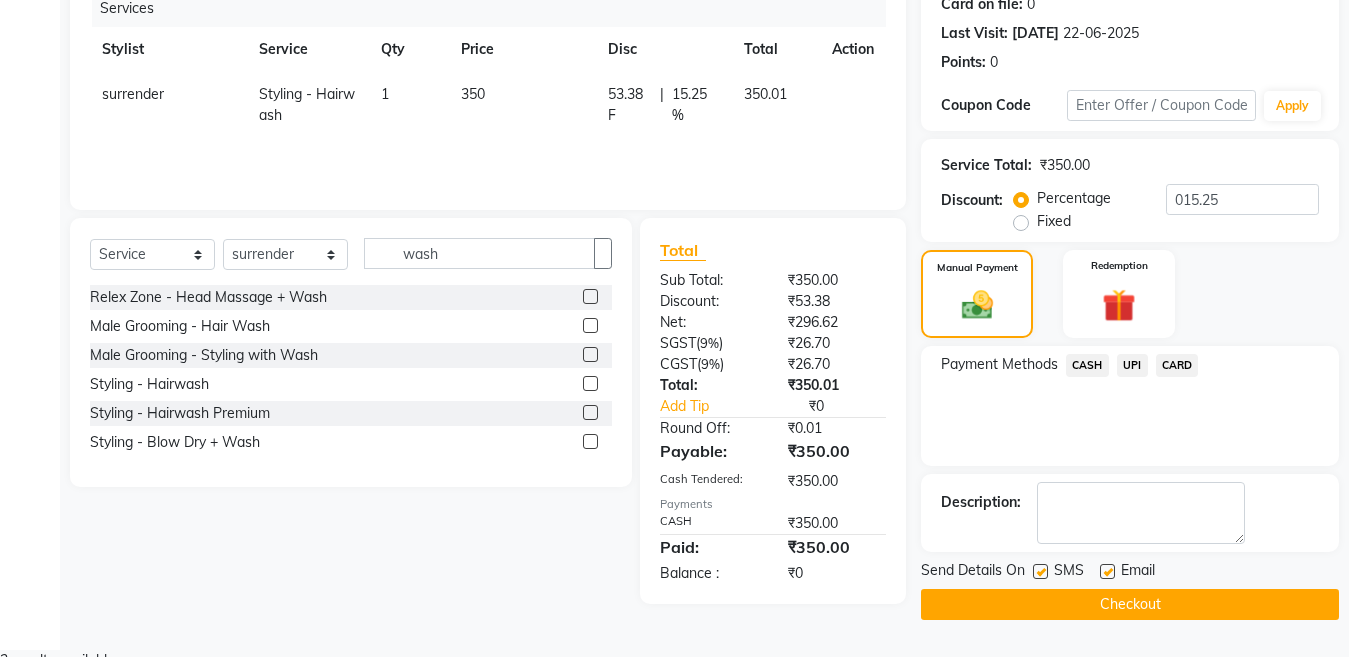 click at bounding box center (1040, 571) 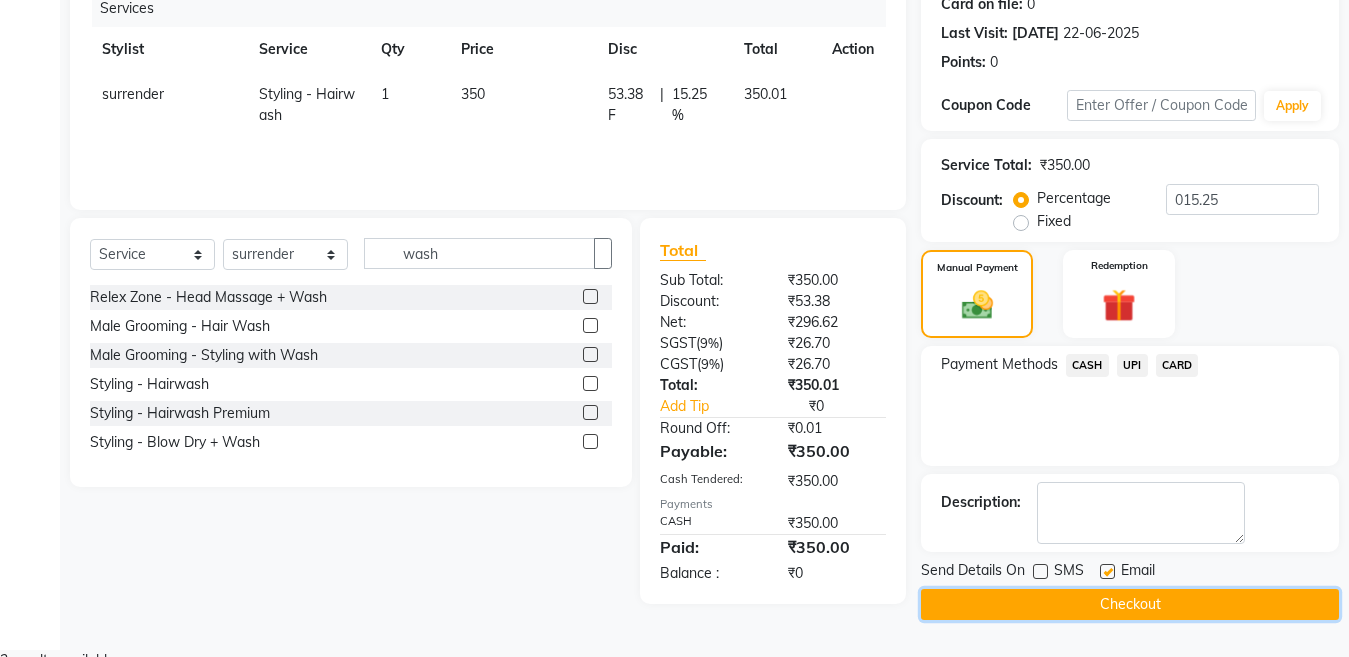 click on "Checkout" at bounding box center [1130, 604] 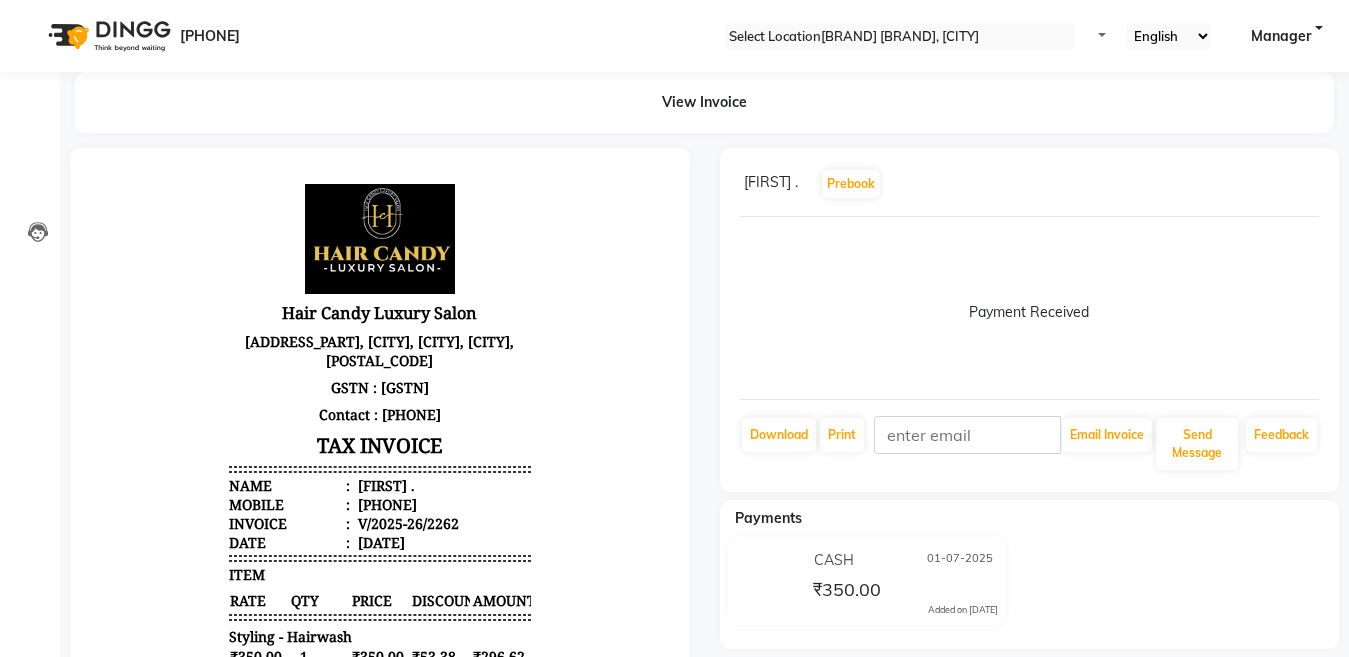 scroll, scrollTop: 0, scrollLeft: 0, axis: both 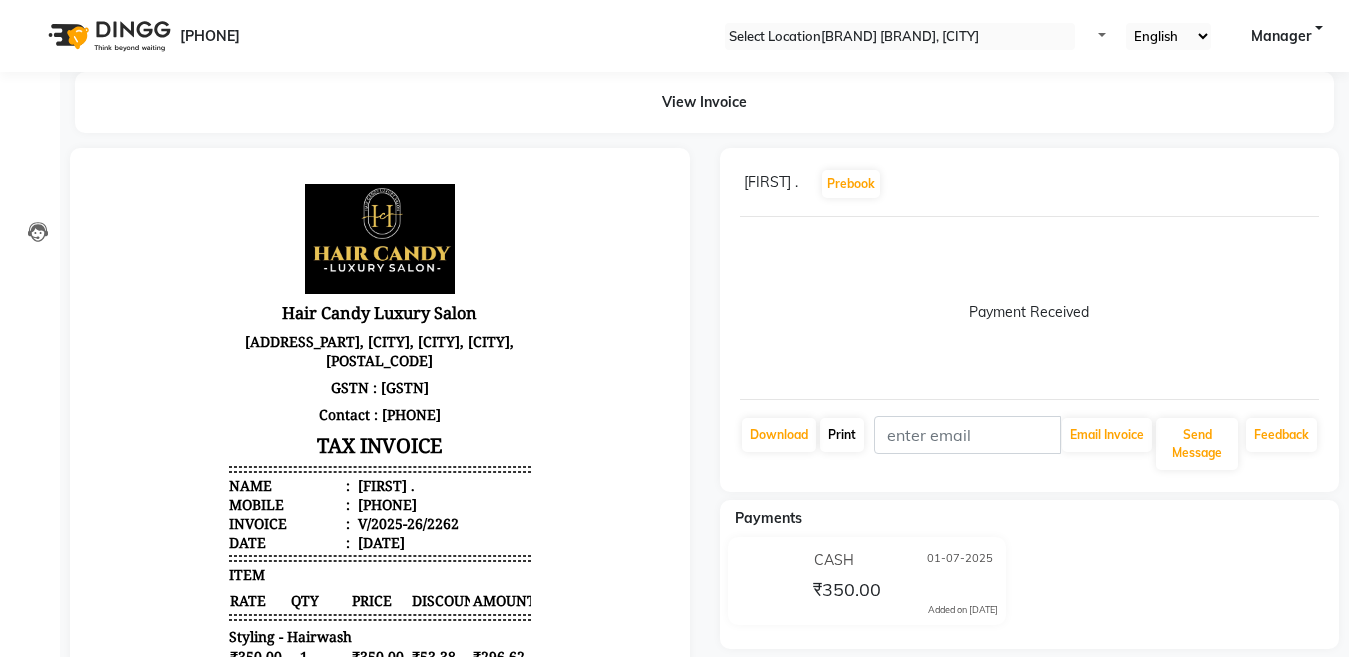 click on "Print" at bounding box center (779, 435) 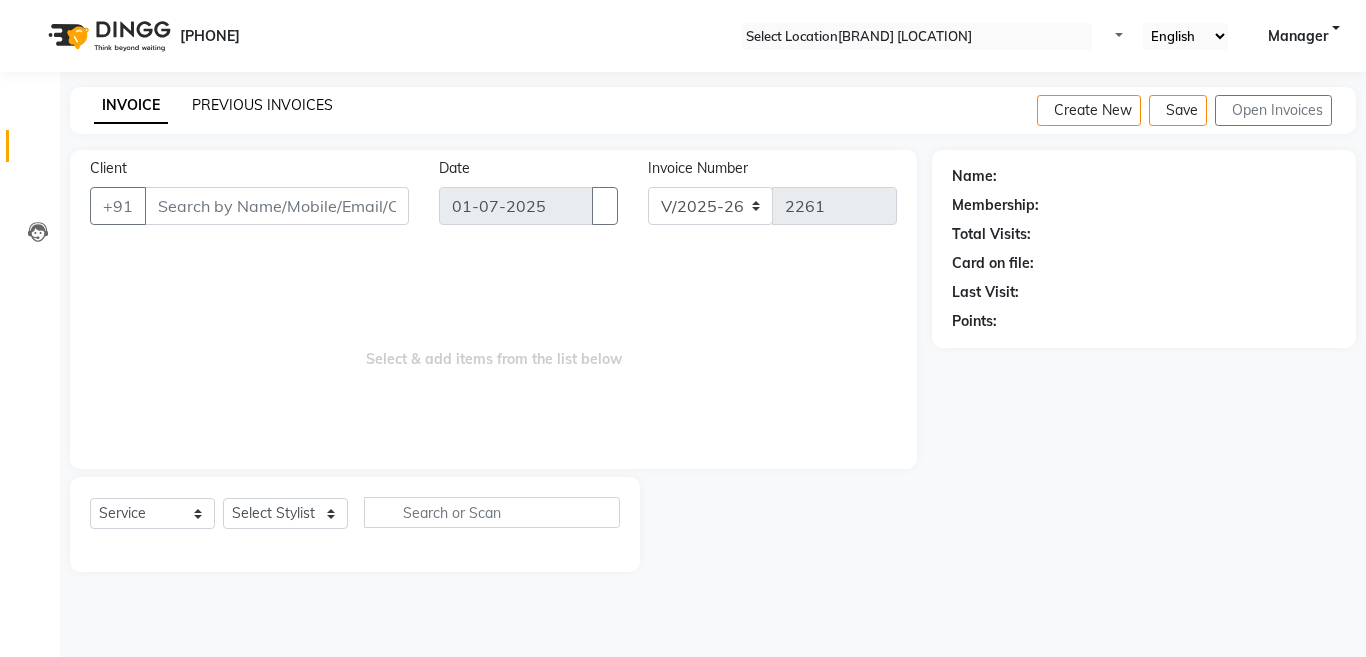 scroll, scrollTop: 0, scrollLeft: 0, axis: both 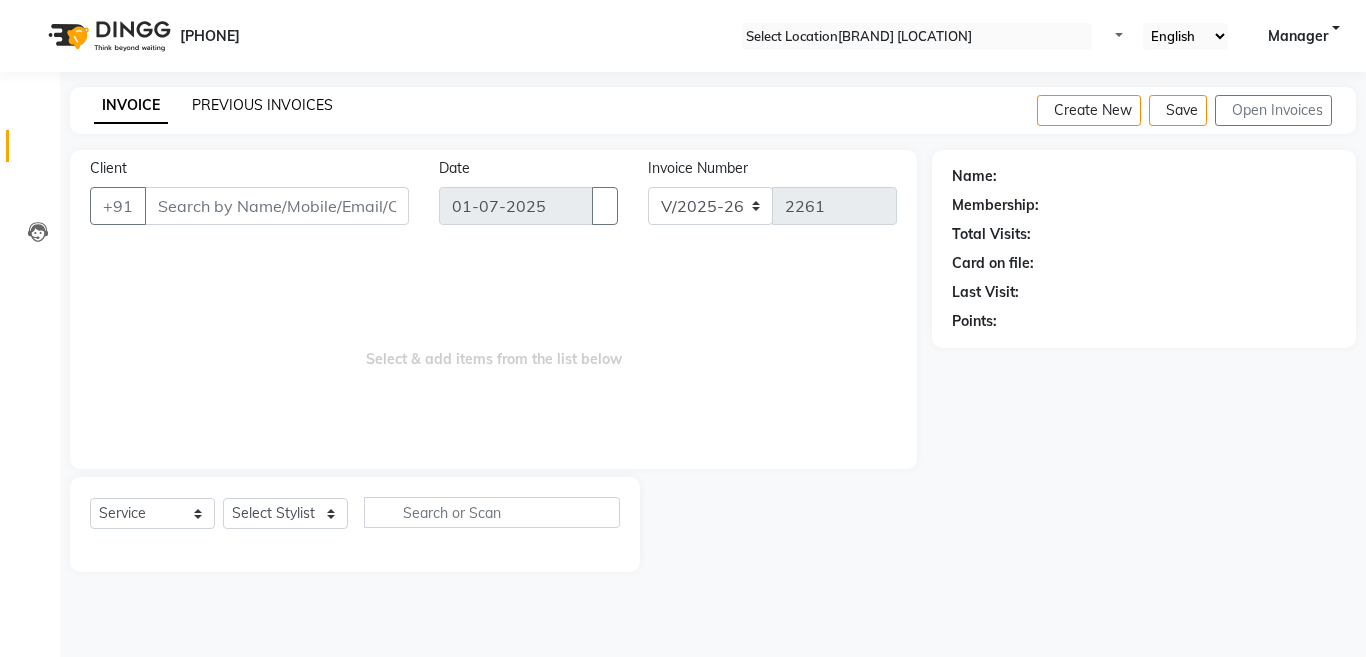 click on "PREVIOUS INVOICES" at bounding box center (262, 105) 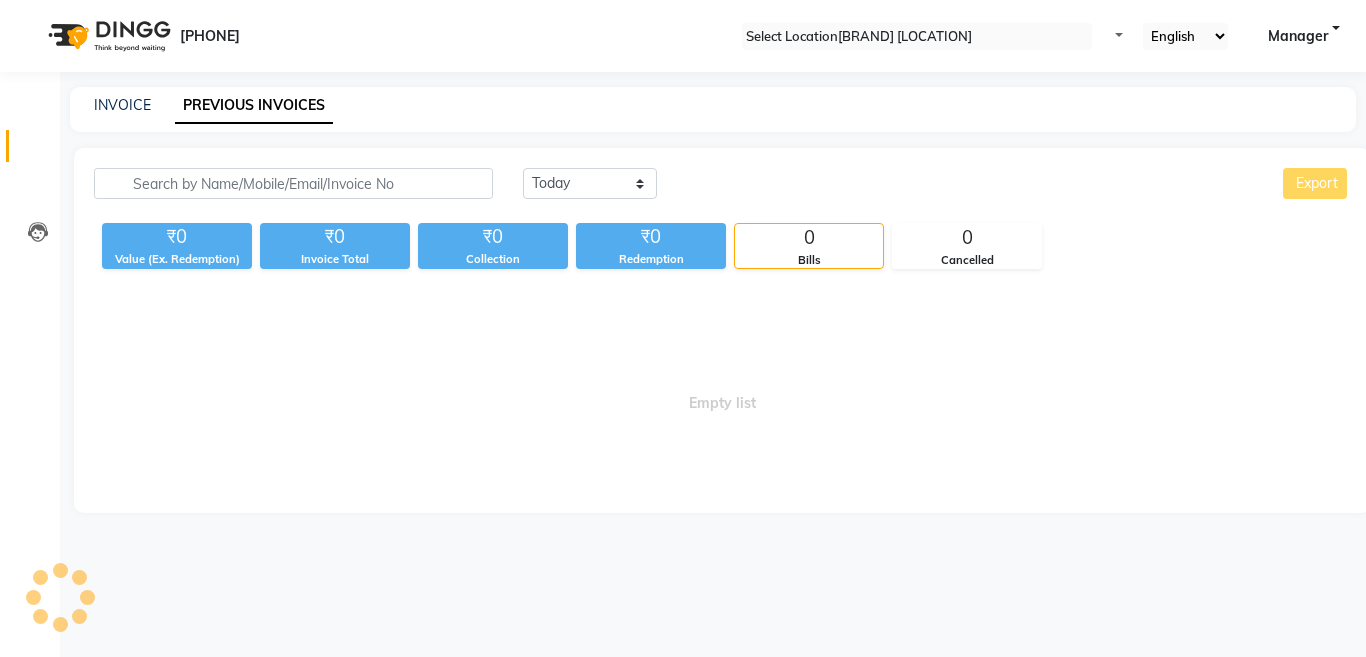 scroll, scrollTop: 0, scrollLeft: 0, axis: both 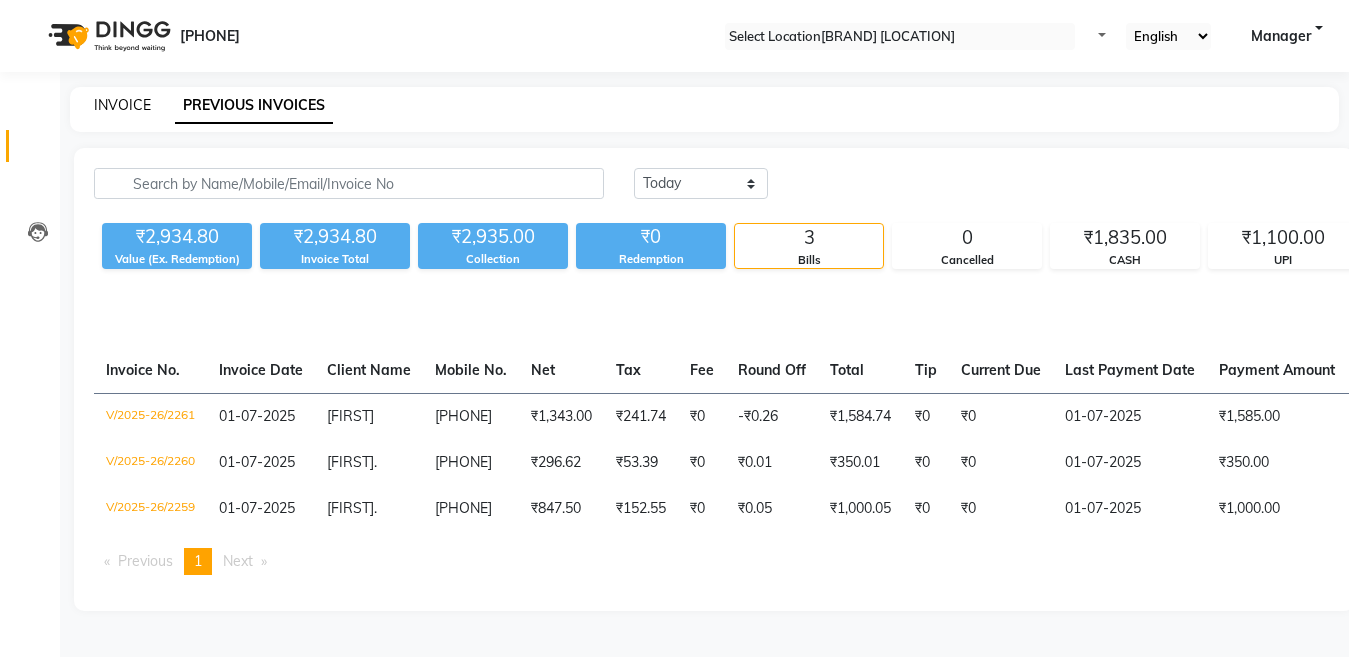 click on "INVOICE" at bounding box center [122, 105] 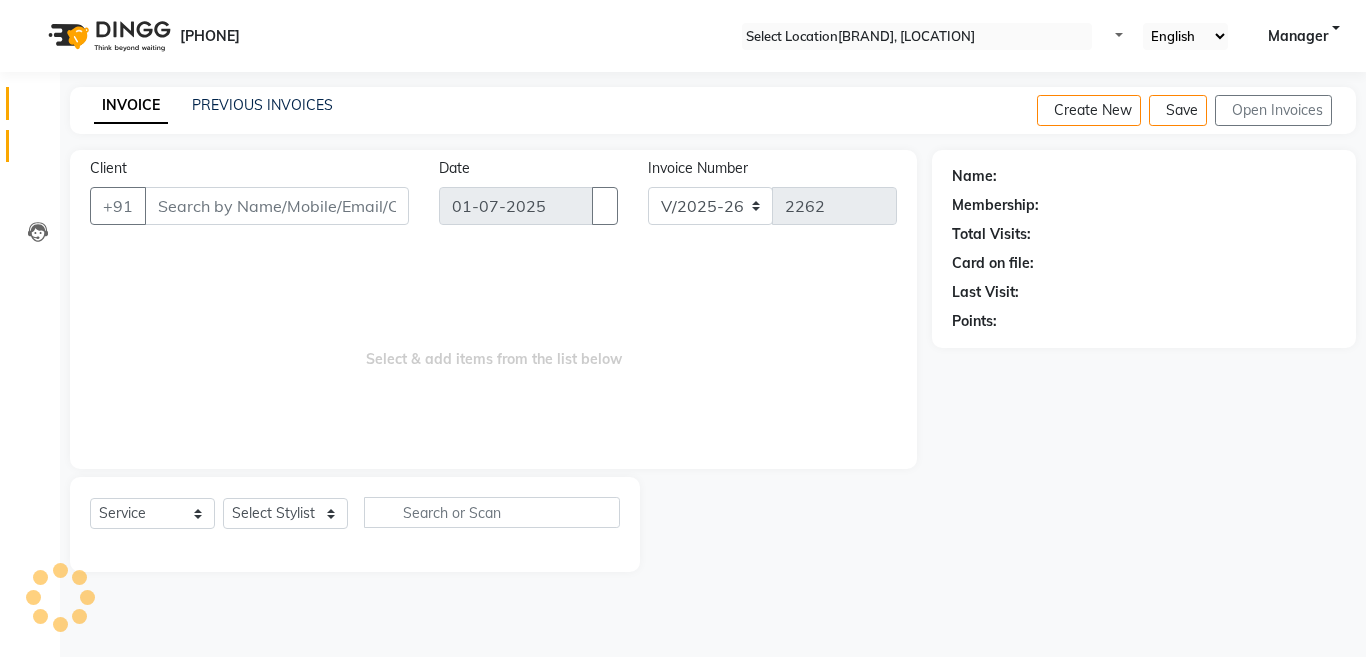 click on "Calendar" at bounding box center [30, 103] 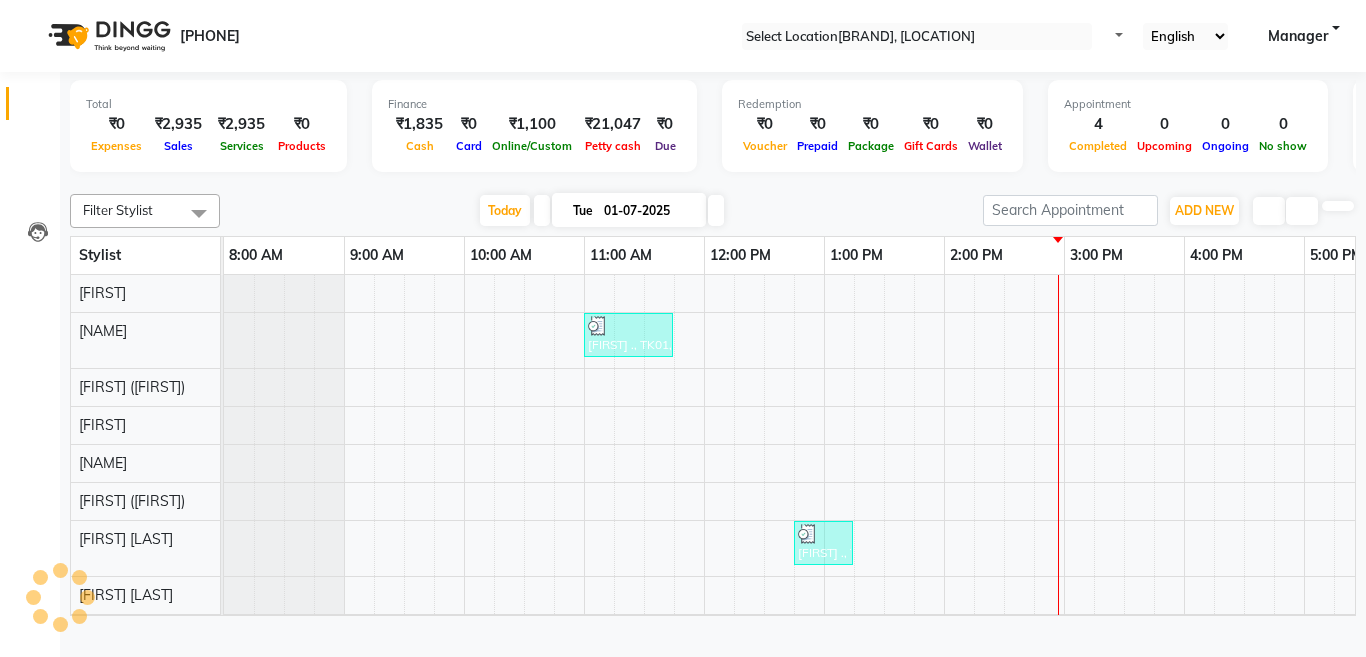 scroll, scrollTop: 0, scrollLeft: 0, axis: both 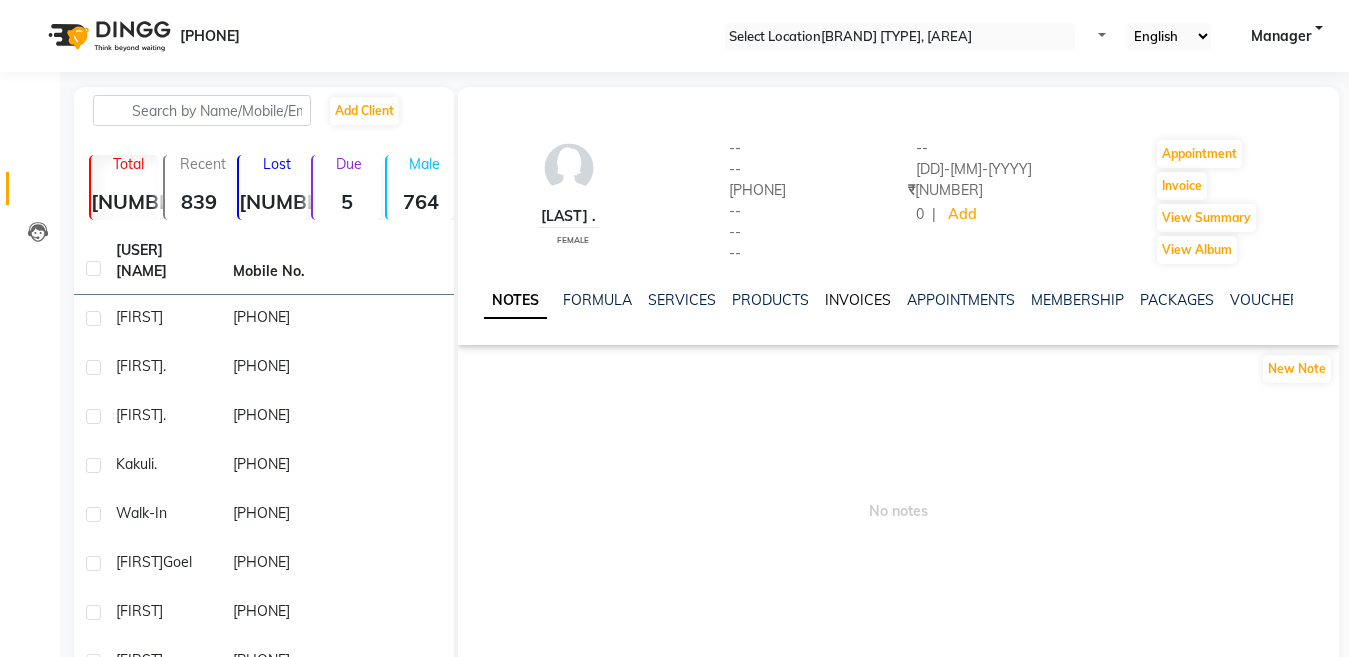 click on "INVOICES" at bounding box center [858, 300] 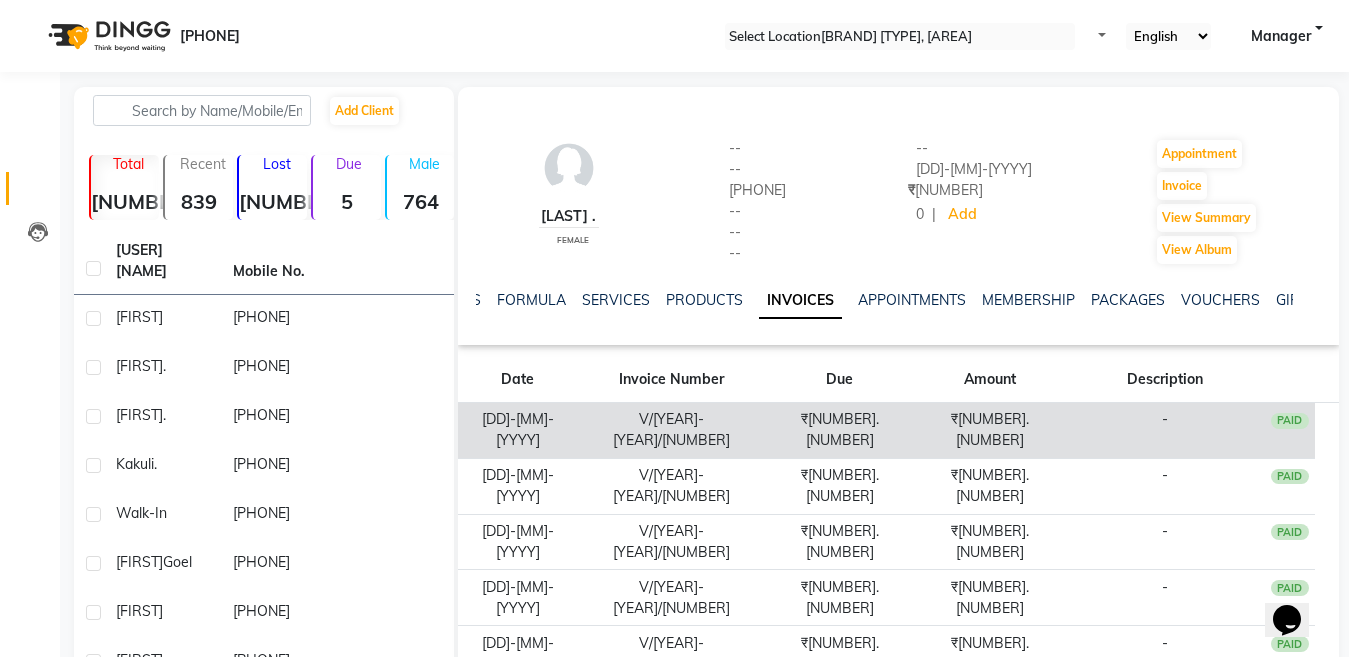 scroll, scrollTop: 0, scrollLeft: 0, axis: both 